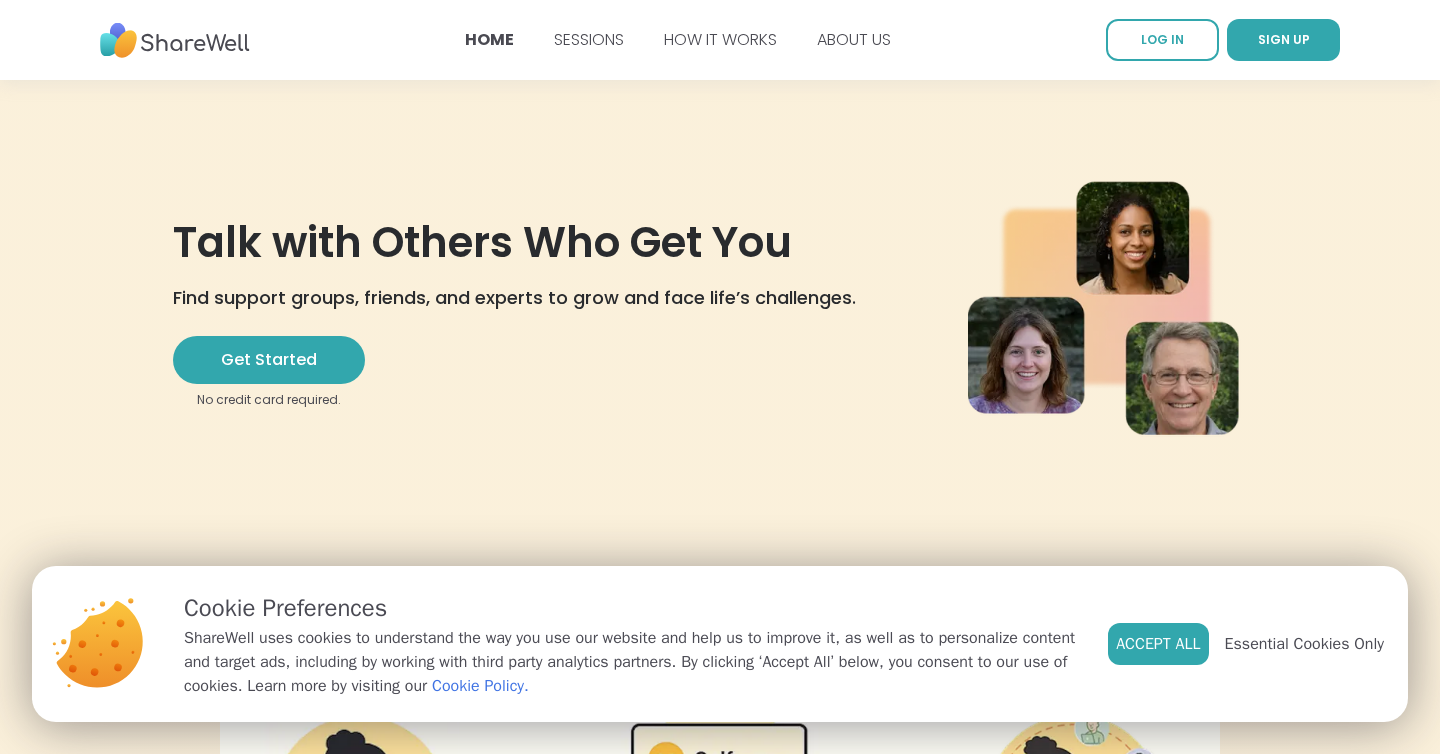 scroll, scrollTop: 0, scrollLeft: 0, axis: both 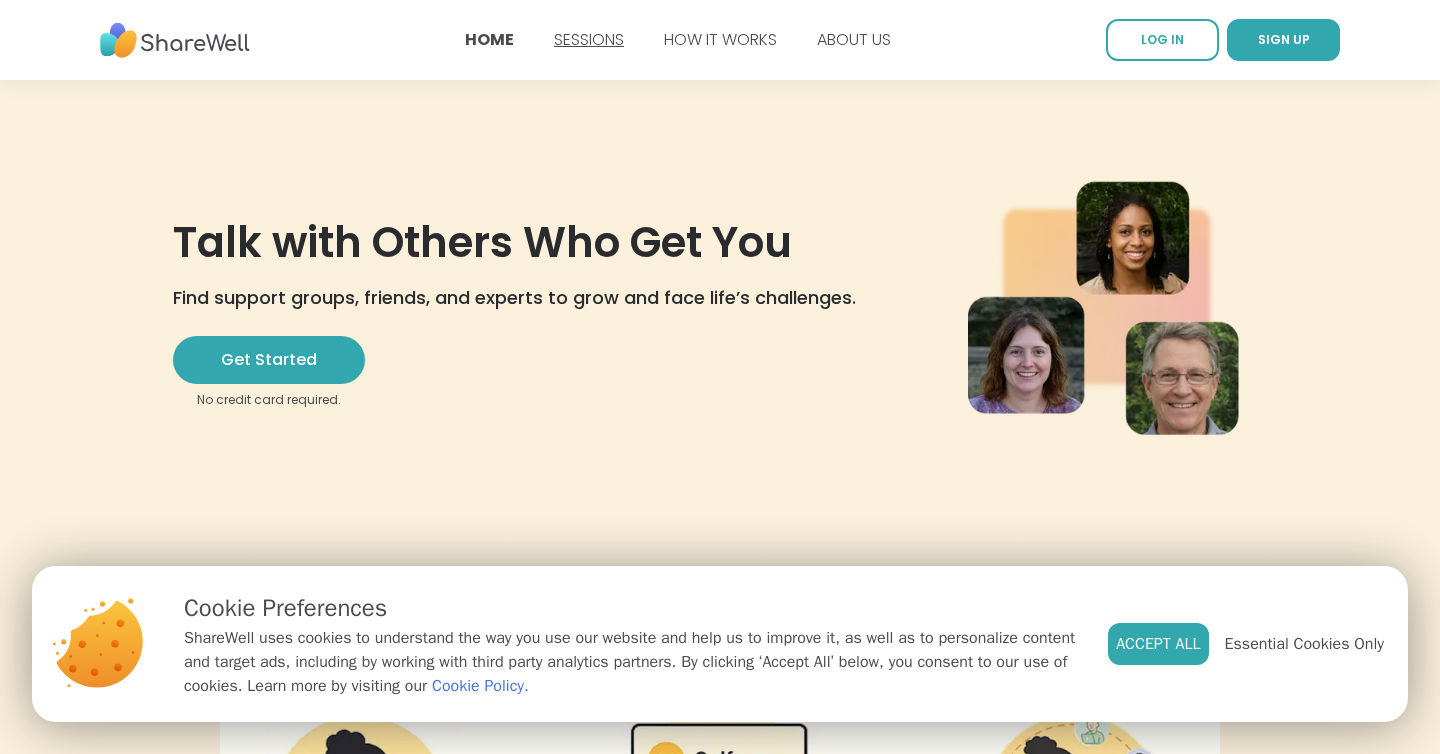 click on "SESSIONS" at bounding box center [589, 39] 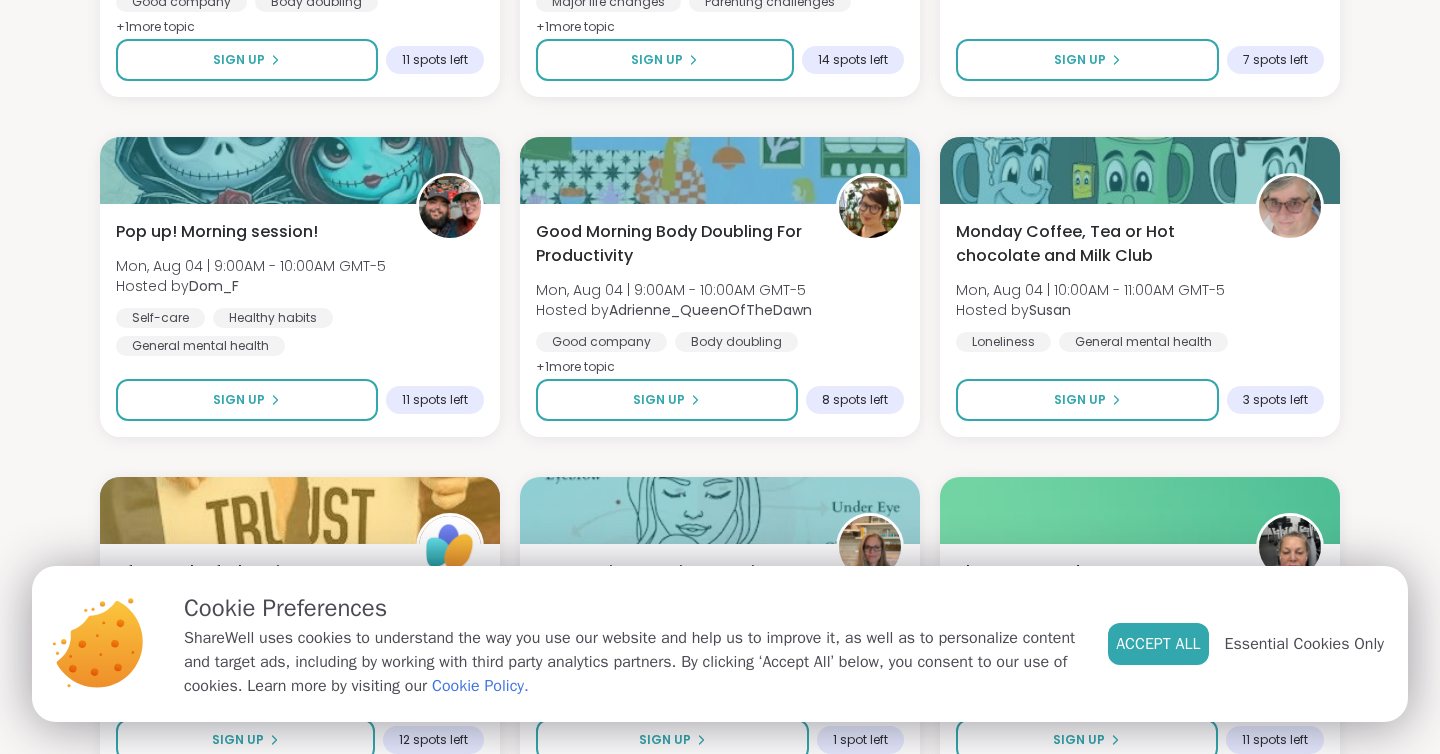 scroll, scrollTop: 2867, scrollLeft: 0, axis: vertical 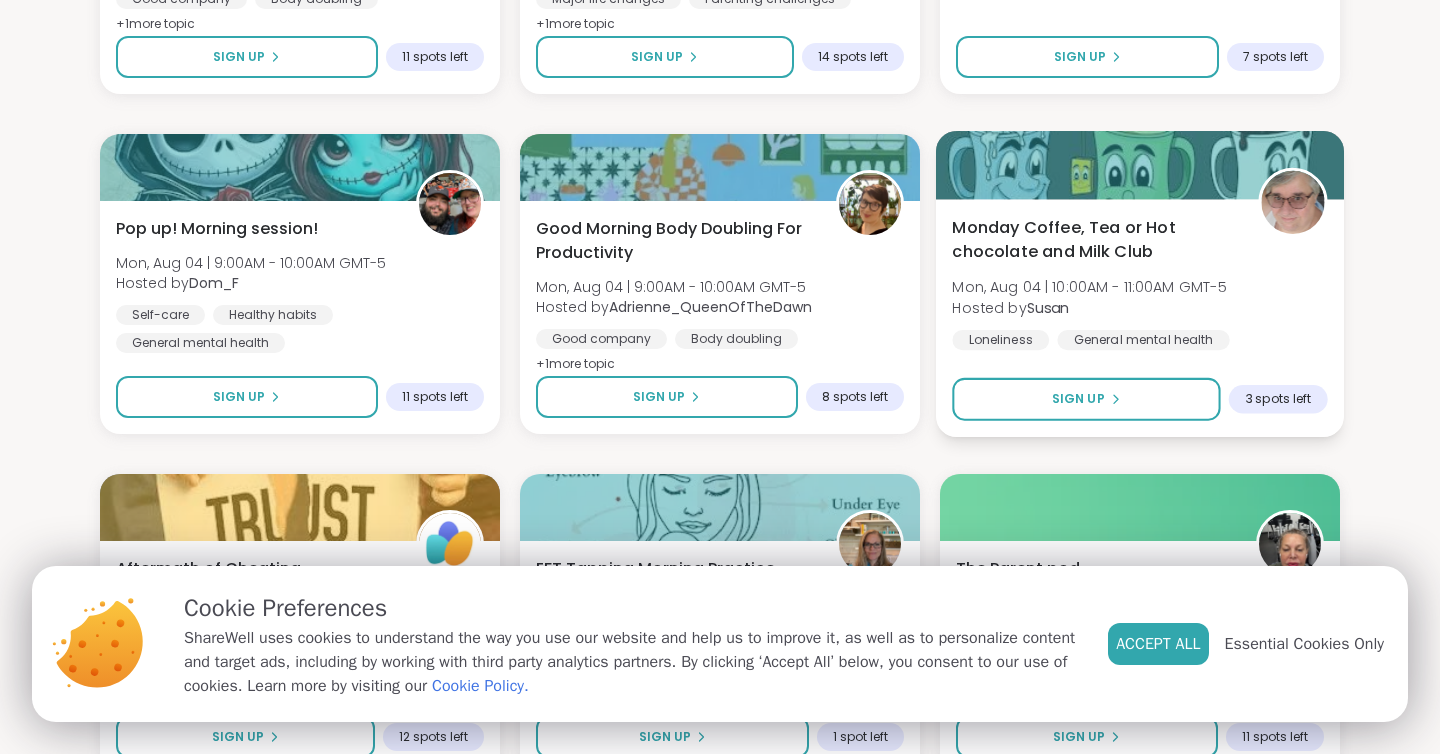 click on "Monday Coffee, Tea or Hot chocolate and Milk Club" at bounding box center [1094, 240] 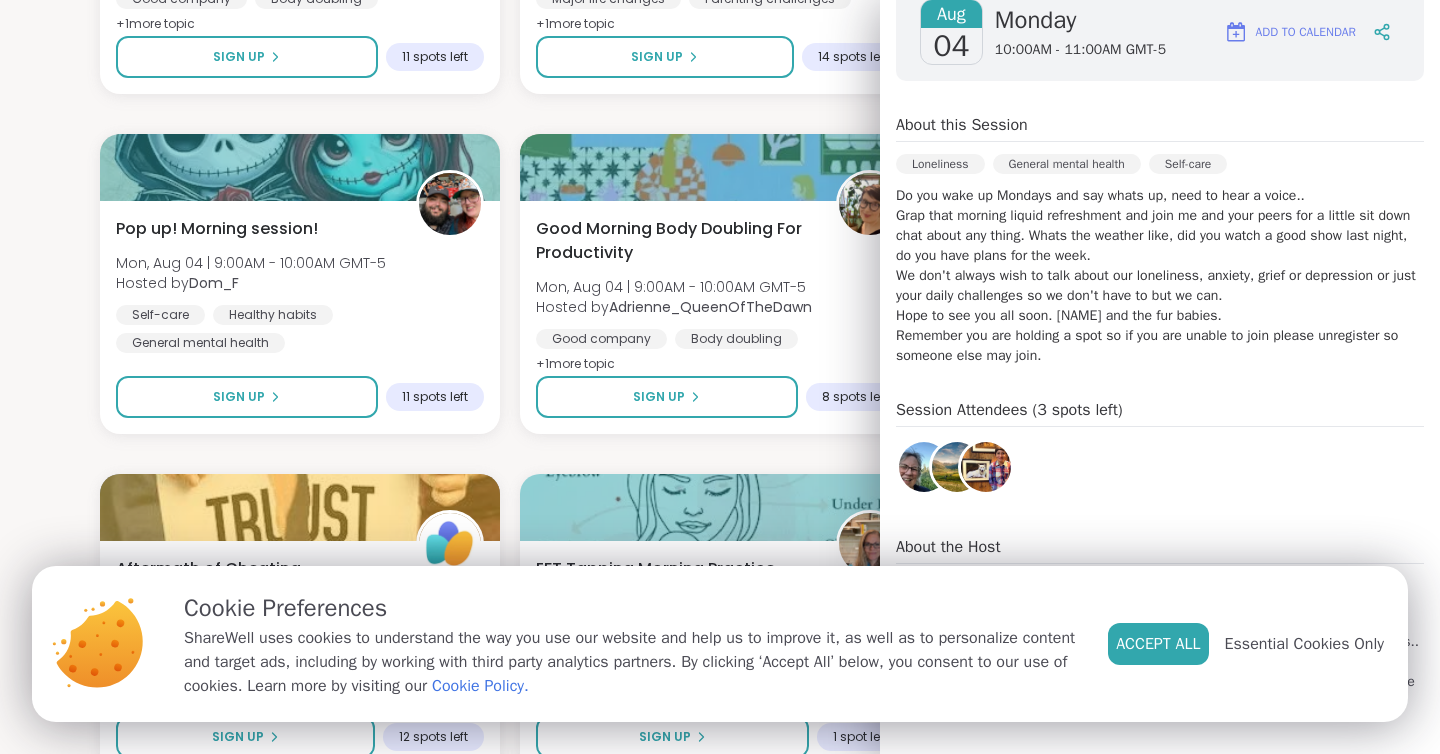 scroll, scrollTop: 351, scrollLeft: 0, axis: vertical 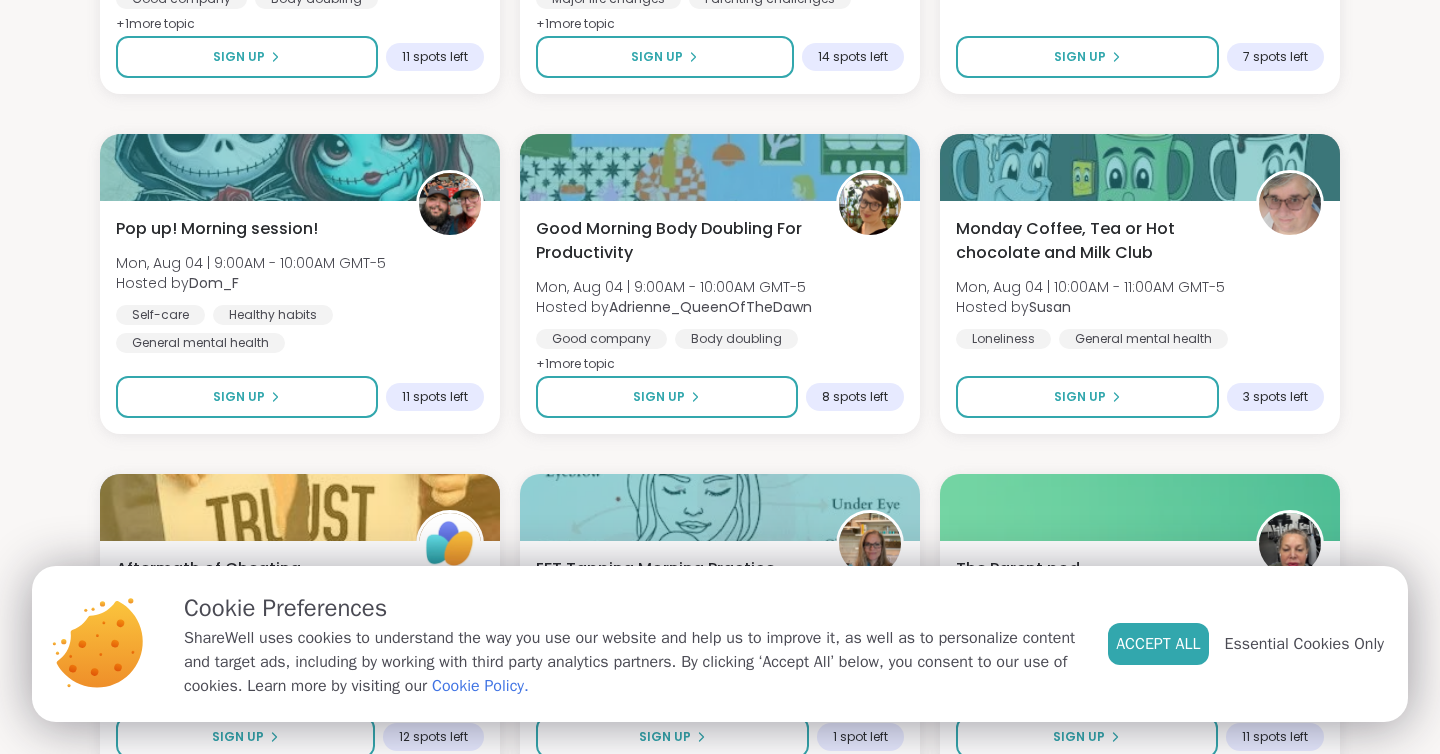 click on "All Sessions Pro Sessions NEW Find your next session Search  Filter   Shine on you Crazy Diamond! [DAY], [MONTH] [DATE] | [TIME] - [TIME] [TIMEZONE] Hosted by  [USERNAME] Alcoholism Addiction General mental healthSESSION LIVE Healing is a Journey- let's talk about it! [DAY], [MONTH] [DATE] | [TIME] - [TIME] [TIMEZONE] Hosted by  [USERNAME] Emotional abuse Healing Emotional regulation + 1  more topic SESSION LIVE Self Care  [DAY], [MONTH] [DATE] | [TIME] - [TIME] [TIMEZONE] Hosted by  [USERNAME] Affirmations Finding purpose Assertiveness SESSION LIVE Pop-up: EFT Tapping Practice Sunday Edition [DAY], [MONTH] [DATE] | [TIME] - [TIME] [TIMEZONE] Hosted by  [USERNAME] Healthy habits Self-care Anxiety SESSION LIVE I'm a Survivor! [DAY], [MONTH] [DATE] | [TIME] - [TIME] [TIMEZONE] Hosted by  [USERNAME] Emotional abuse Abandonment Childhood trauma Session Full Full Book Club: All About Love by Bell Hooks [DAY], [MONTH] [DATE] | [TIME] - [TIME] [TIMEZONE] Hosted by  [USERNAME] Healthy love Sign Up 12 spots left Body Doubling- Sunday Evening [DAY], [MONTH] [DATE] | [TIME] - [TIME] [TIMEZONE] Hosted by  [USERNAME] Body doubling" at bounding box center (720, -636) 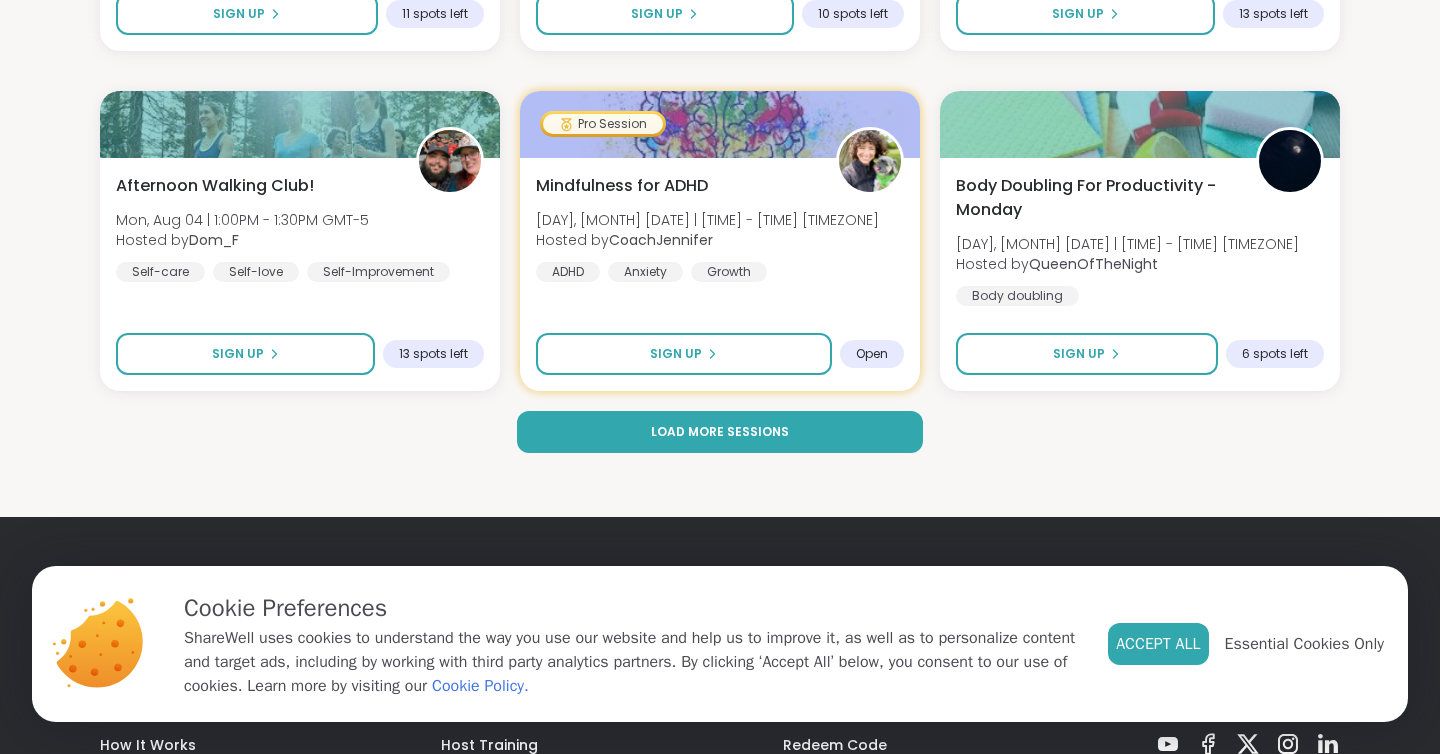 scroll, scrollTop: 3988, scrollLeft: 0, axis: vertical 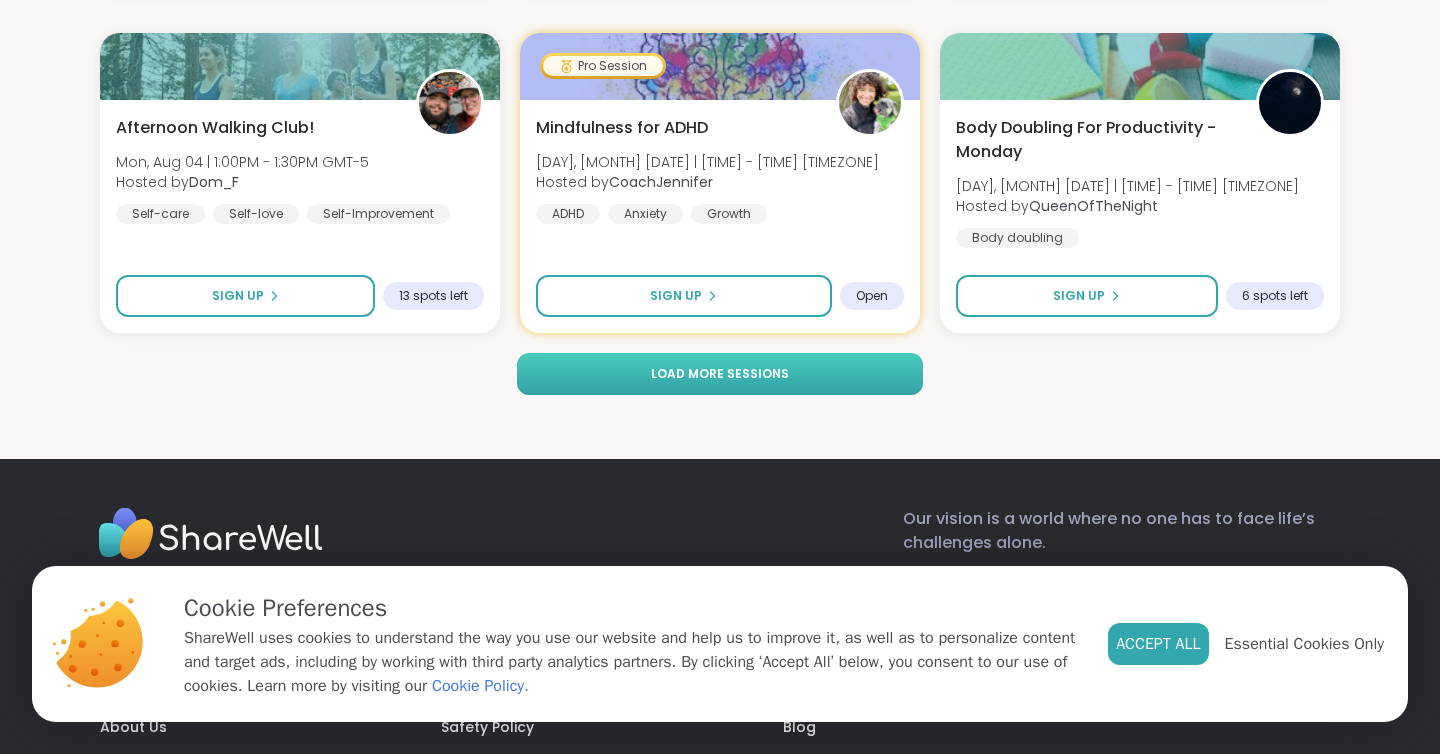 click on "Load more sessions" at bounding box center (720, 374) 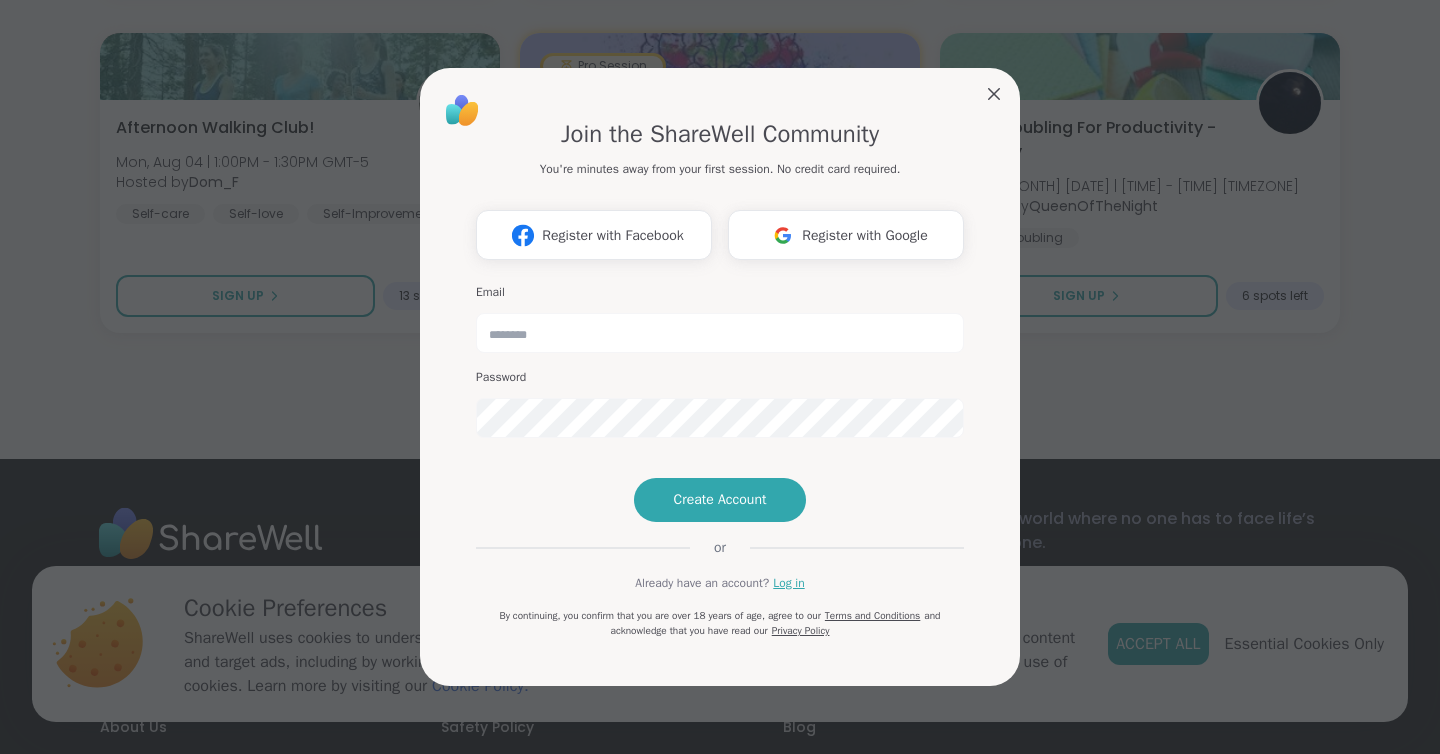click on "Email   Password" at bounding box center (720, 361) 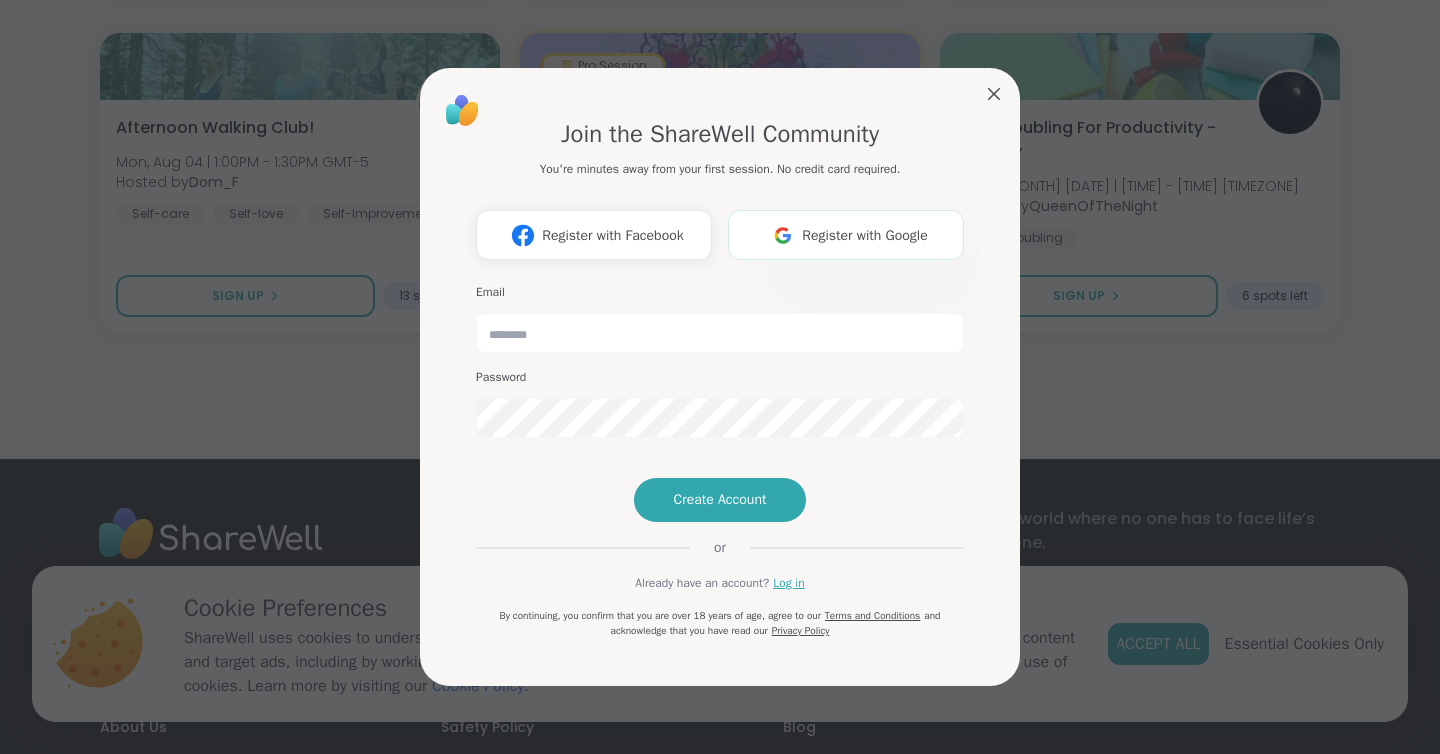 click on "Register with Google" at bounding box center [865, 235] 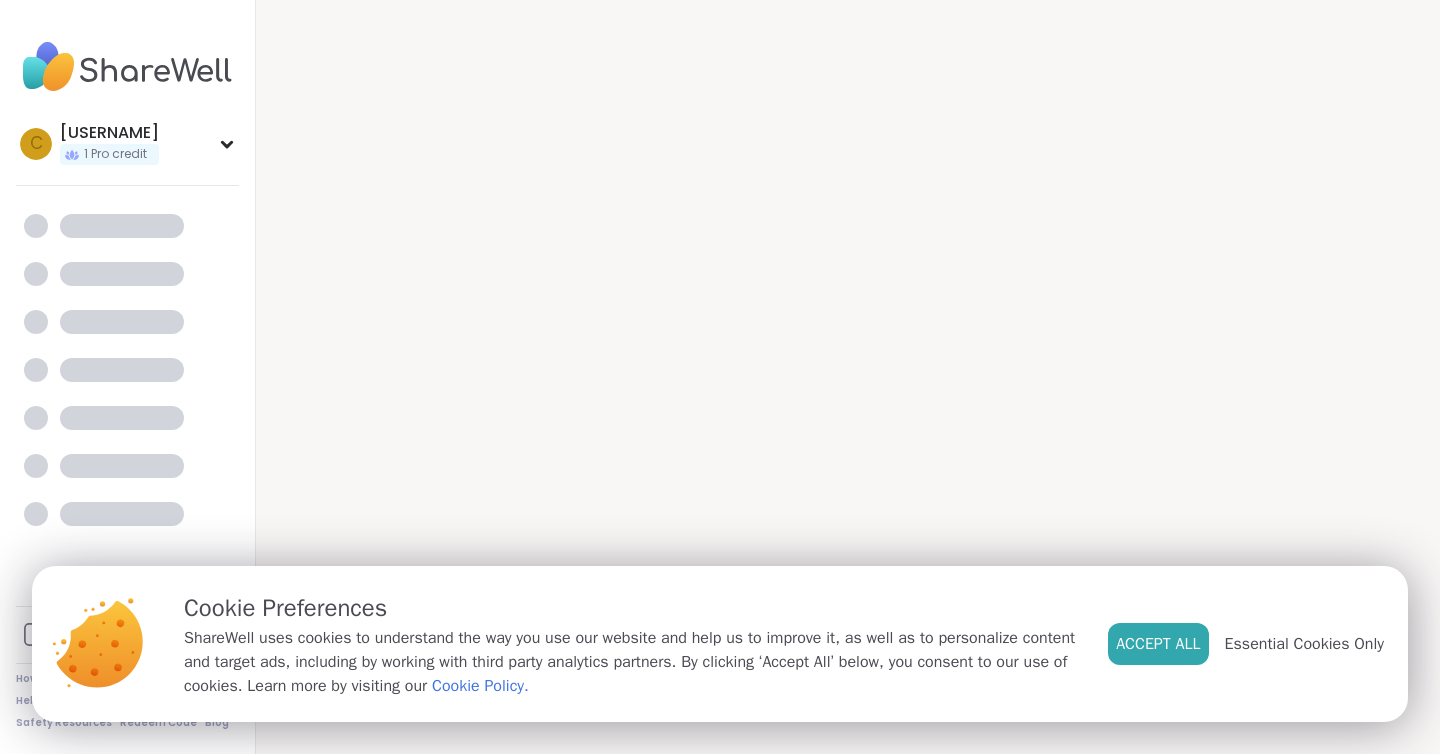 scroll, scrollTop: 20, scrollLeft: 0, axis: vertical 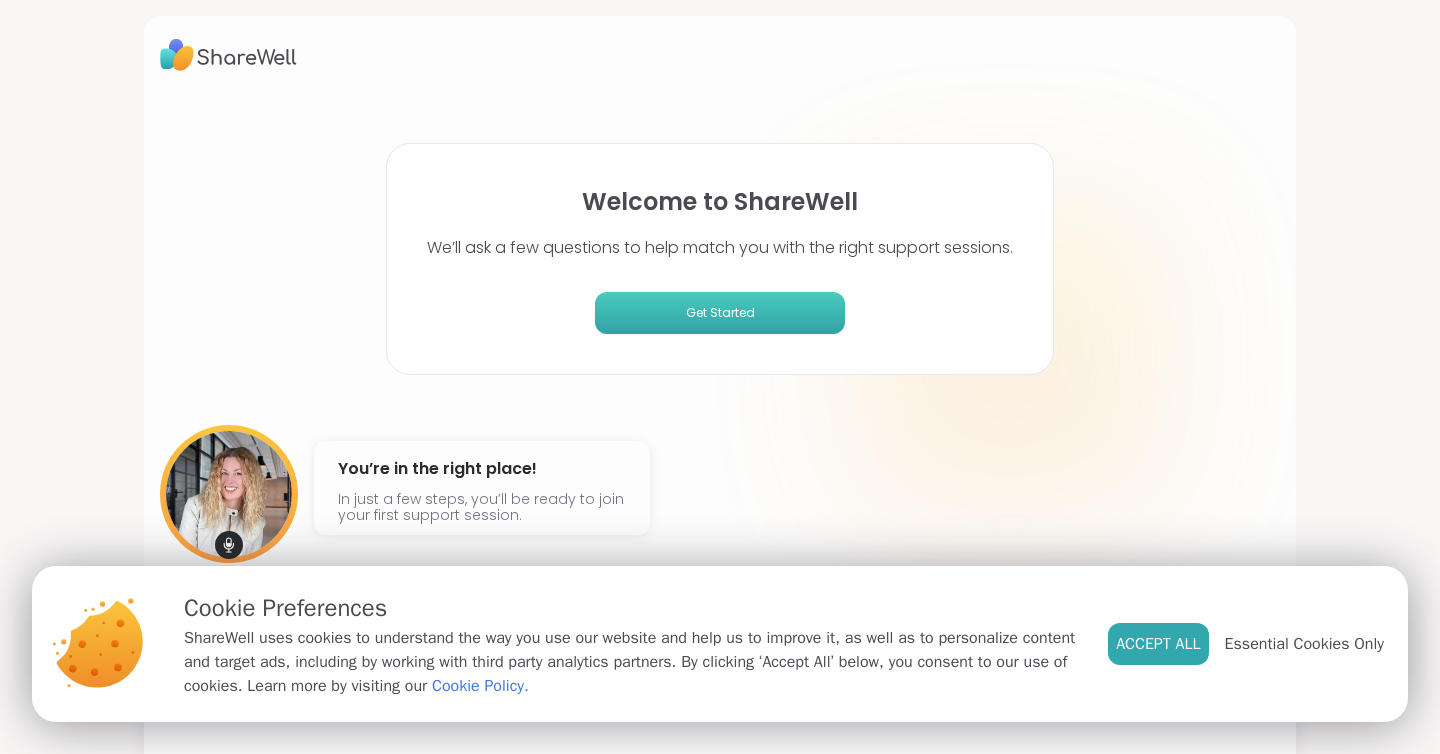 click on "Get Started" at bounding box center (720, 313) 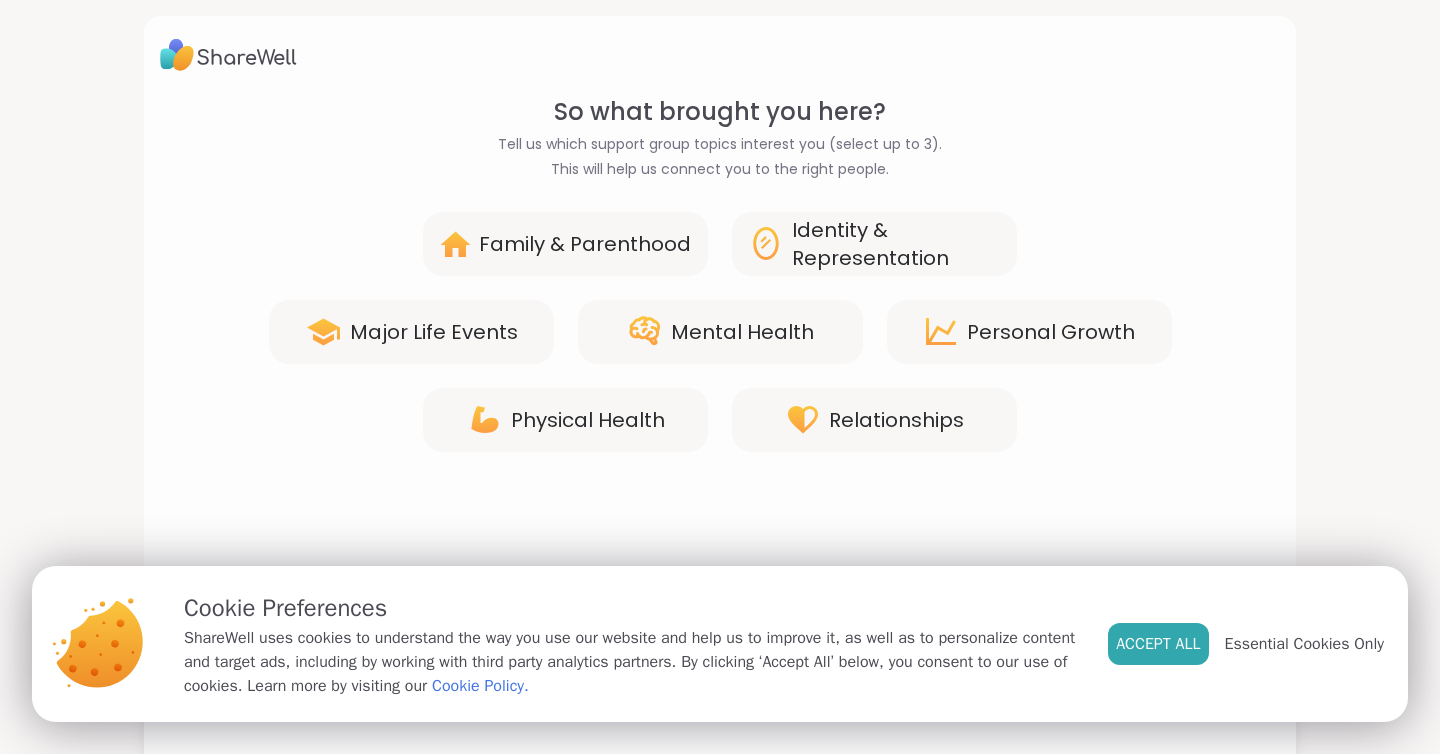 click on "Identity & Representation" at bounding box center [896, 244] 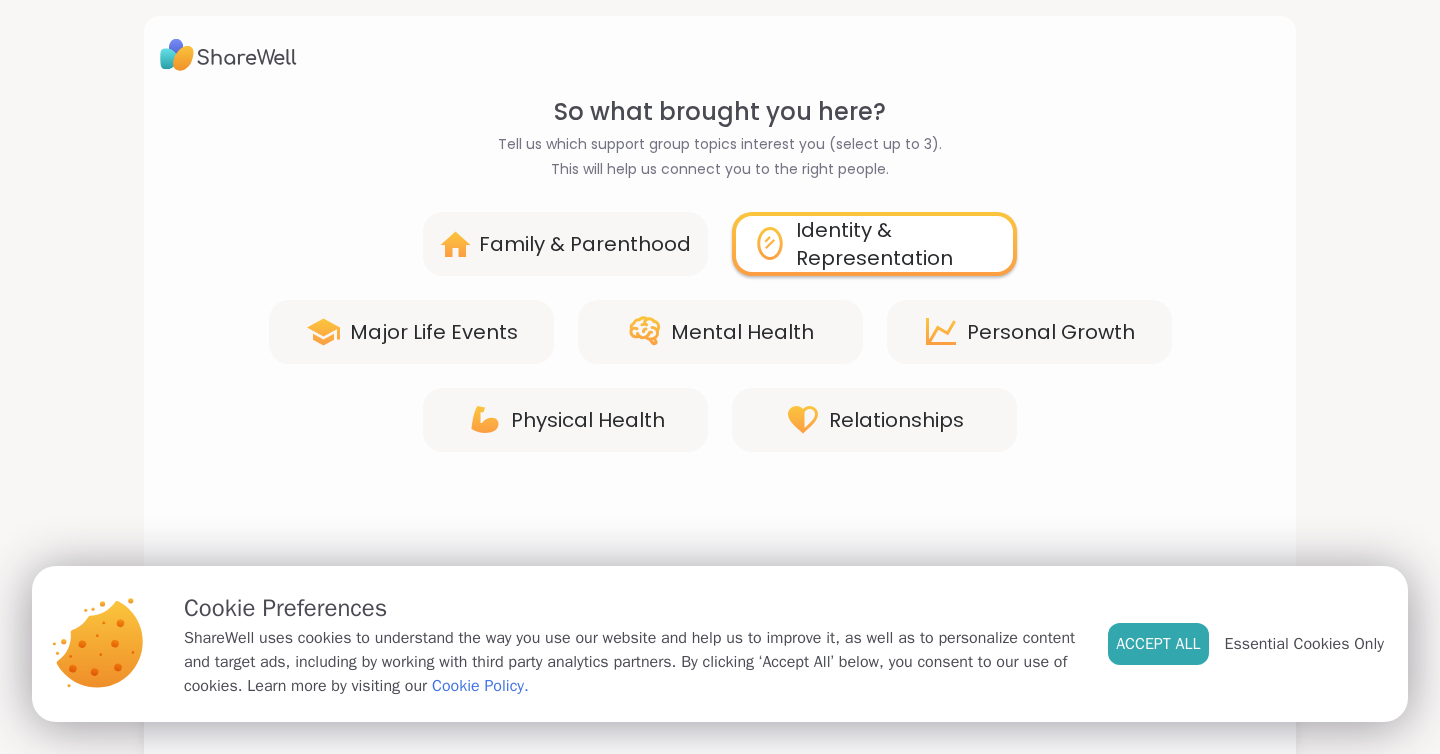 click on "Mental Health" at bounding box center (742, 332) 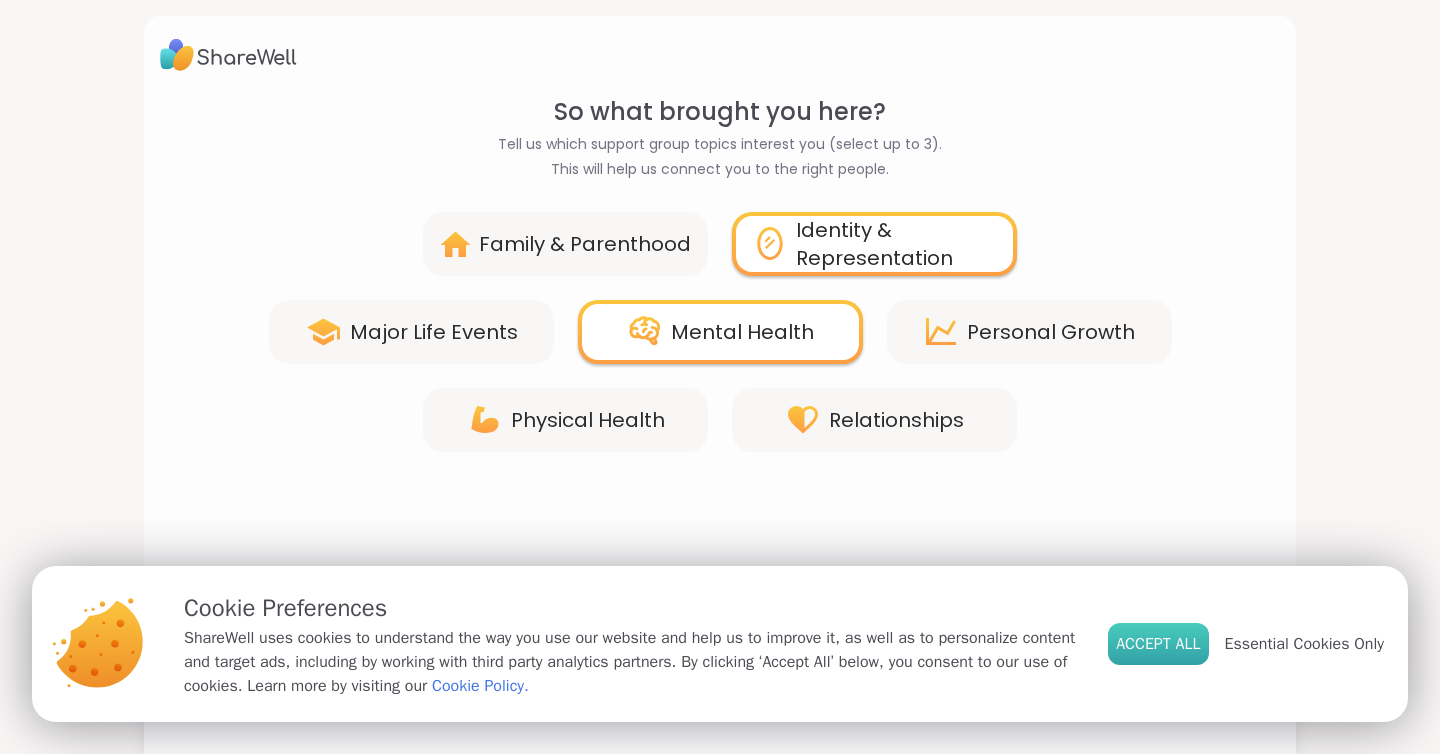 click on "Accept All" at bounding box center [1158, 644] 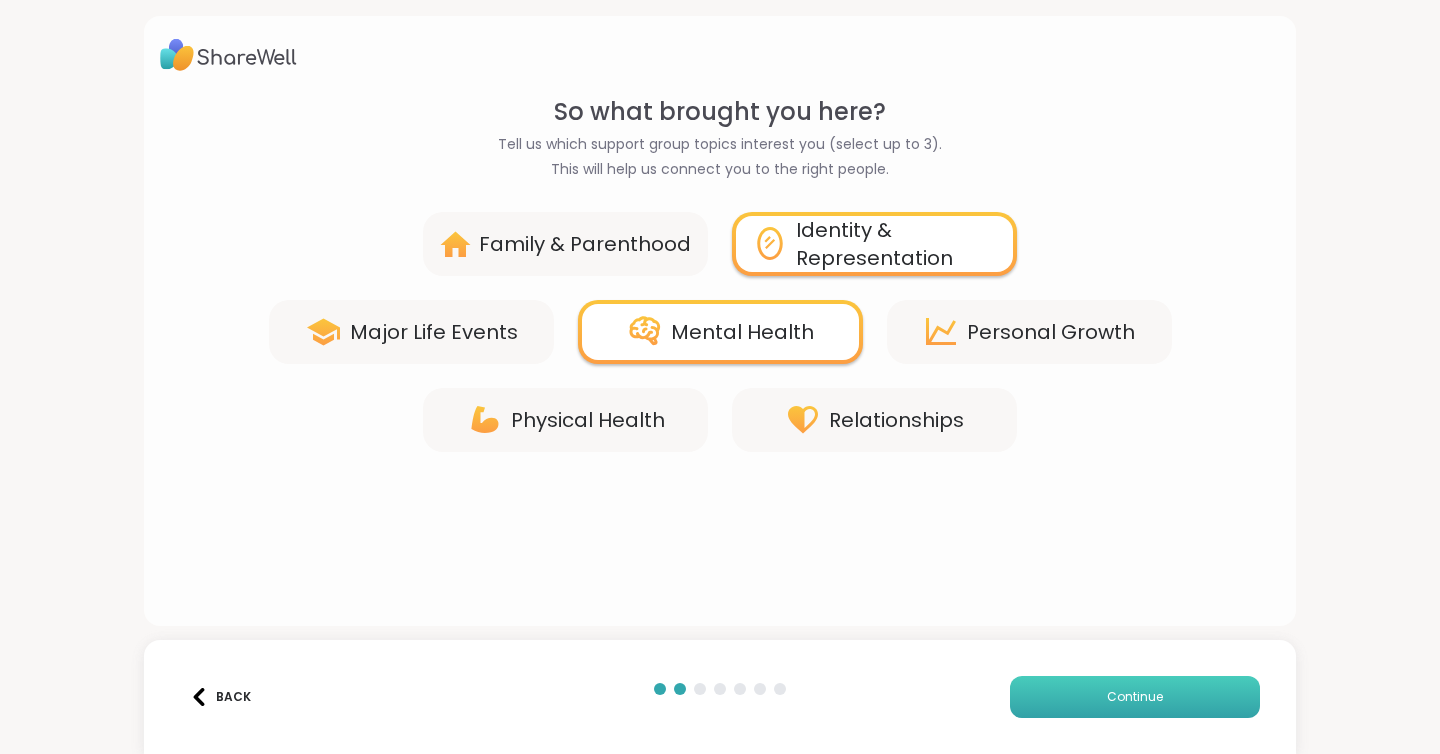 click on "Continue" at bounding box center [1135, 697] 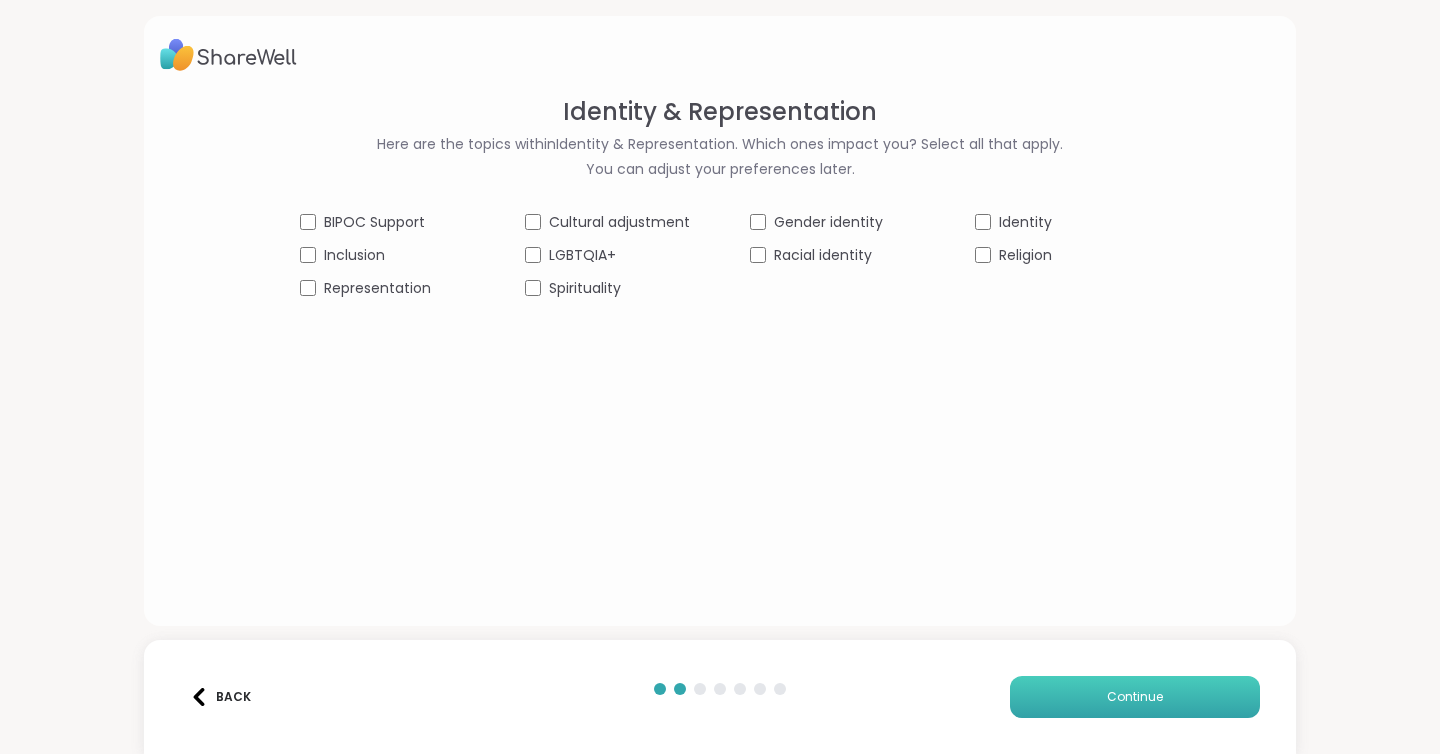 click on "Continue" at bounding box center [1135, 697] 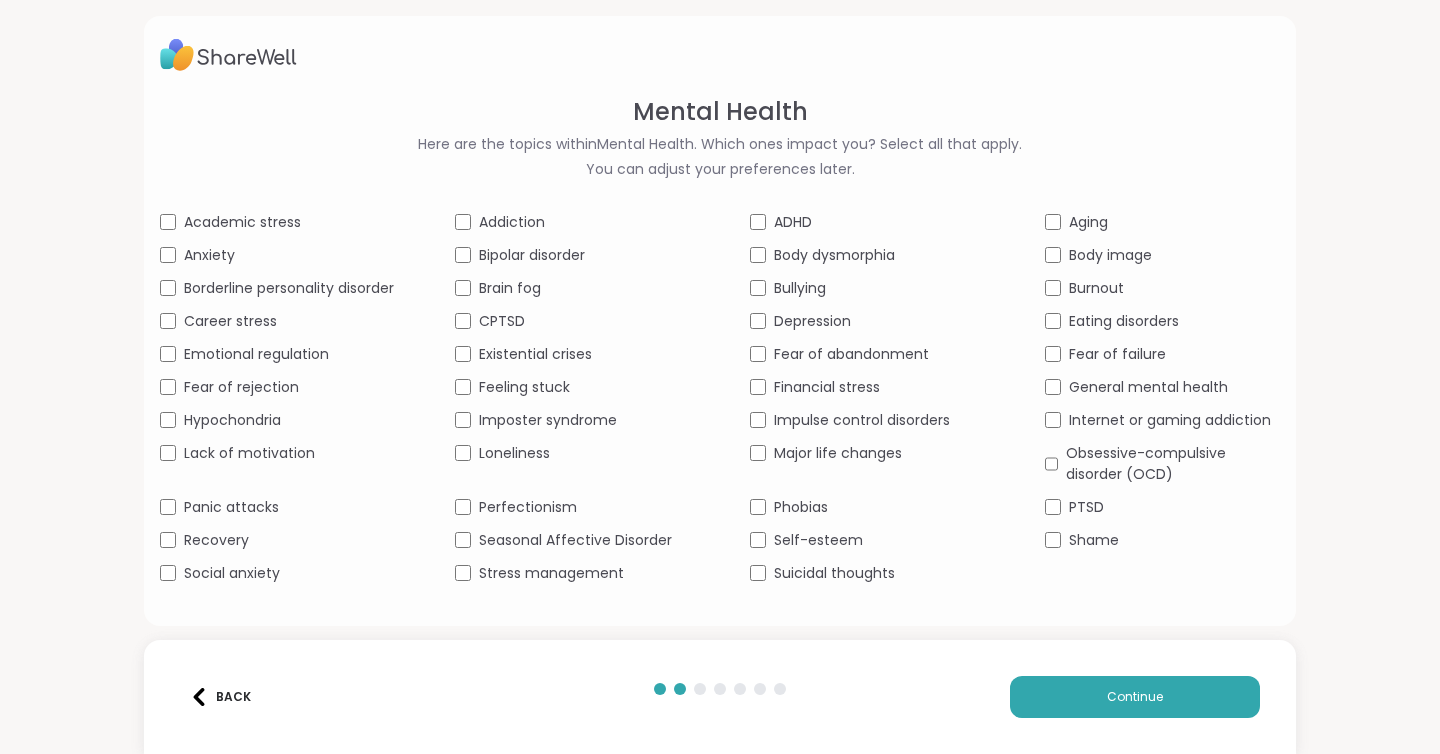 click on "Social anxiety" at bounding box center (277, 573) 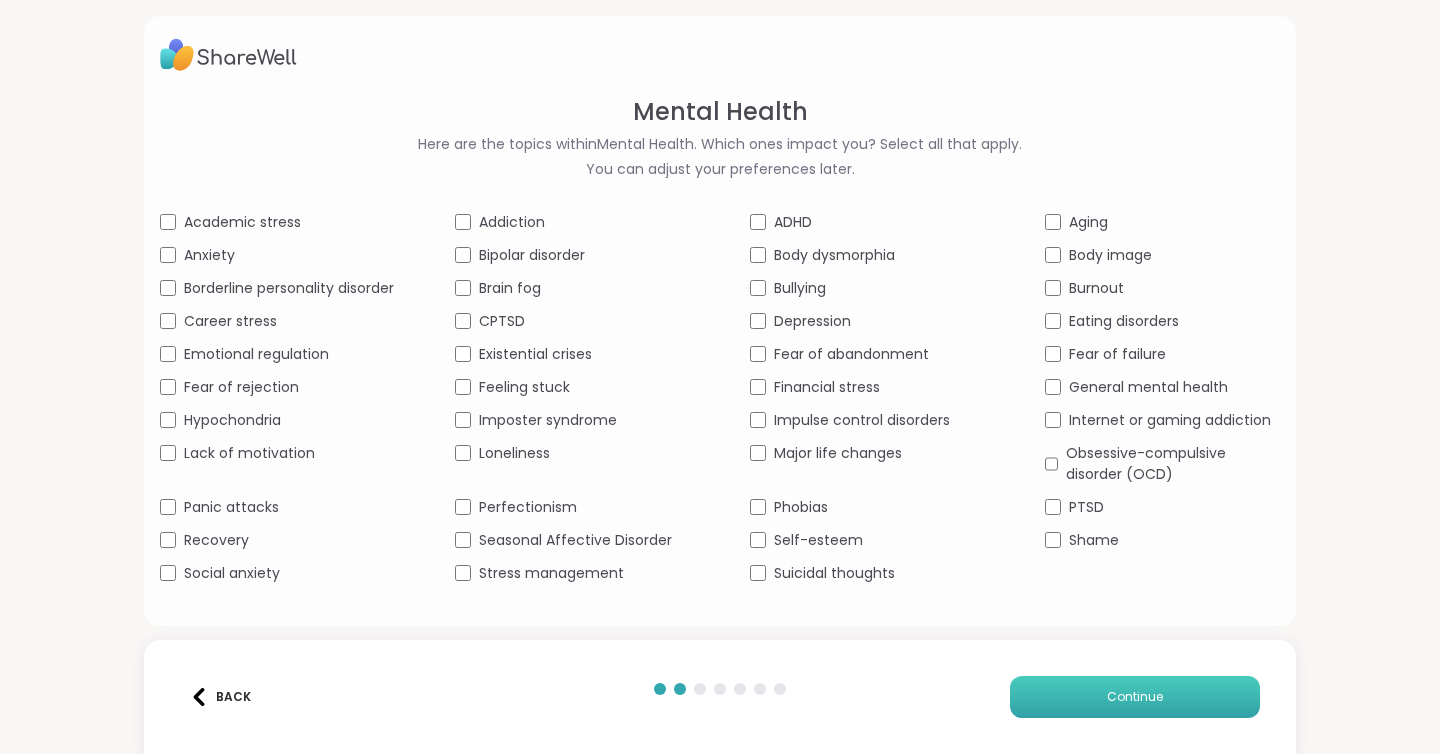 click on "Continue" at bounding box center (1135, 697) 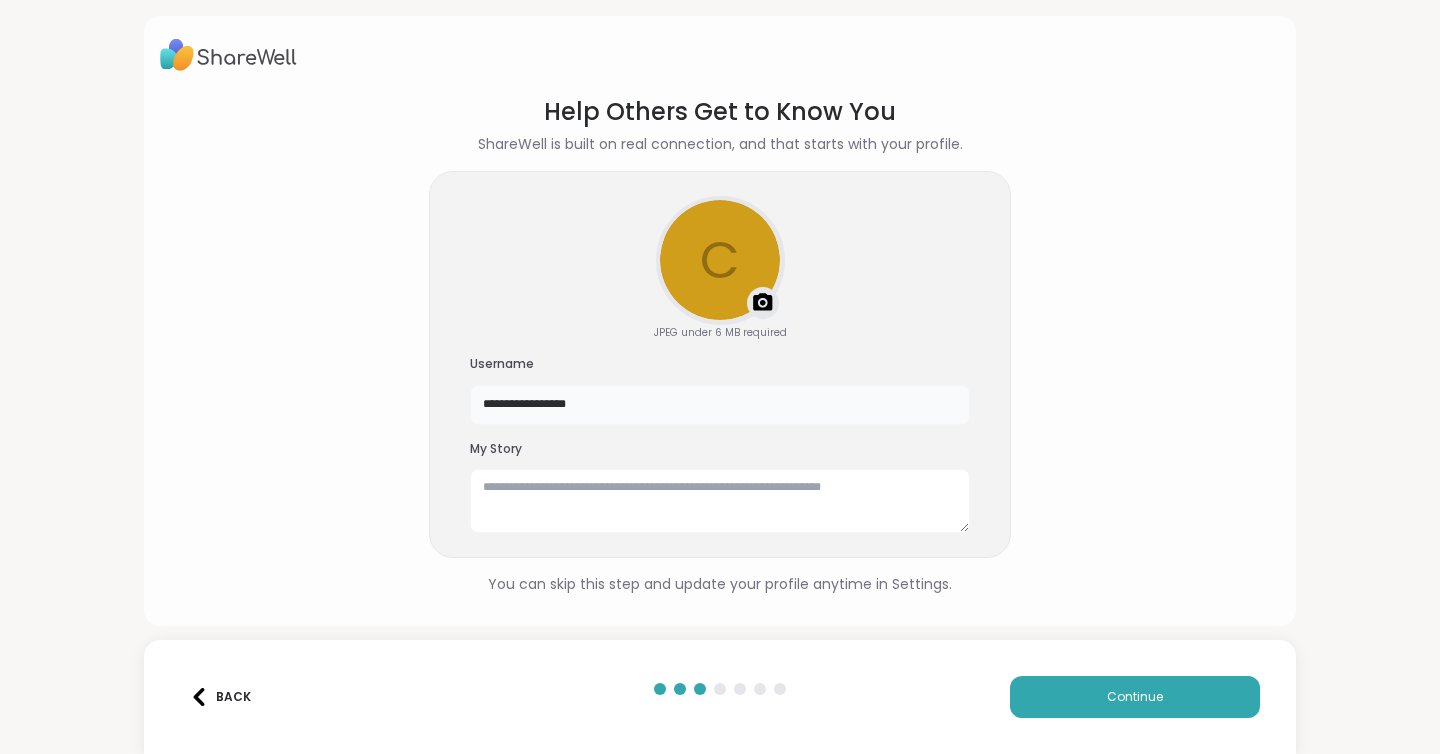 drag, startPoint x: 525, startPoint y: 403, endPoint x: 598, endPoint y: 405, distance: 73.02739 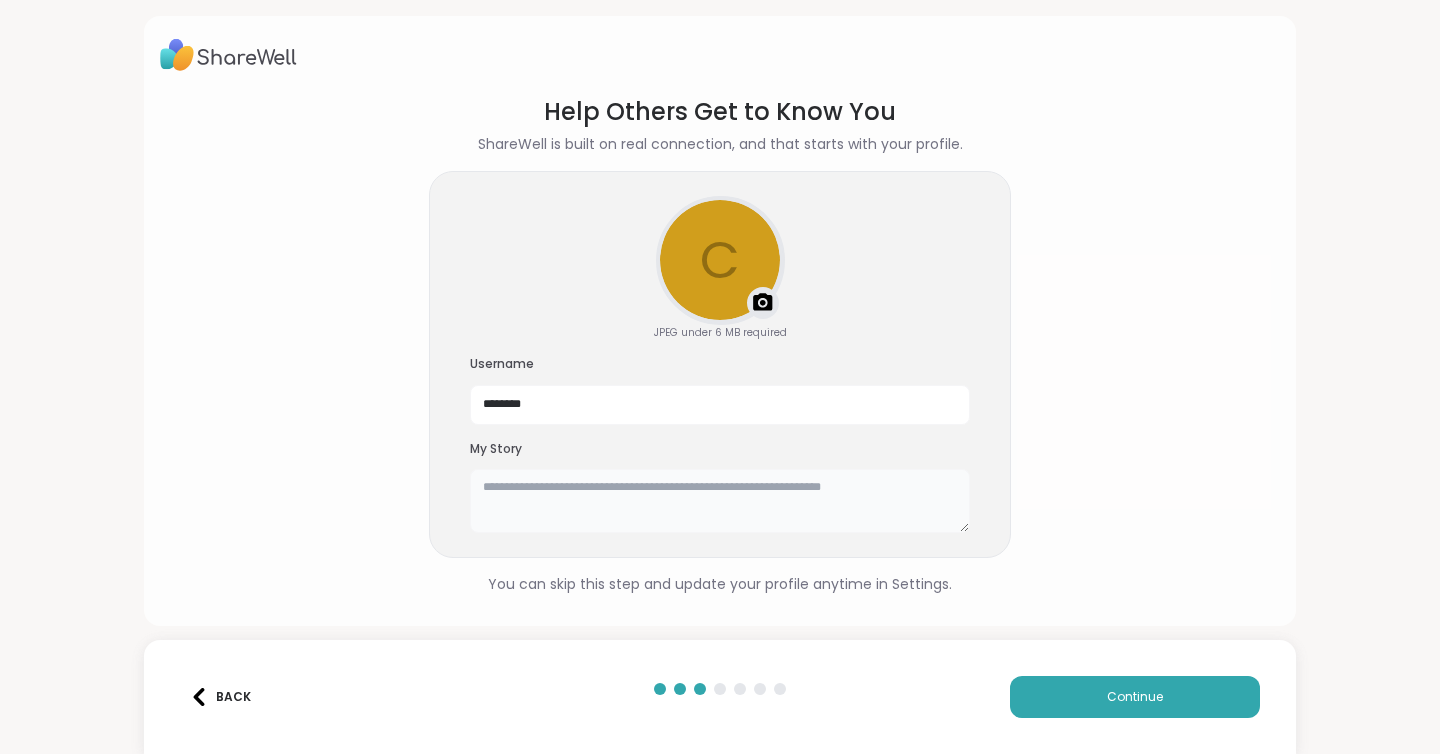 click at bounding box center [720, 501] 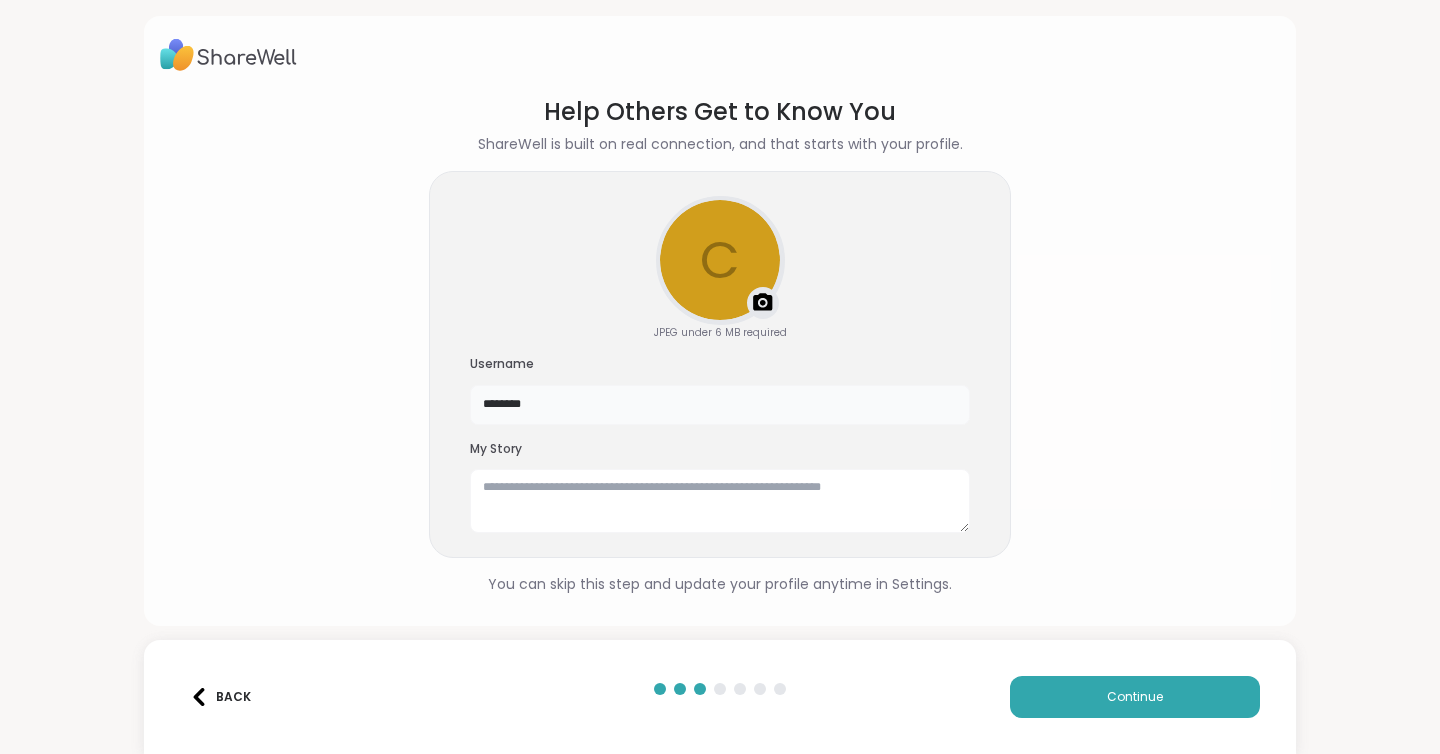 click on "********" at bounding box center (720, 405) 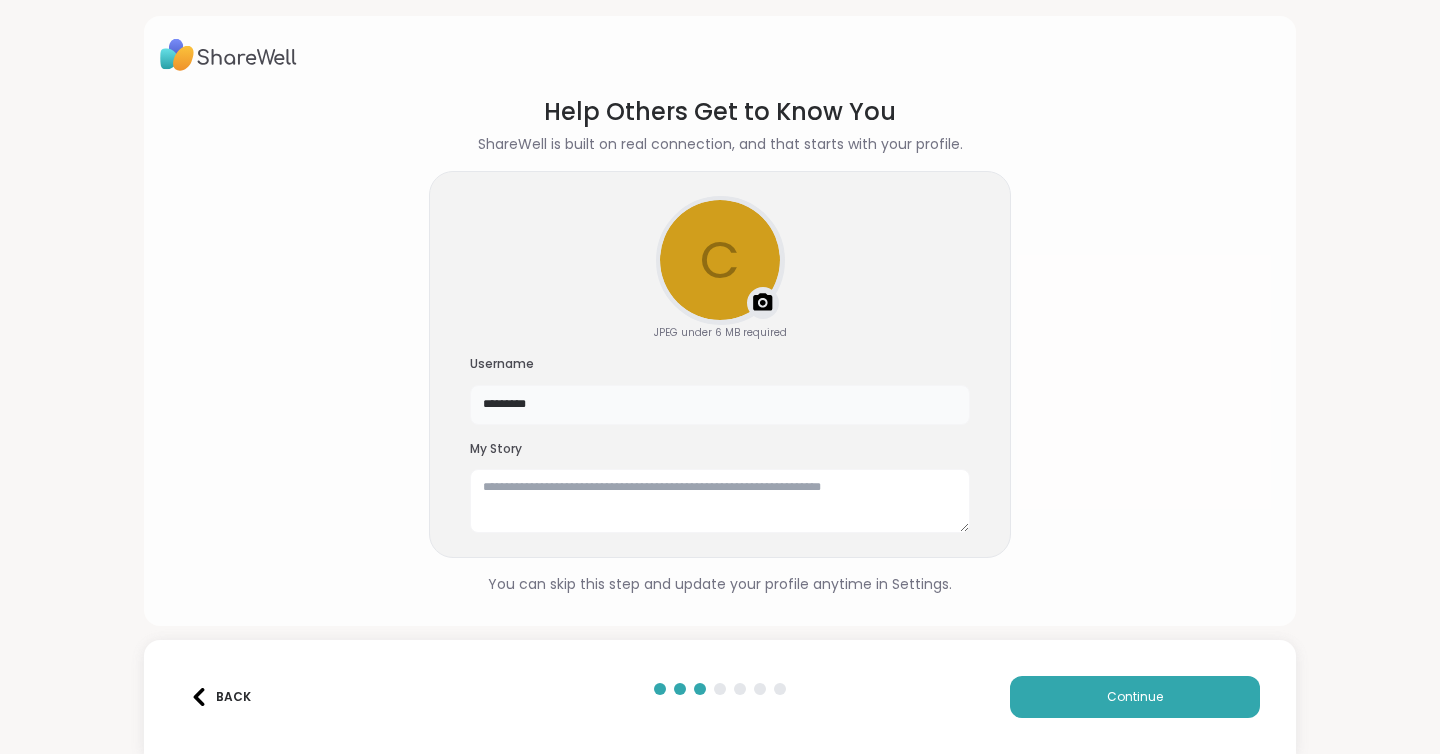 type on "*********" 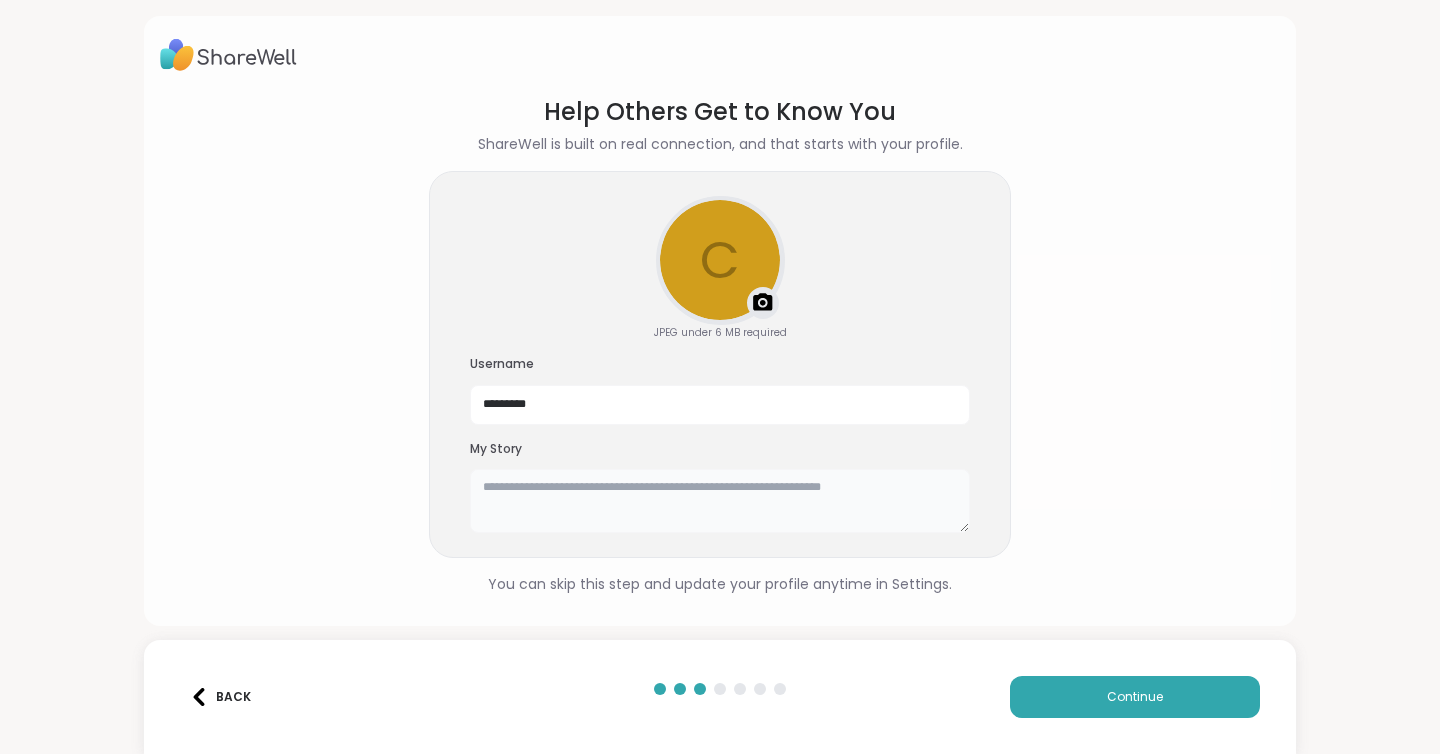 click at bounding box center (720, 501) 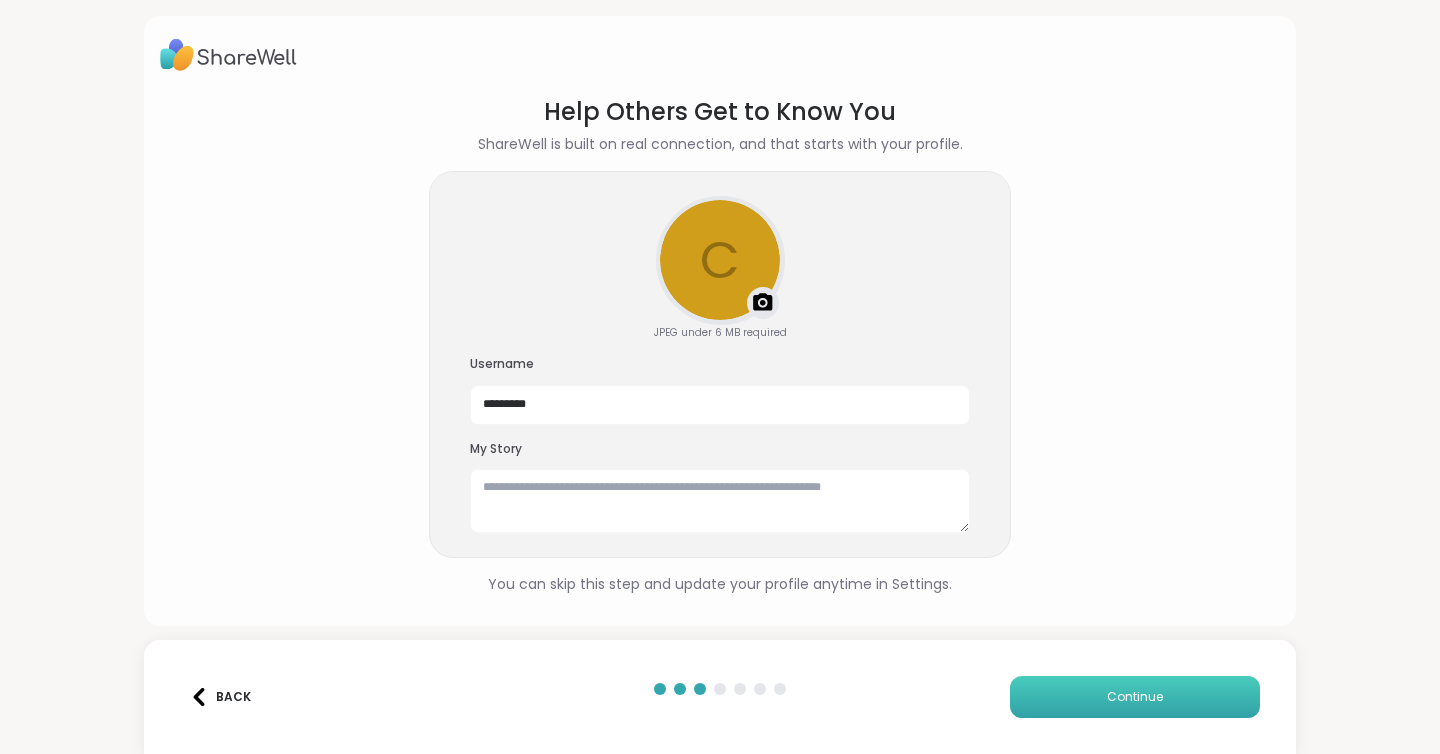 click on "Continue" at bounding box center [1135, 697] 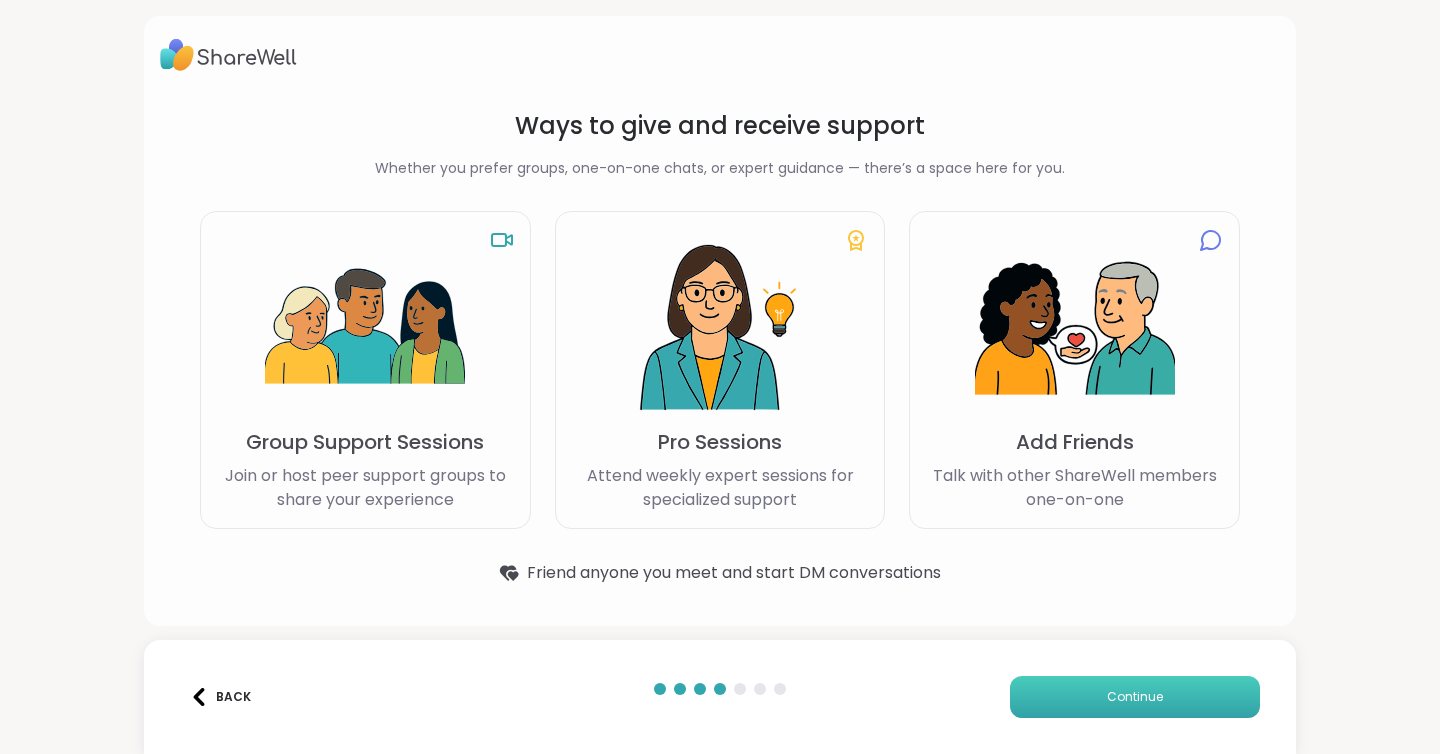click on "Continue" at bounding box center (1135, 697) 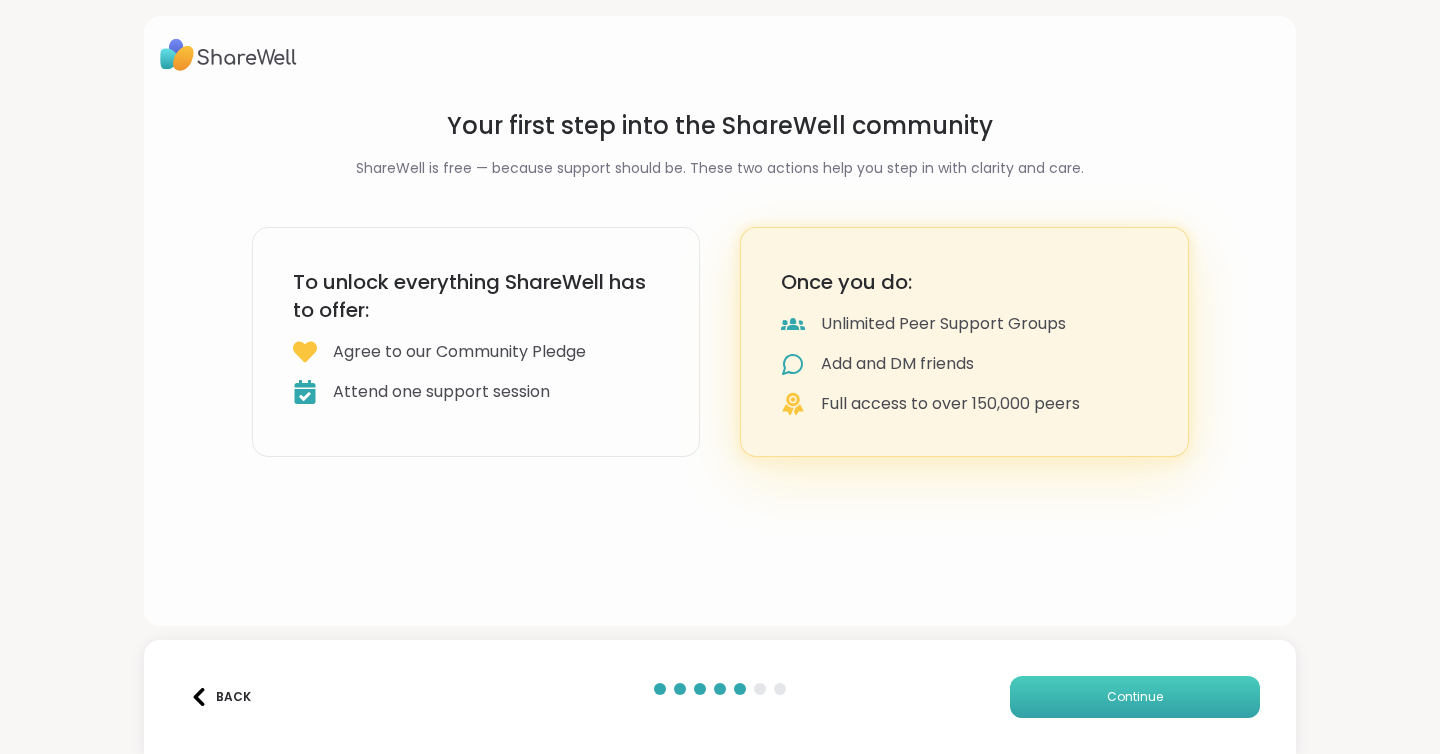 click on "Continue" at bounding box center [1135, 697] 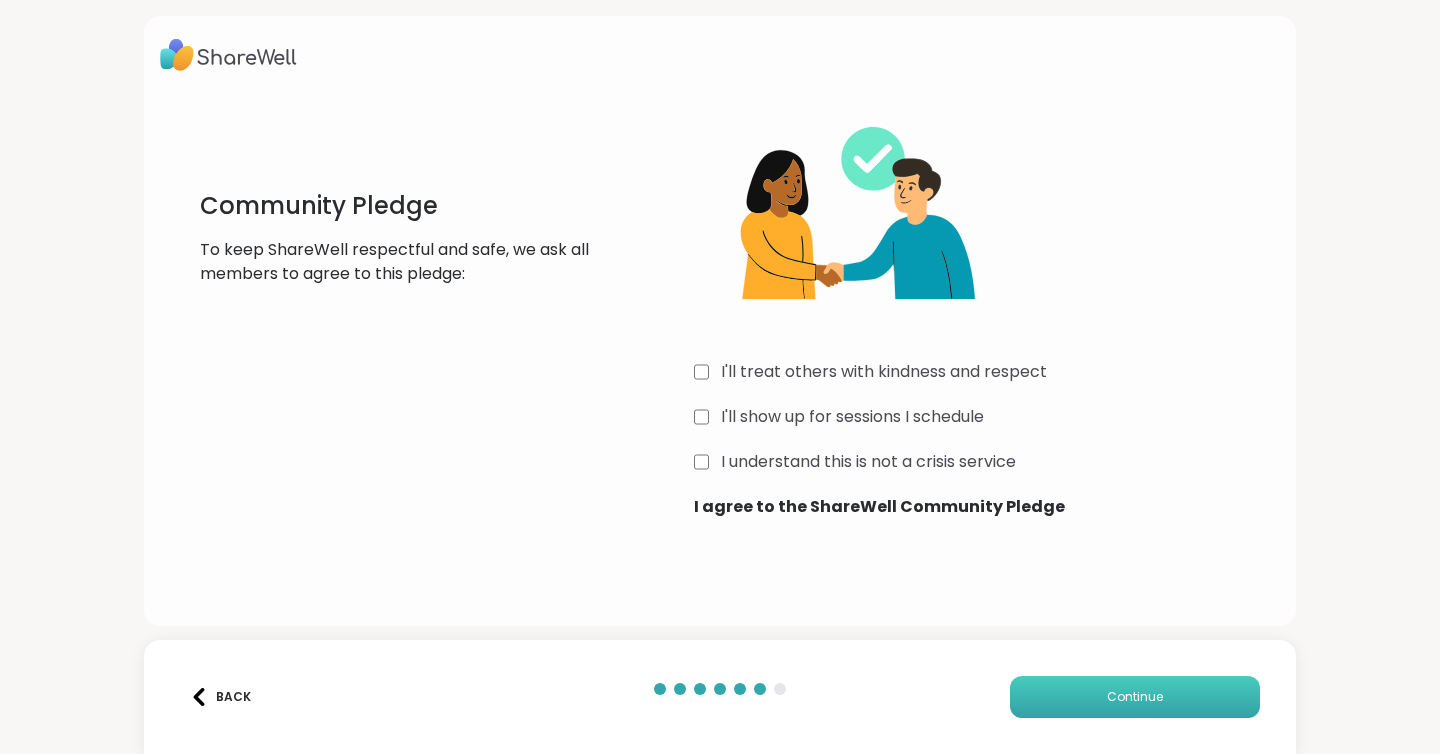 click on "Continue" at bounding box center [1135, 697] 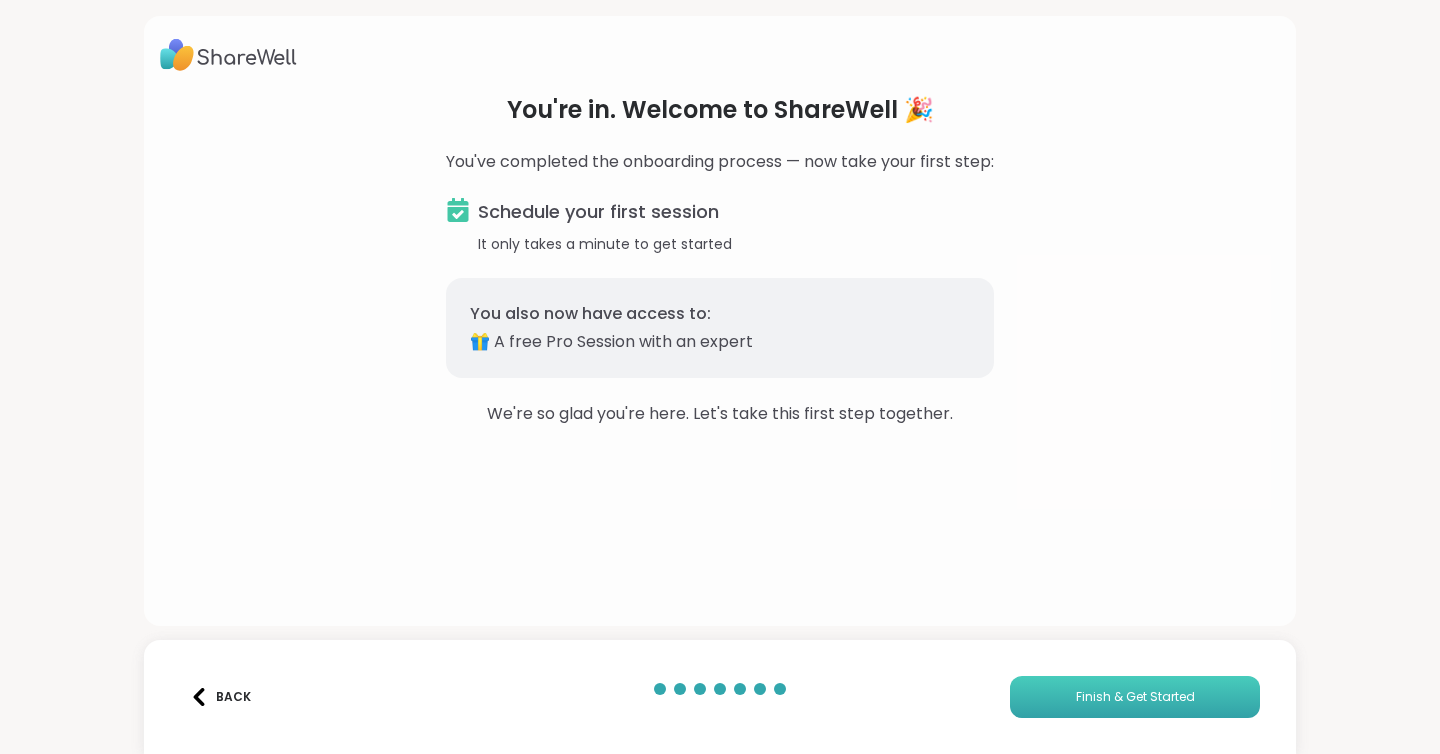 click on "Finish & Get Started" at bounding box center [1135, 697] 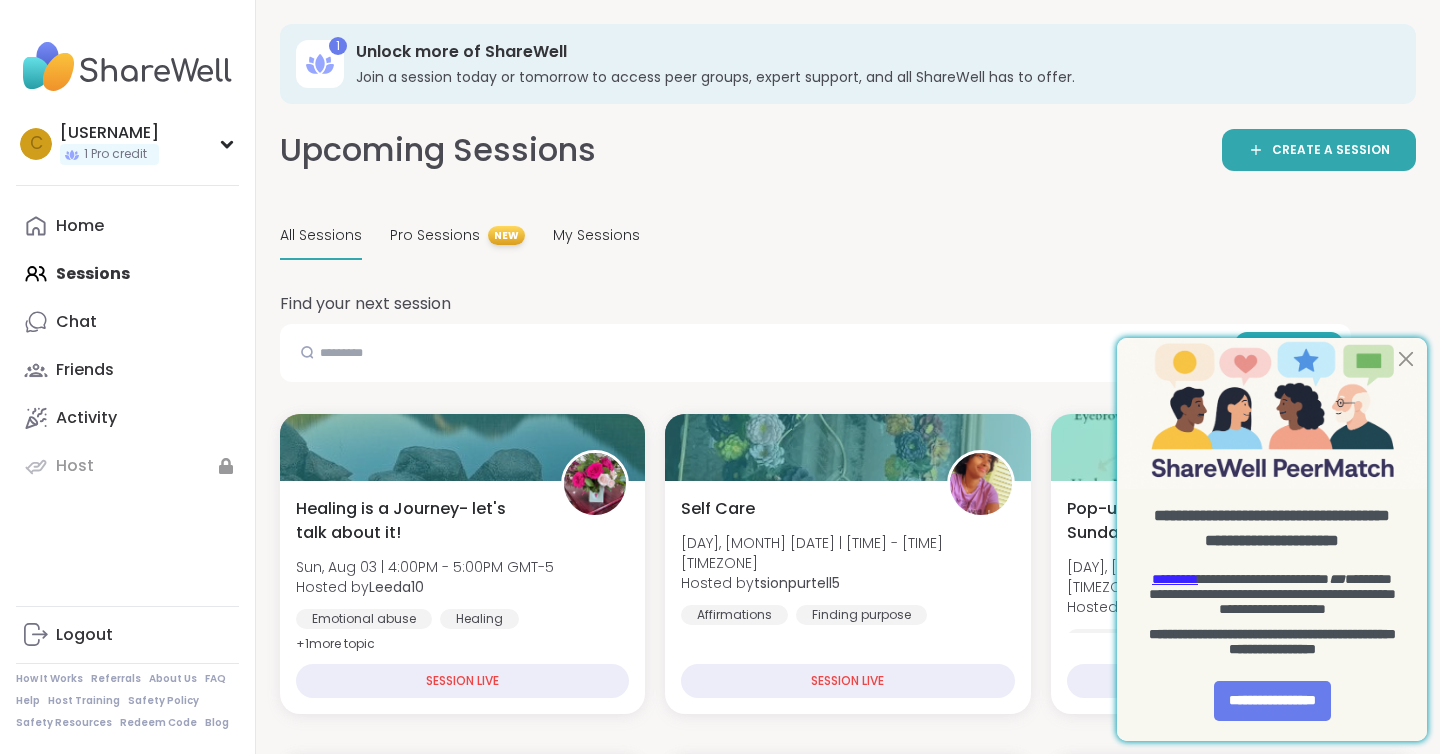 scroll, scrollTop: 0, scrollLeft: 0, axis: both 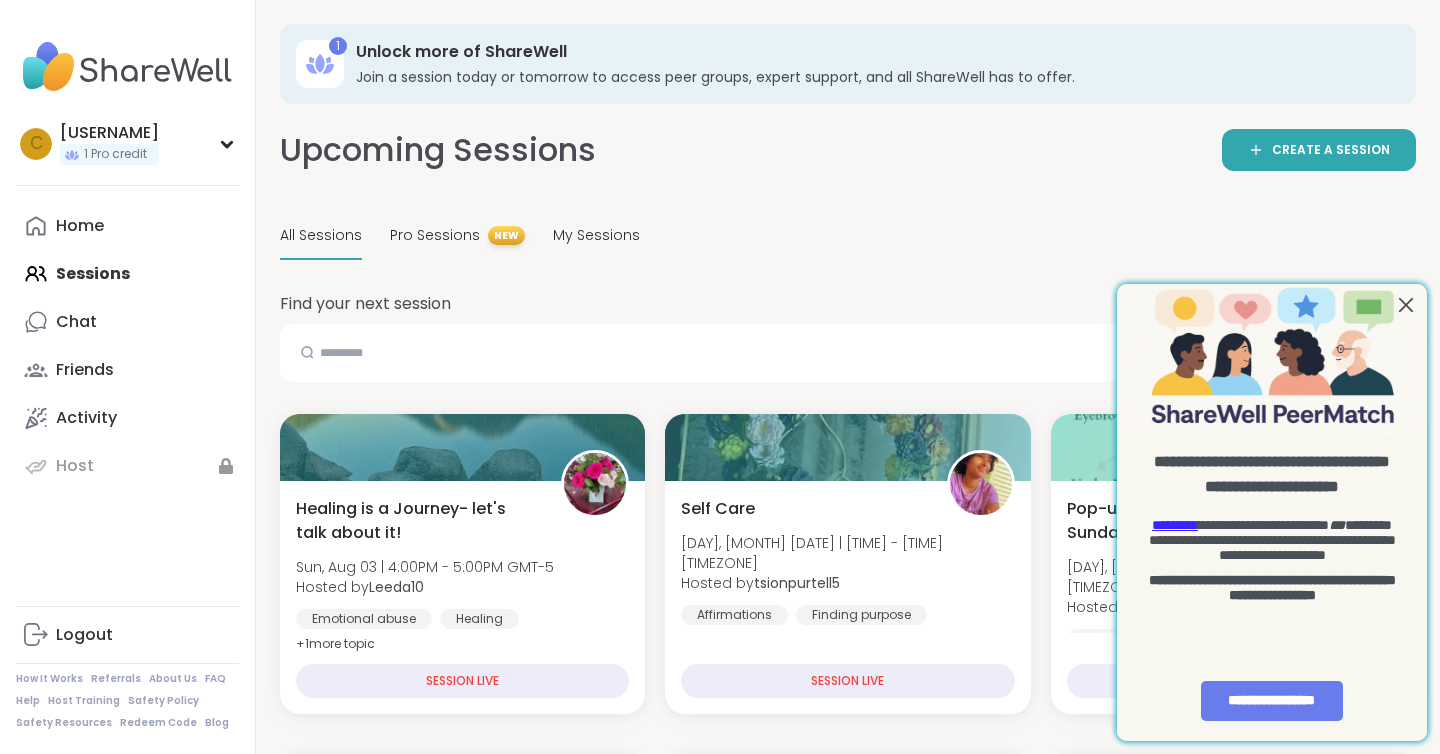 click at bounding box center [1406, 304] 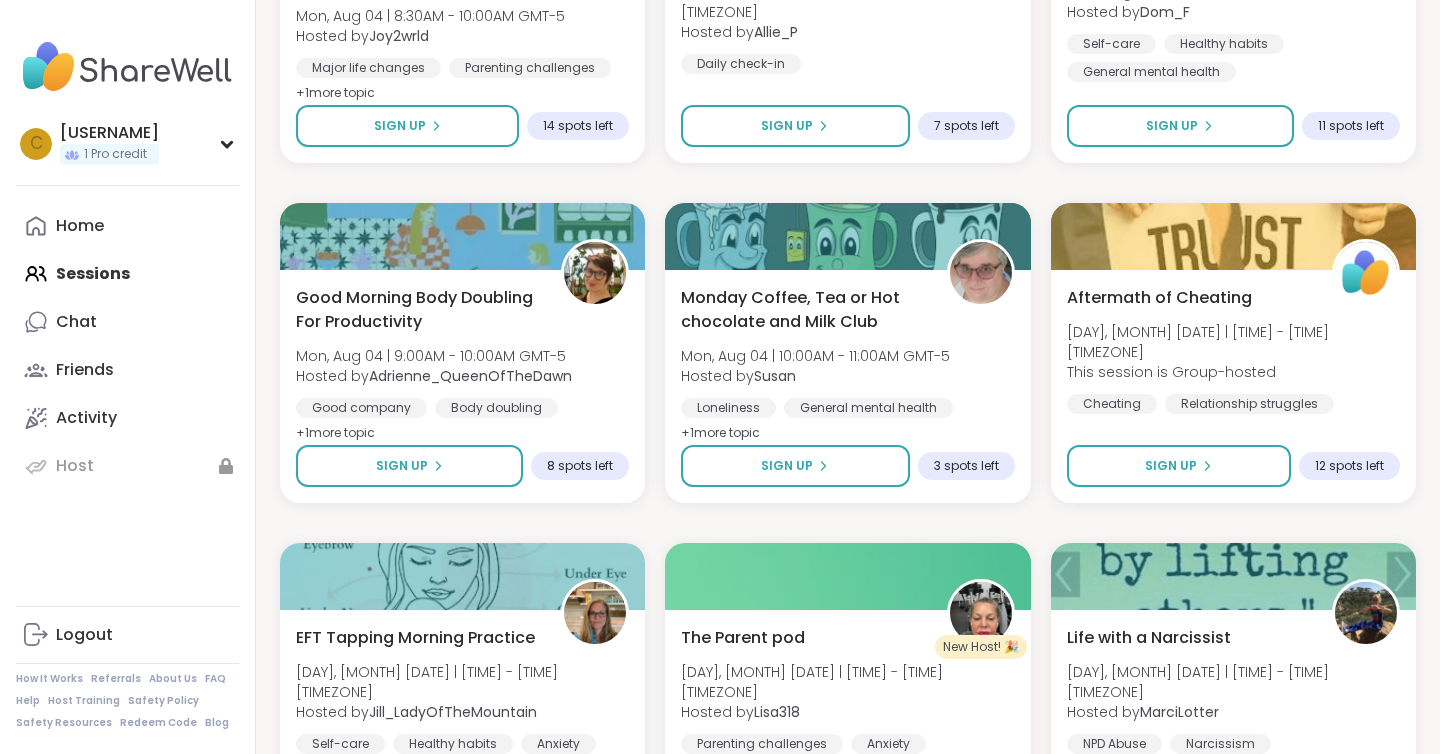scroll, scrollTop: 2933, scrollLeft: 0, axis: vertical 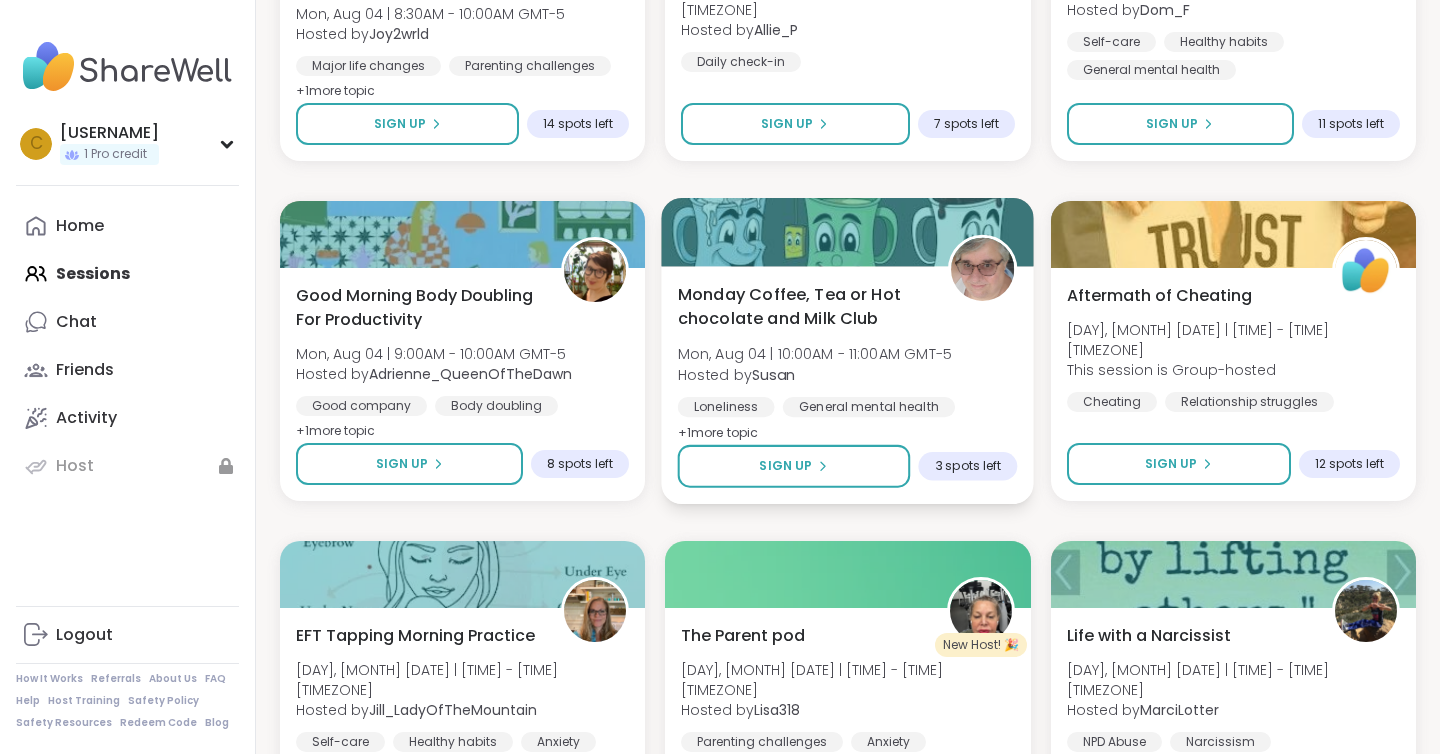 click on "Monday Coffee, Tea or Hot chocolate and Milk Club" at bounding box center (802, 306) 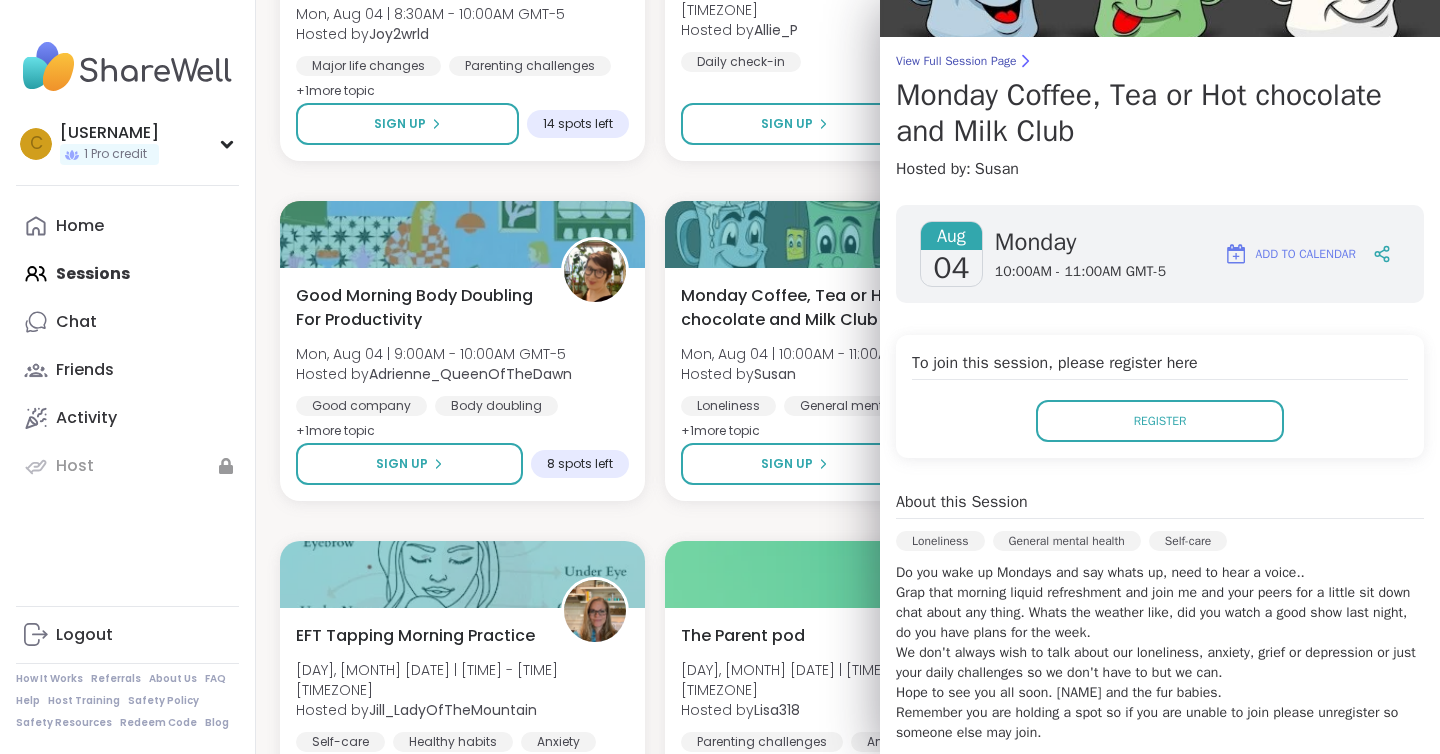 scroll, scrollTop: 0, scrollLeft: 0, axis: both 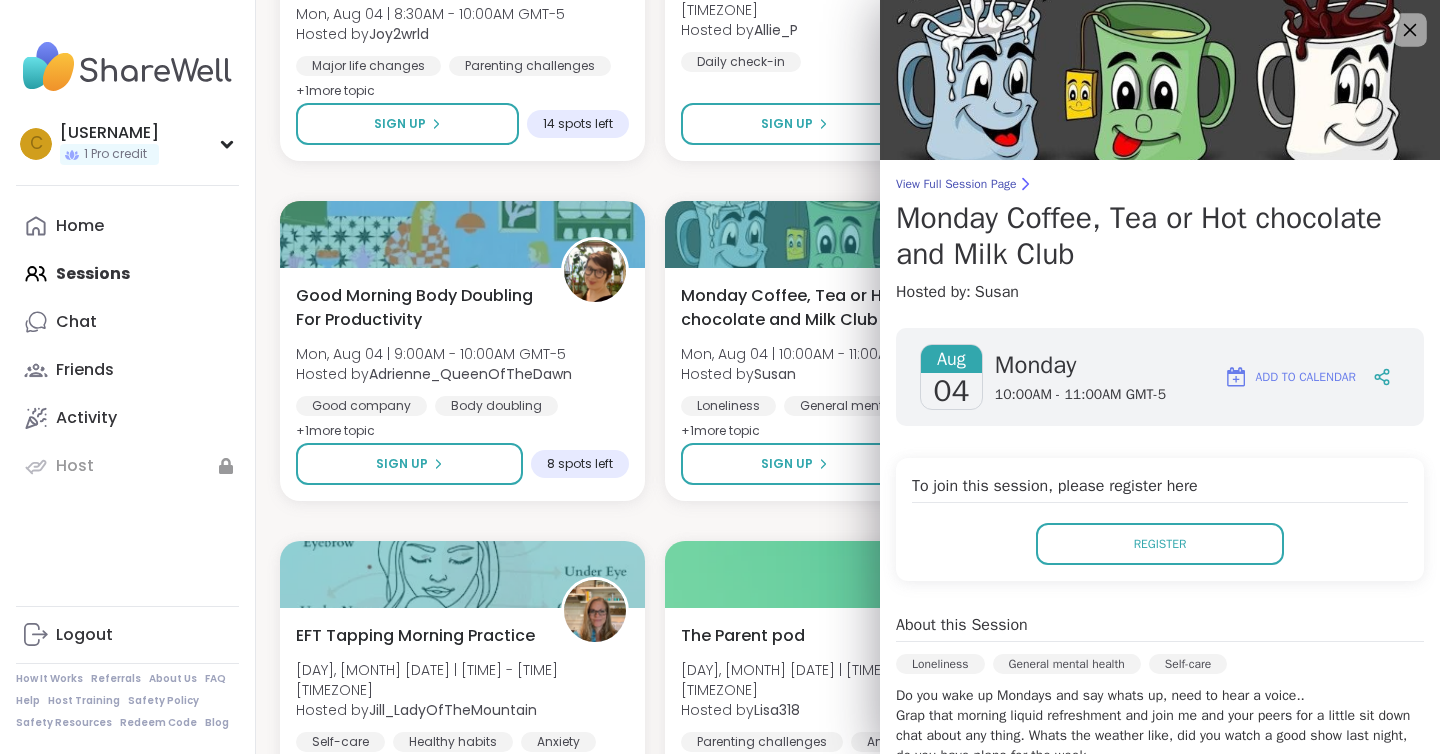 click 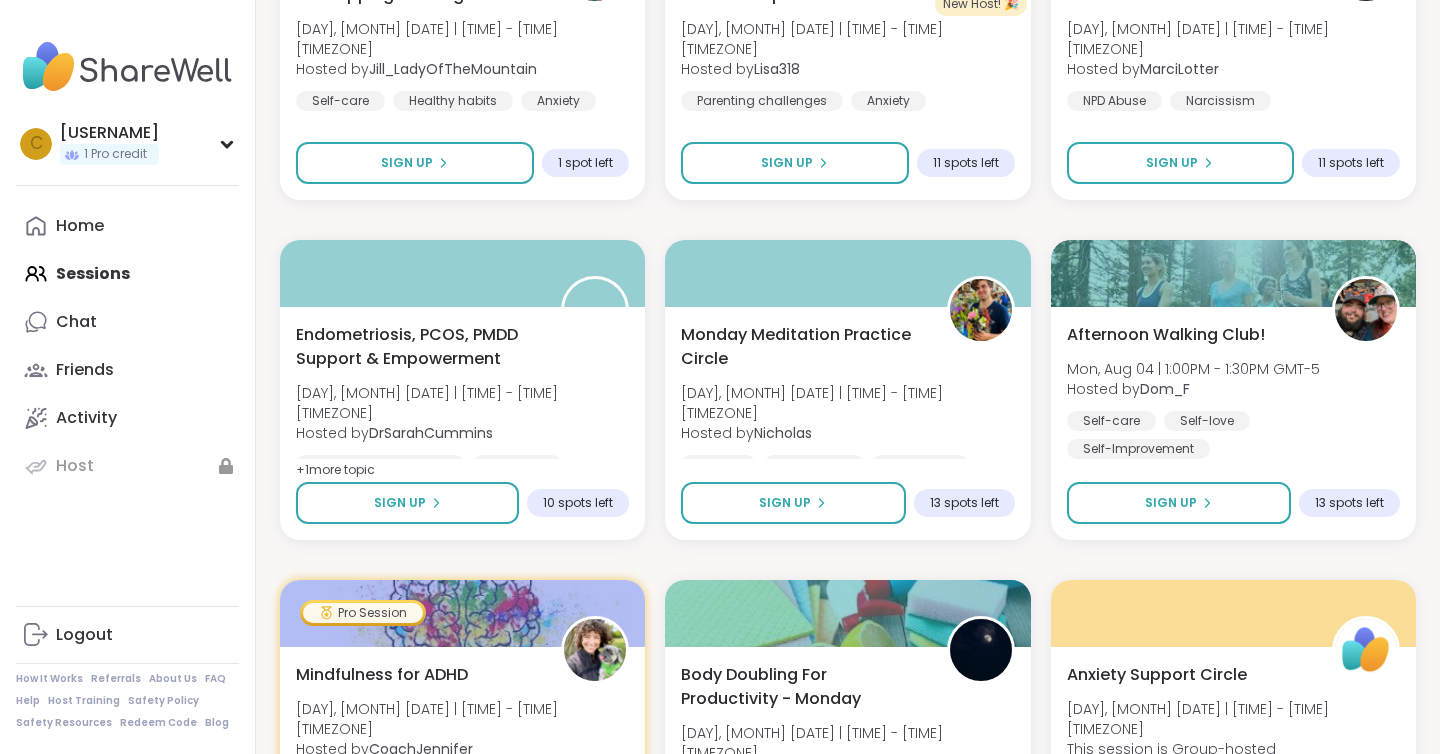 scroll, scrollTop: 3579, scrollLeft: 0, axis: vertical 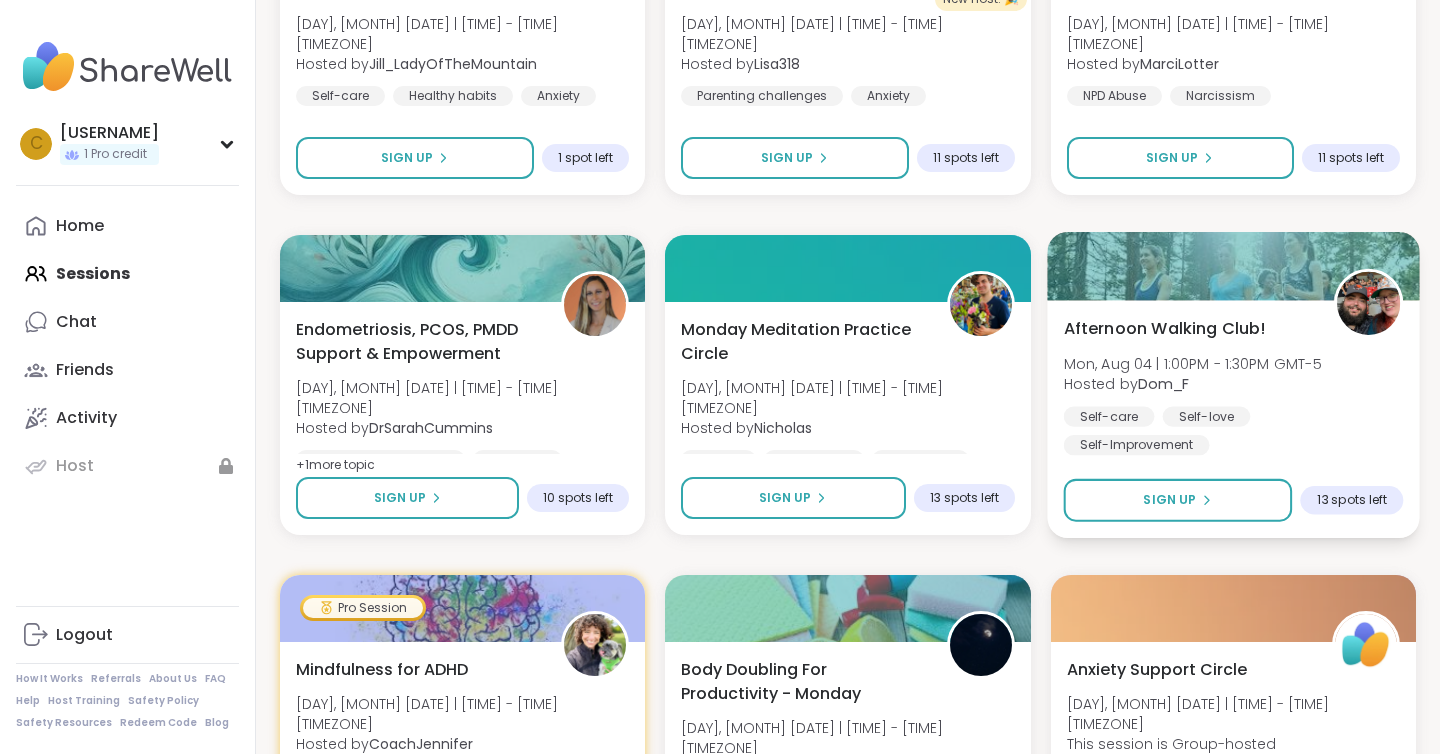 click on "Mon, Aug 04 | 1:00PM - 1:30PM GMT-5" at bounding box center (1192, 363) 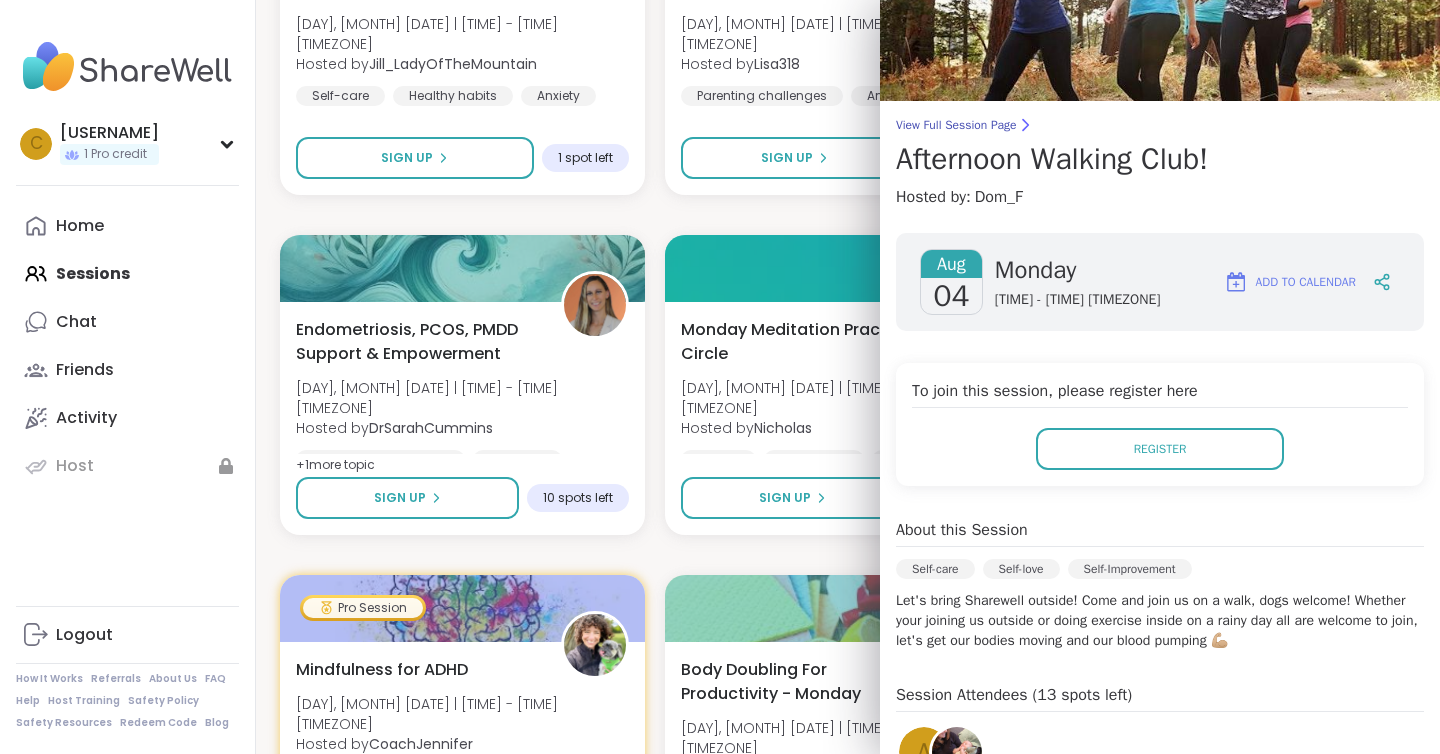 scroll, scrollTop: 0, scrollLeft: 0, axis: both 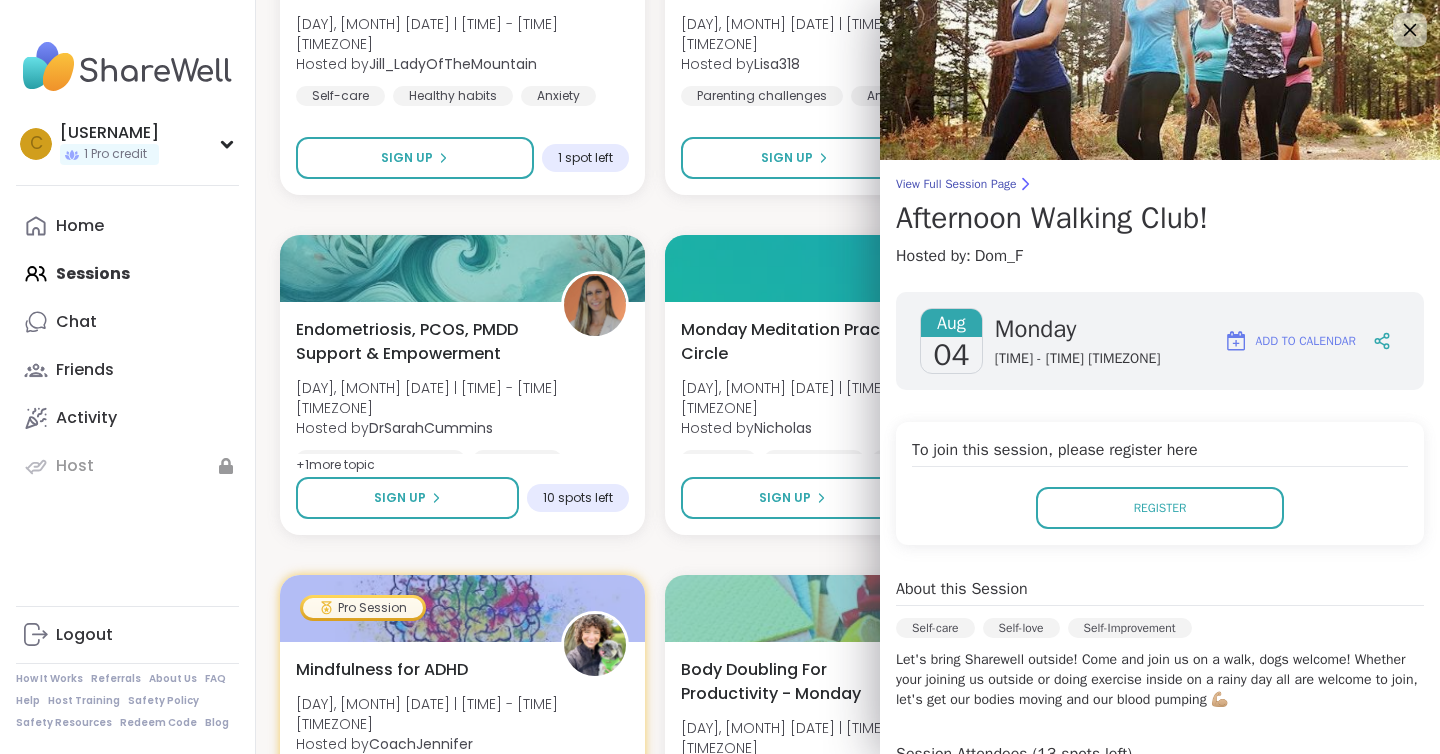 click 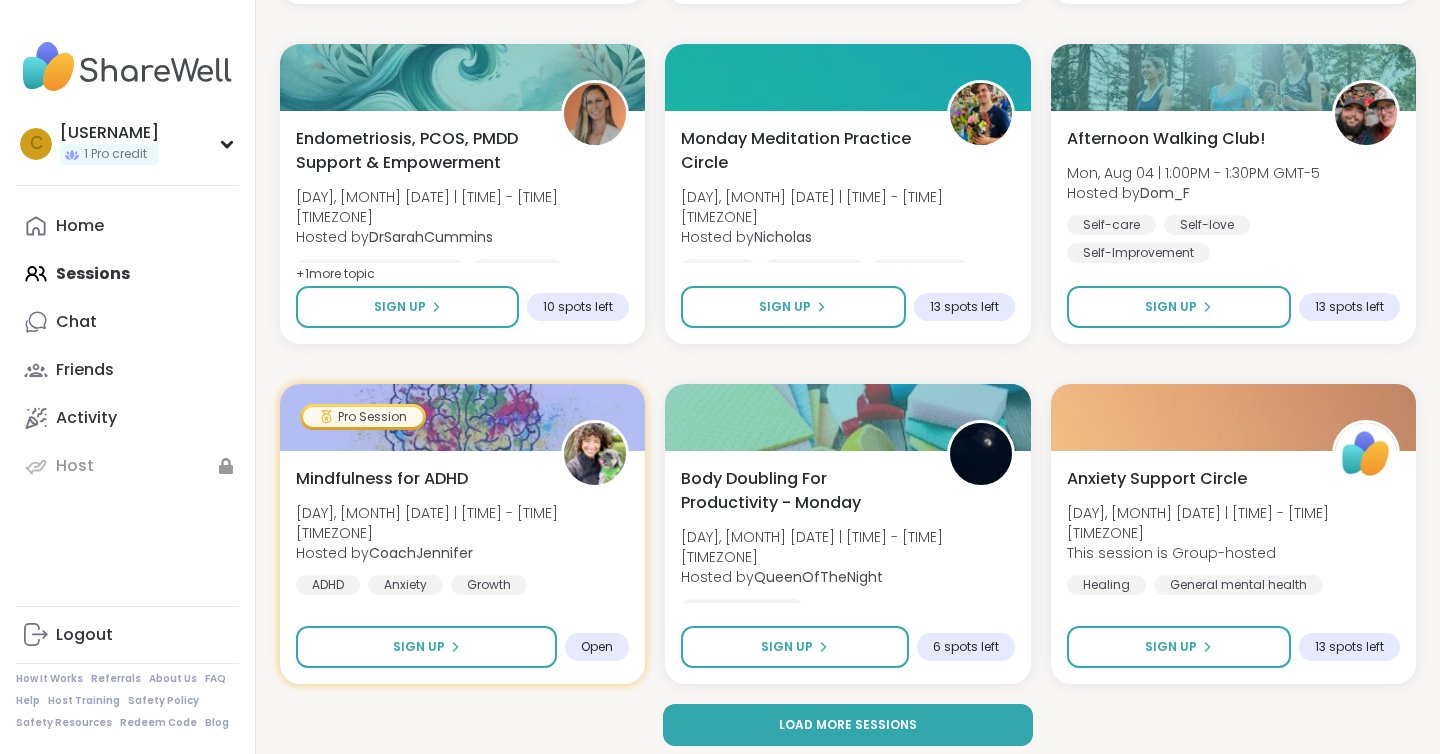 scroll, scrollTop: 3782, scrollLeft: 0, axis: vertical 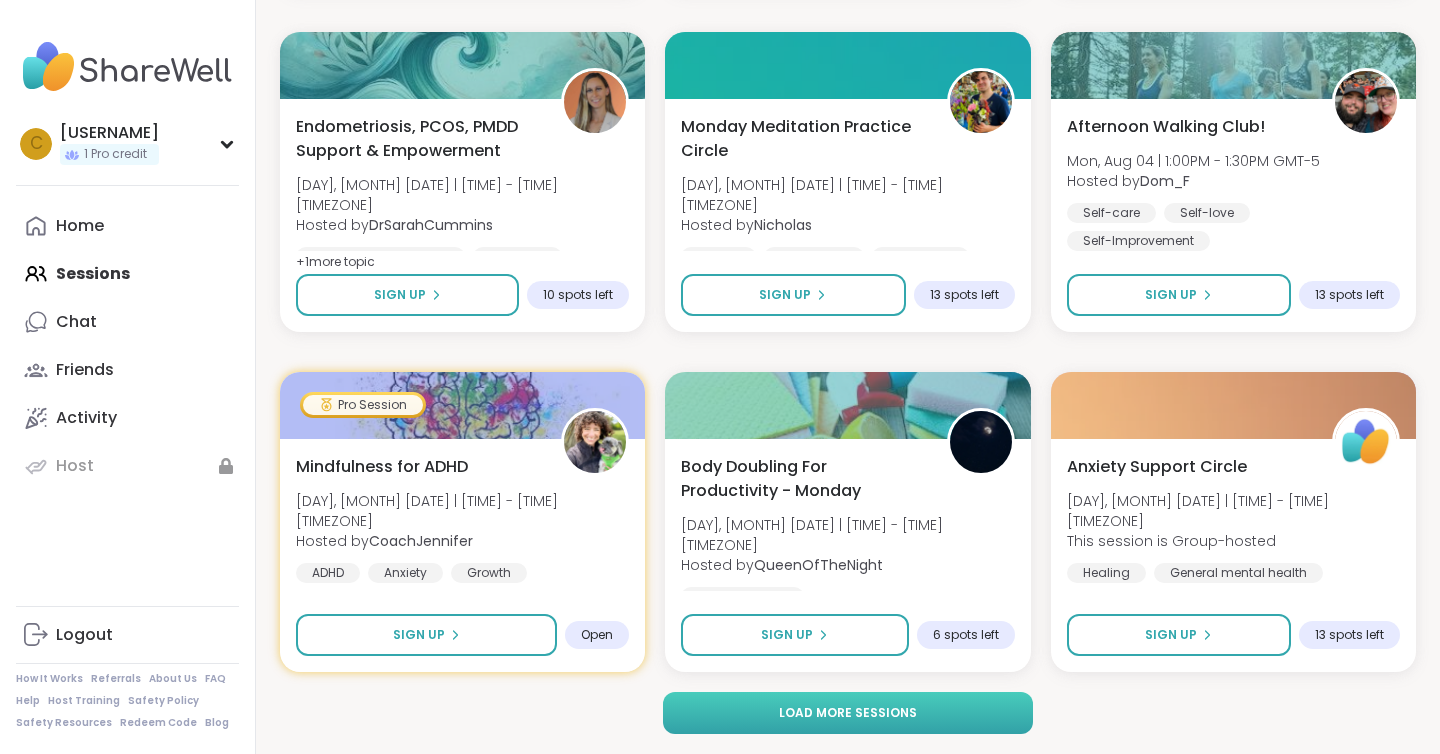 click on "Load more sessions" at bounding box center (848, 713) 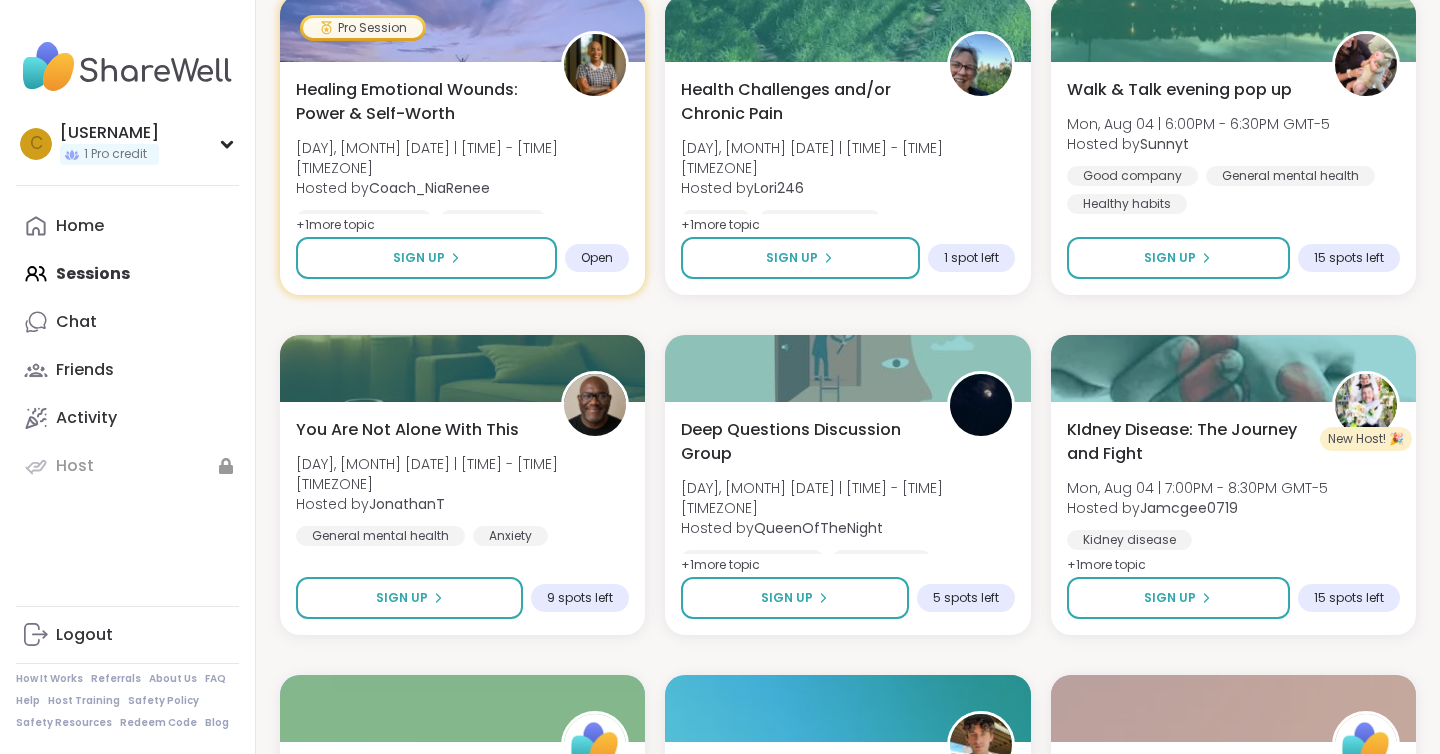 scroll, scrollTop: 5181, scrollLeft: 0, axis: vertical 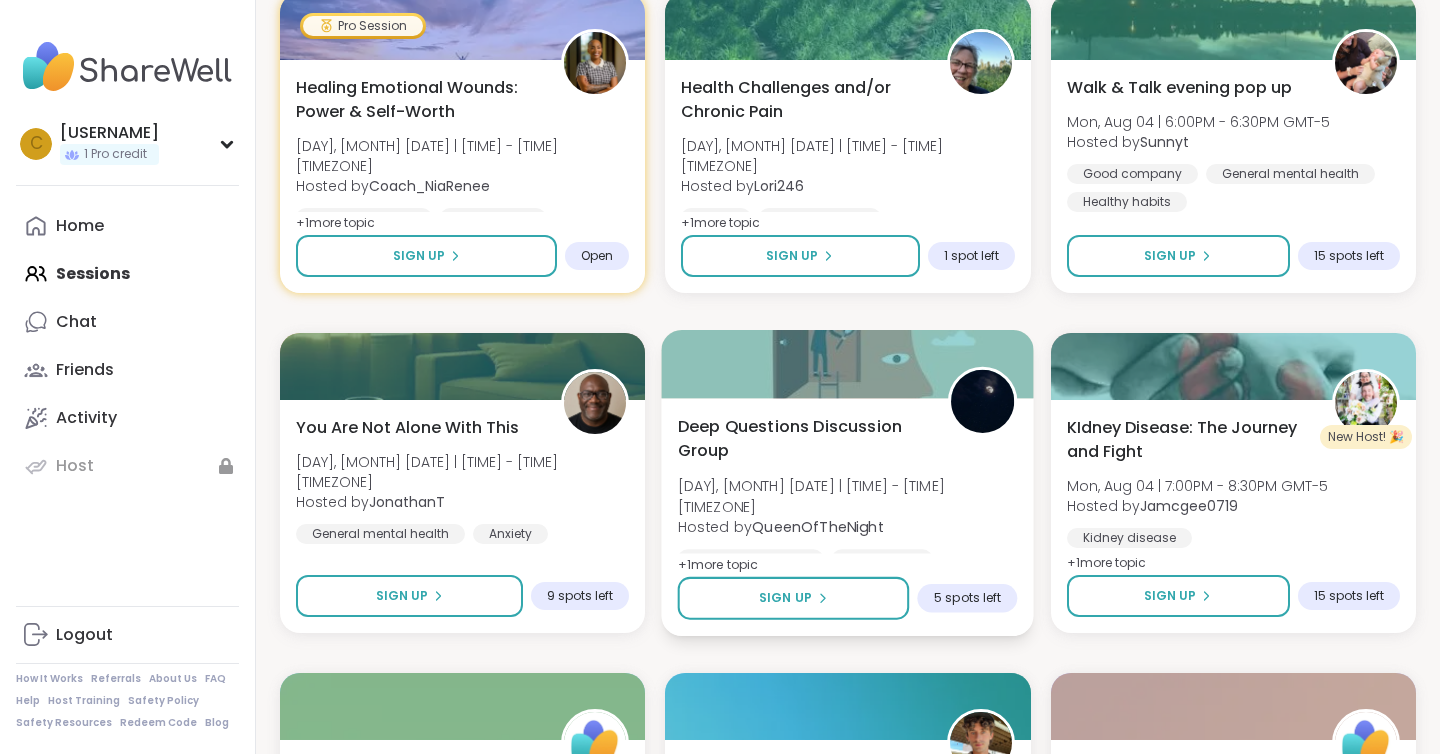click on "Deep Questions Discussion Group" at bounding box center (802, 438) 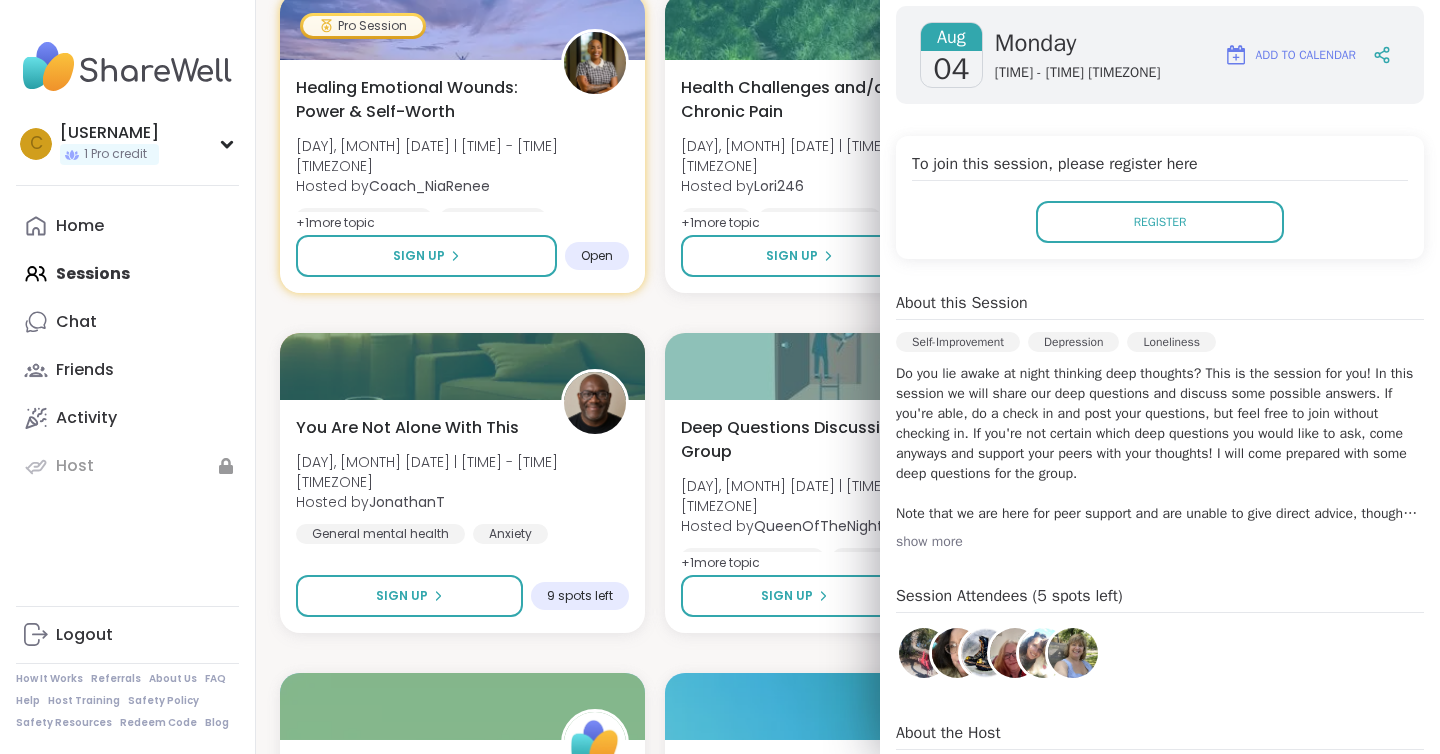 scroll, scrollTop: 290, scrollLeft: 0, axis: vertical 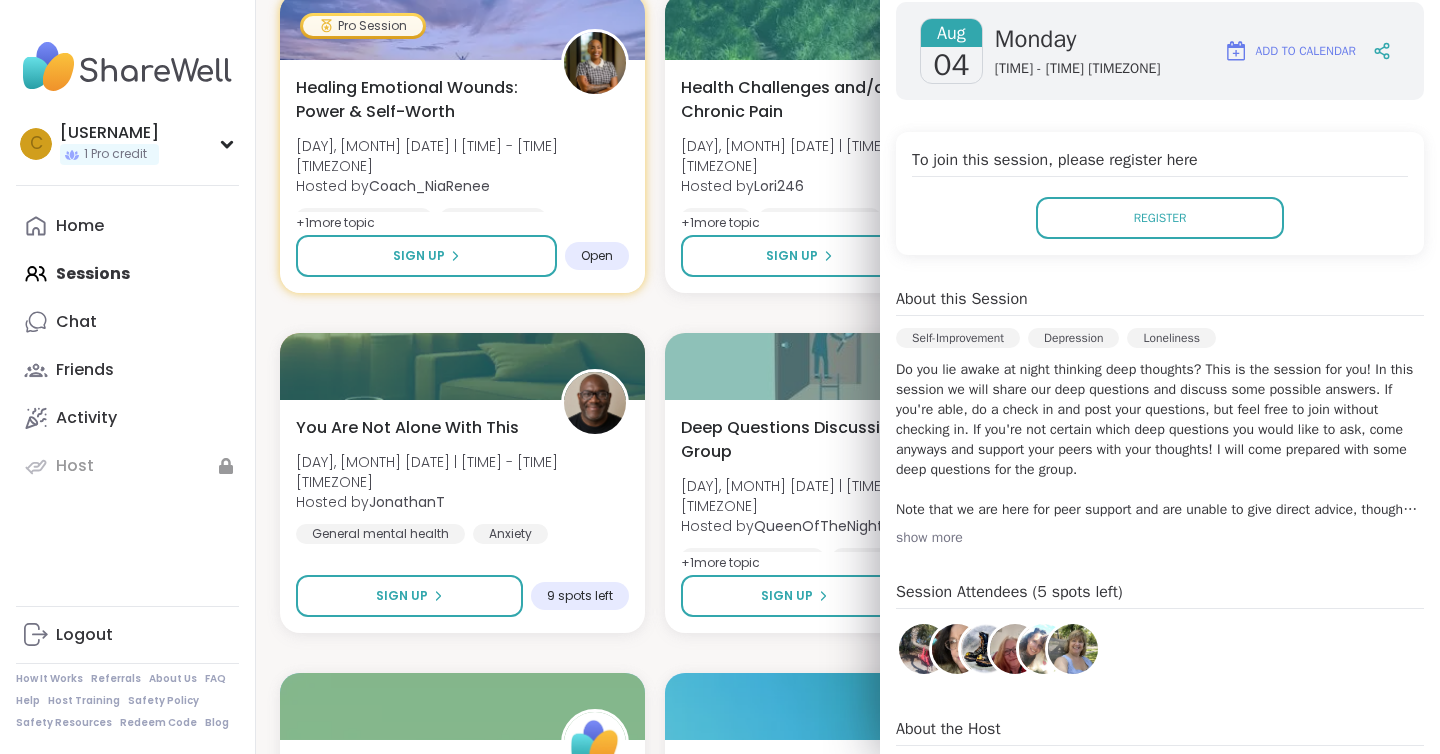 click on "show more" at bounding box center [1160, 538] 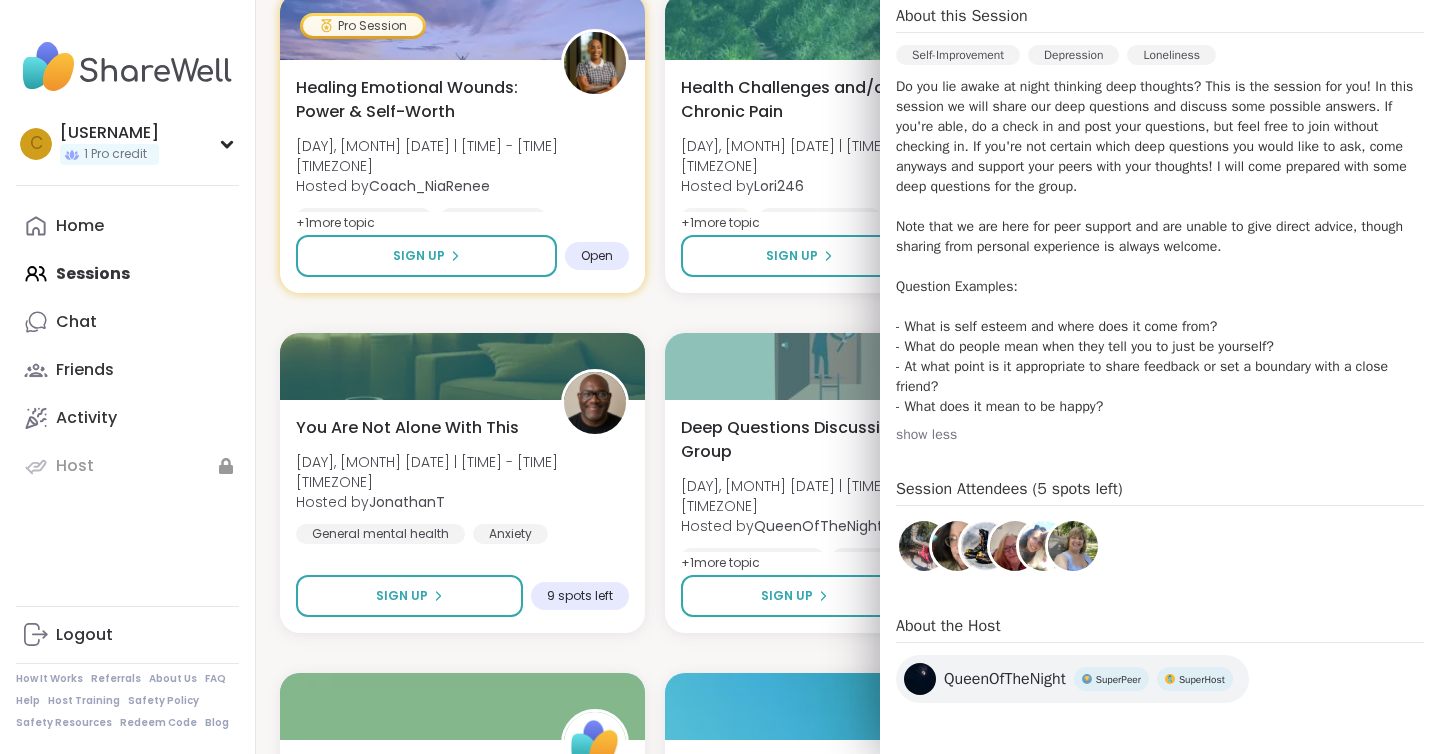 scroll, scrollTop: 578, scrollLeft: 0, axis: vertical 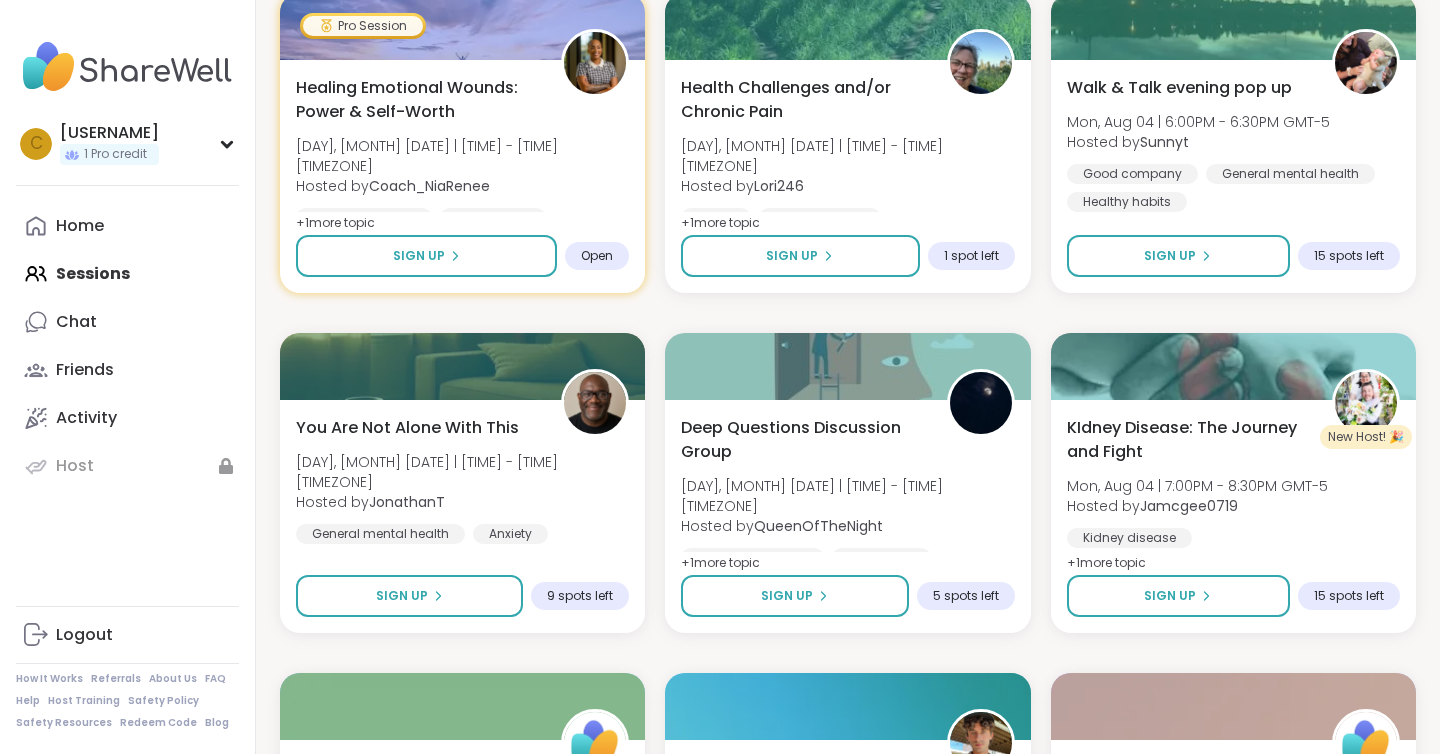 click on "Healing is a Journey- let's talk about it! [DAY], [MONTH] [DATE] | [TIME] - [TIME] [TIMEZONE] Hosted by  [USERNAME] Emotional abuse Healing Emotional regulation + 1  more topic SESSION LIVE Self Care  [DAY], [MONTH] [DATE] | [TIME] - [TIME] [TIMEZONE] Hosted by  [USERNAME] Affirmations Finding purpose Assertiveness SESSION LIVE Pop-up: EFT Tapping Practice Sunday Edition [DAY], [MONTH] [DATE] | [TIME] - [TIME] [TIMEZONE] Hosted by  [USERNAME] Healthy habits Self-care Anxiety SESSION LIVE I'm a Survivor! [DAY], [MONTH] [DATE] | [TIME] - [TIME] [TIMEZONE] Hosted by  [USERNAME] Emotional abuse Abandonment Childhood trauma SESSION LIVE Book Club: All About Love by Bell Hooks [DAY], [MONTH] [DATE] | [TIME] - [TIME] [TIMEZONE] Hosted by  [USERNAME] Healthy love Sign Up 12 spots left Body Doubling- Sunday Evening [DAY], [MONTH] [DATE] | [TIME] - [TIME] [TIMEZONE] Hosted by  [USERNAME] Body doubling Self-love Loneliness Sign Up 6 spots left Brain Fog Support Circle [DAY], [MONTH] [DATE] | [TIME] - [TIME] [TIMEZONE] Hosted by  [USERNAME] General mental health Feeling stuck Burnout Sign Up + 1 +" at bounding box center (848, -707) 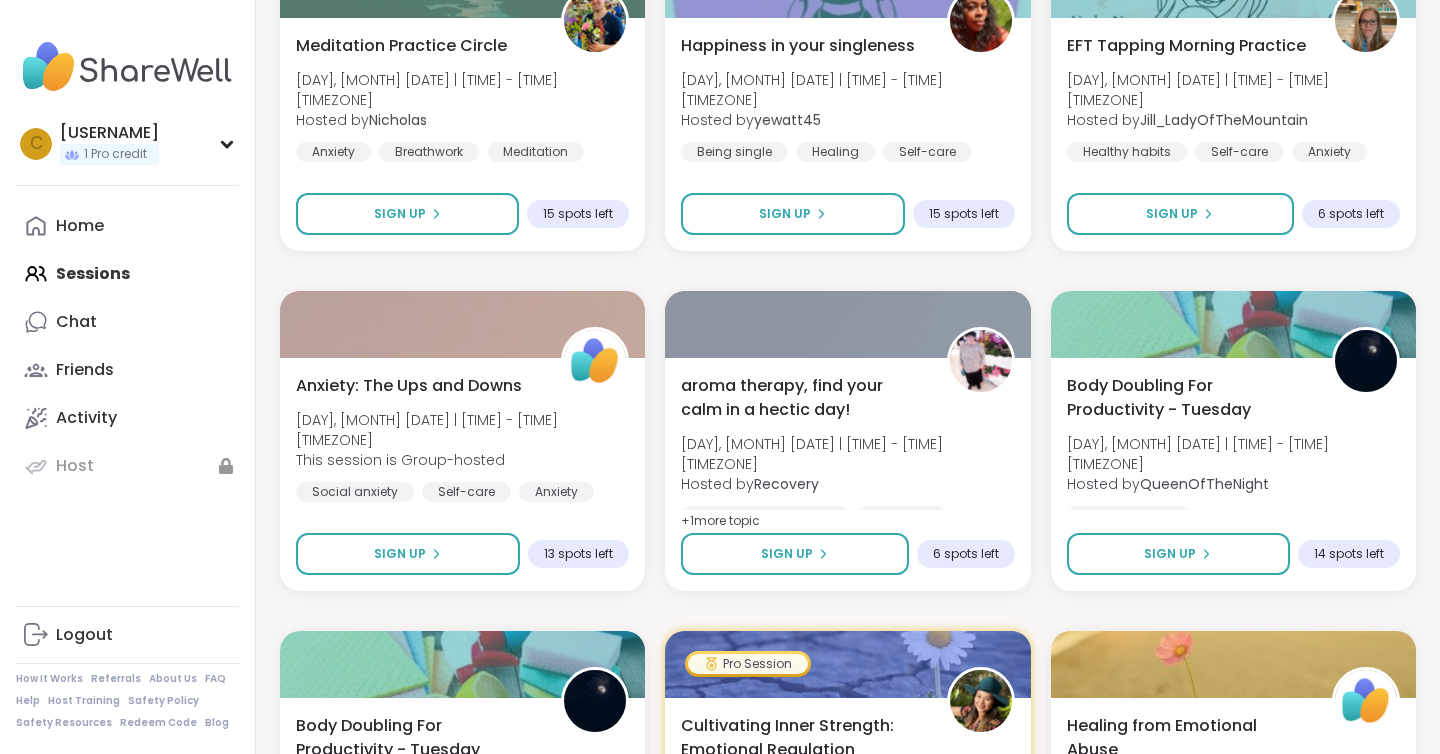 scroll, scrollTop: 7606, scrollLeft: 0, axis: vertical 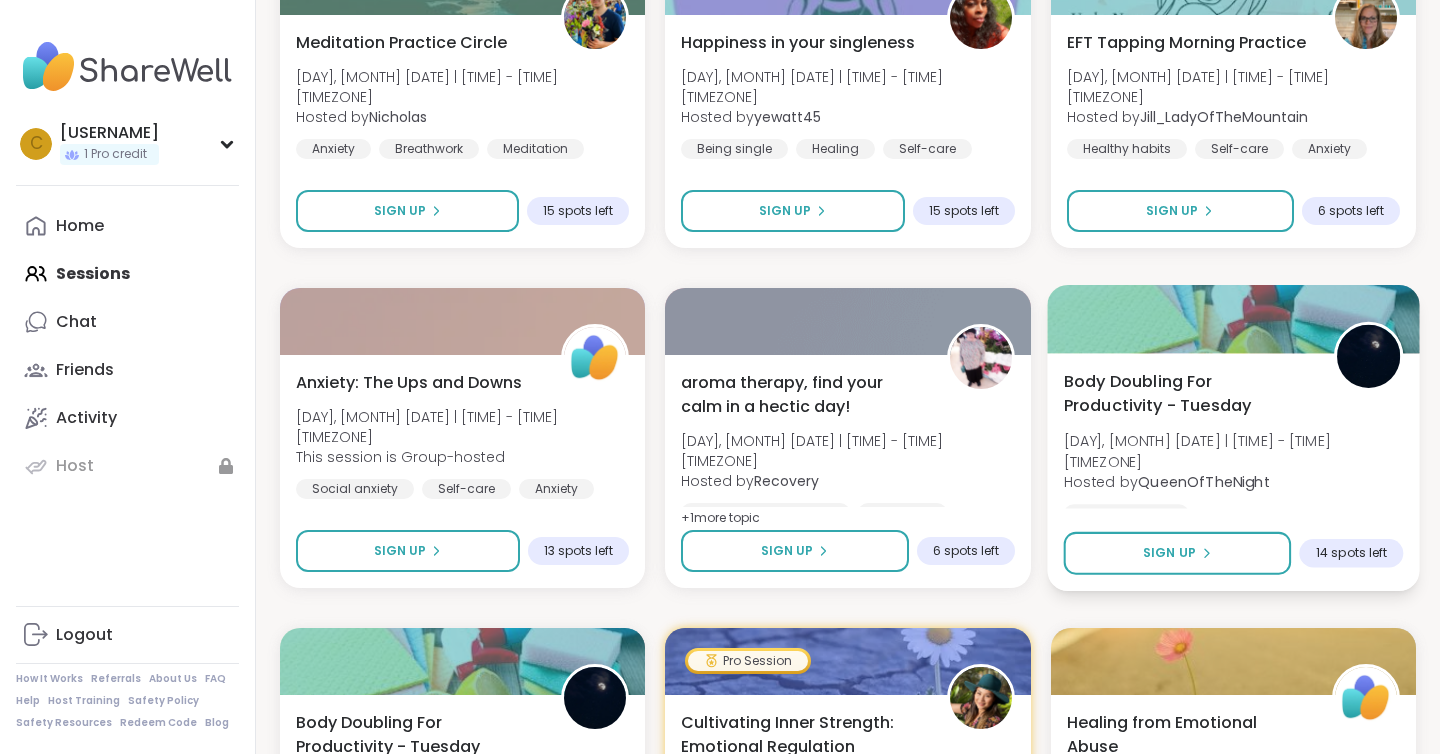 click on "Body Doubling For Productivity - Tuesday" at bounding box center (1187, 393) 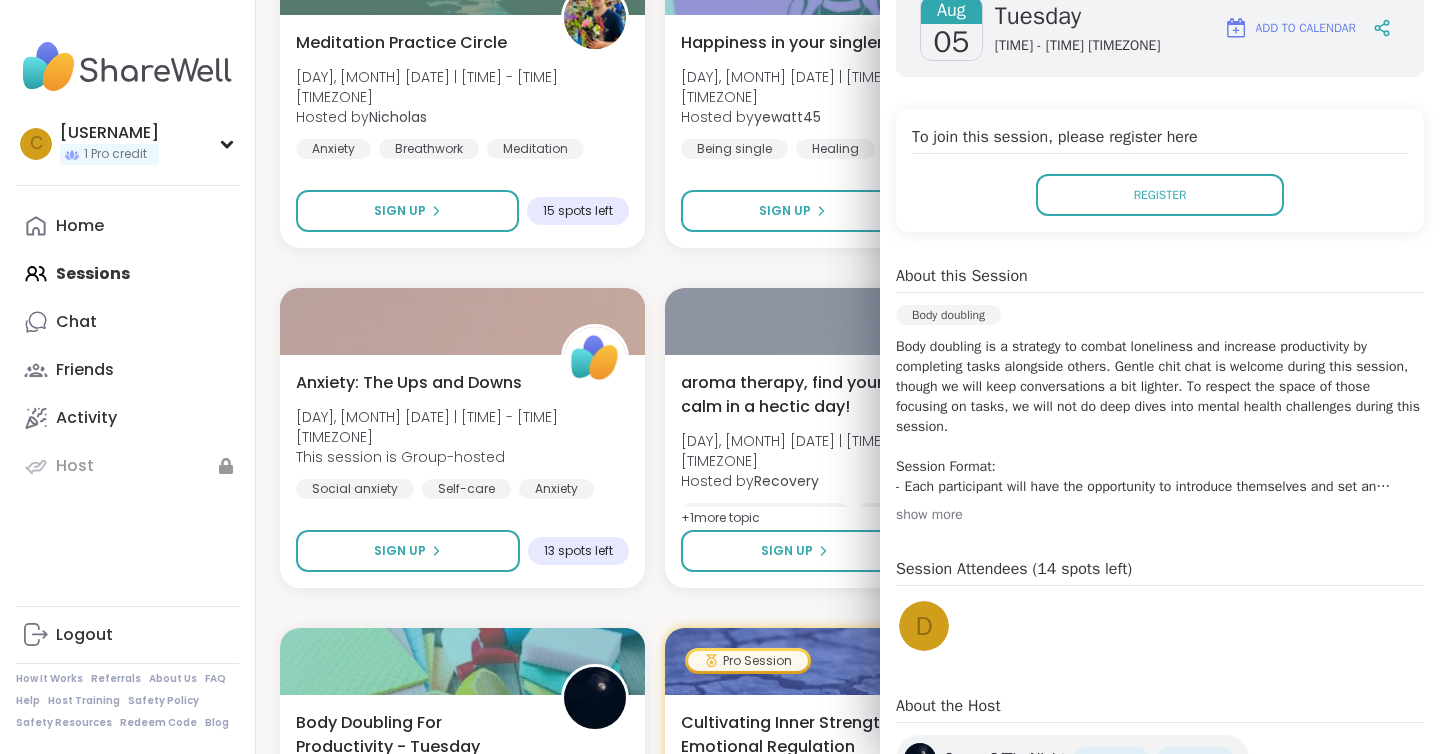 scroll, scrollTop: 317, scrollLeft: 0, axis: vertical 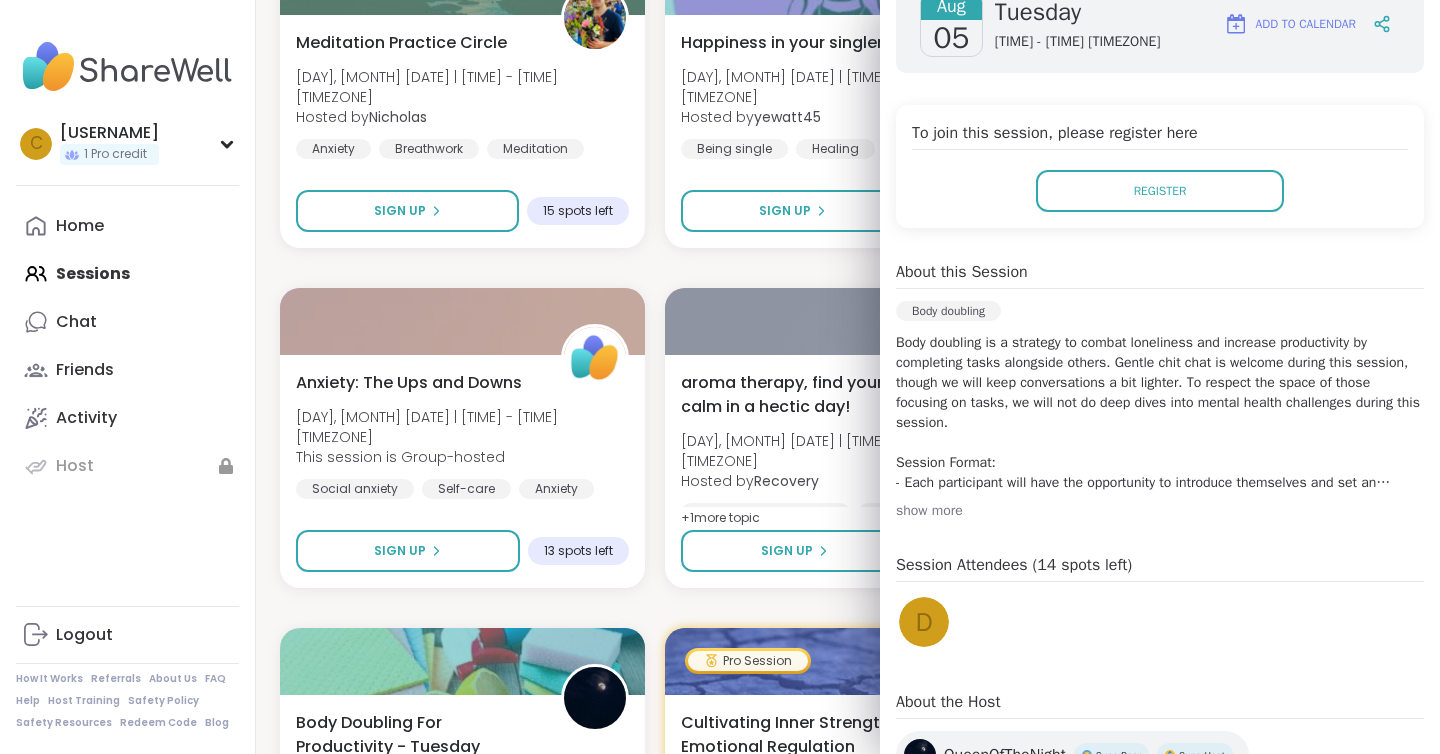 click on "show more" at bounding box center [1160, 511] 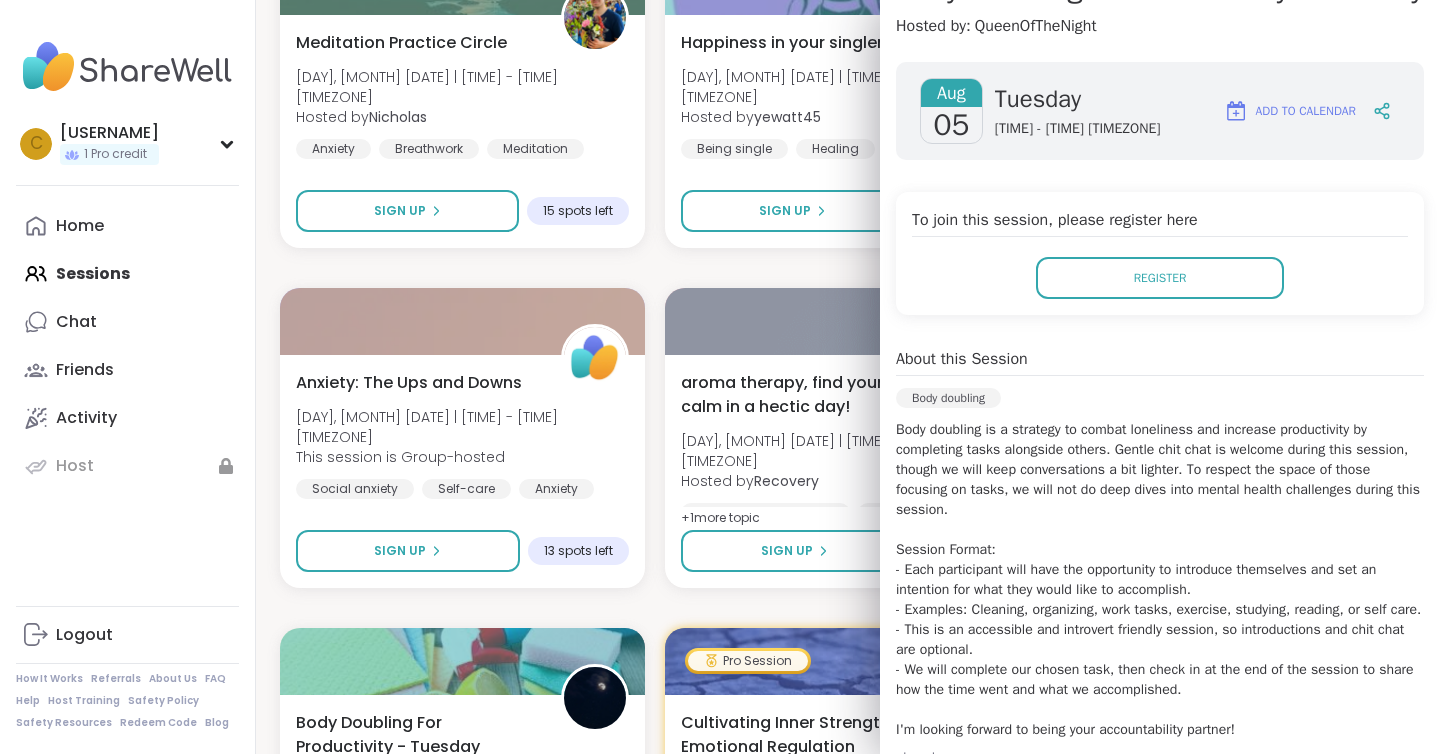 scroll, scrollTop: 0, scrollLeft: 0, axis: both 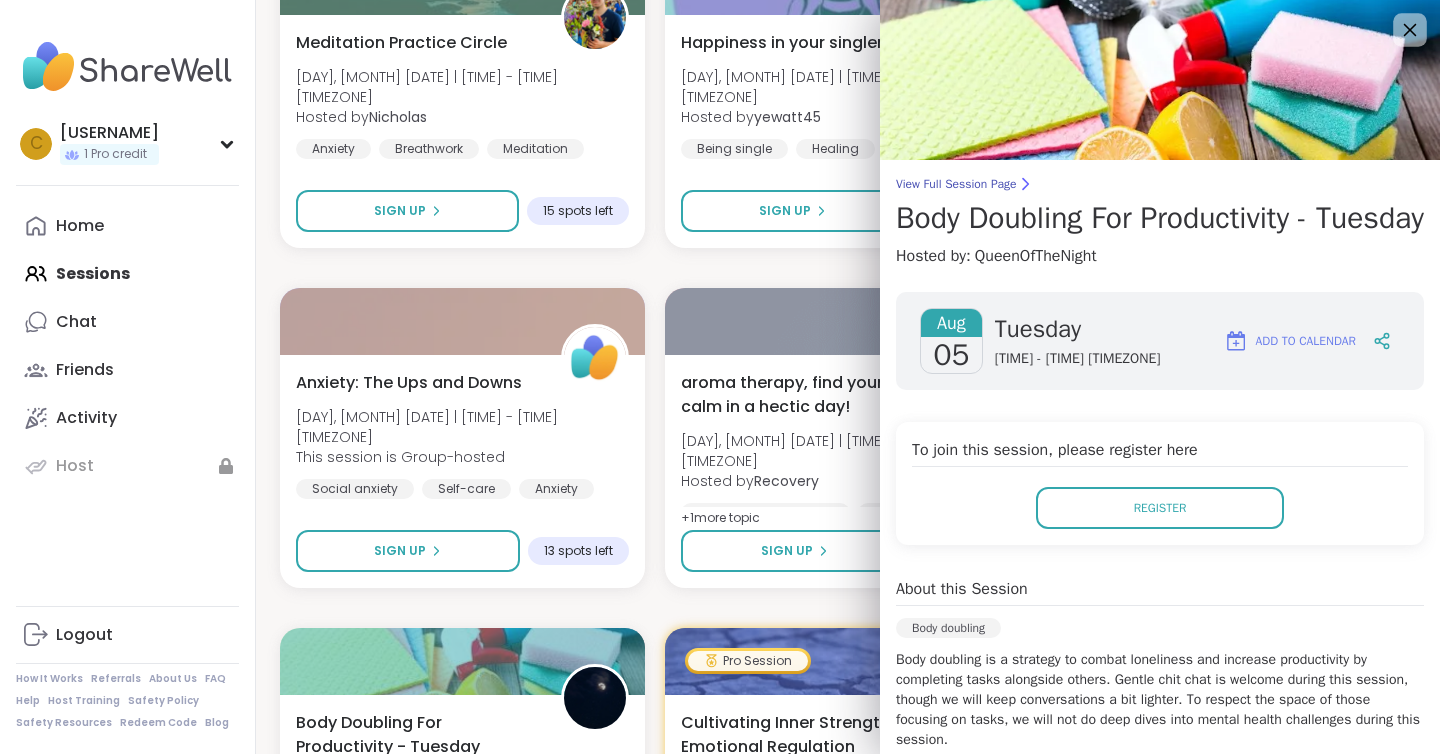 click 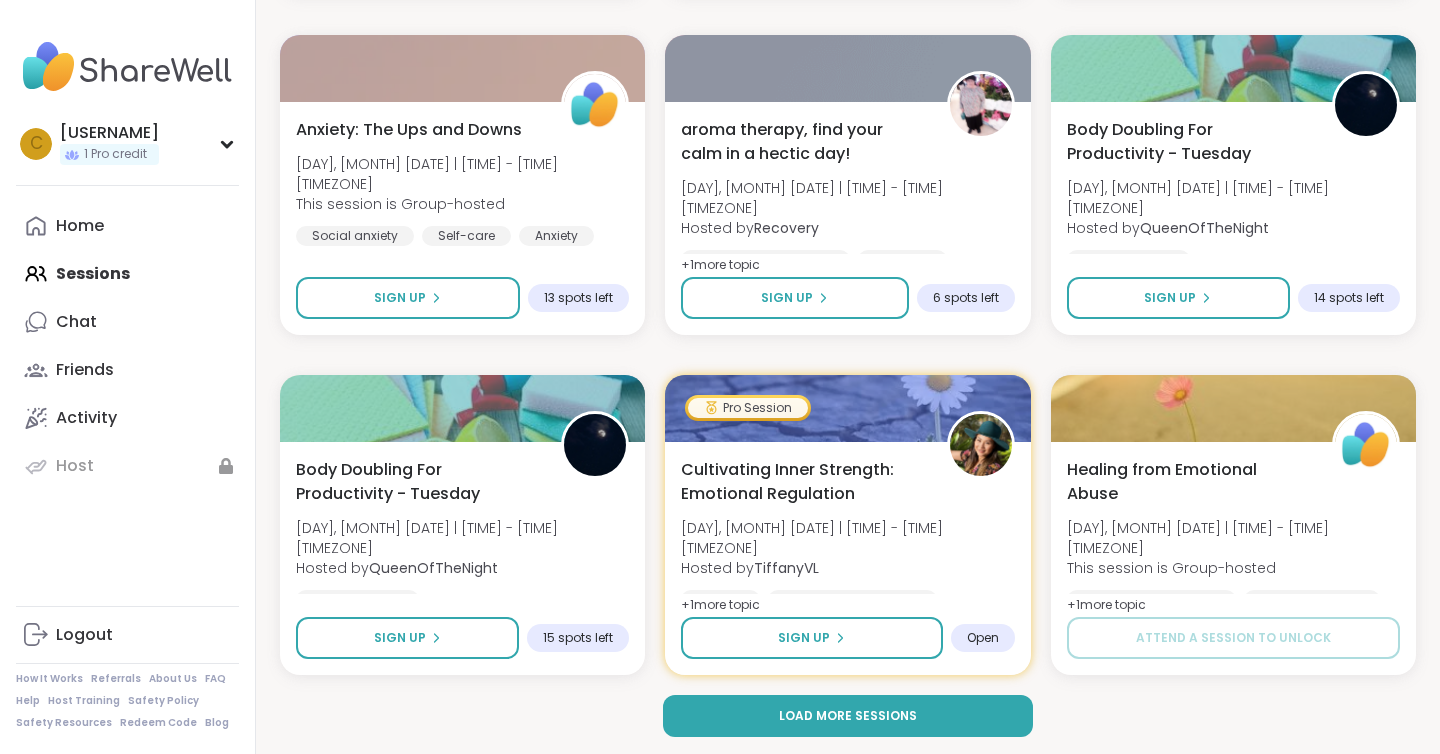 scroll, scrollTop: 7862, scrollLeft: 0, axis: vertical 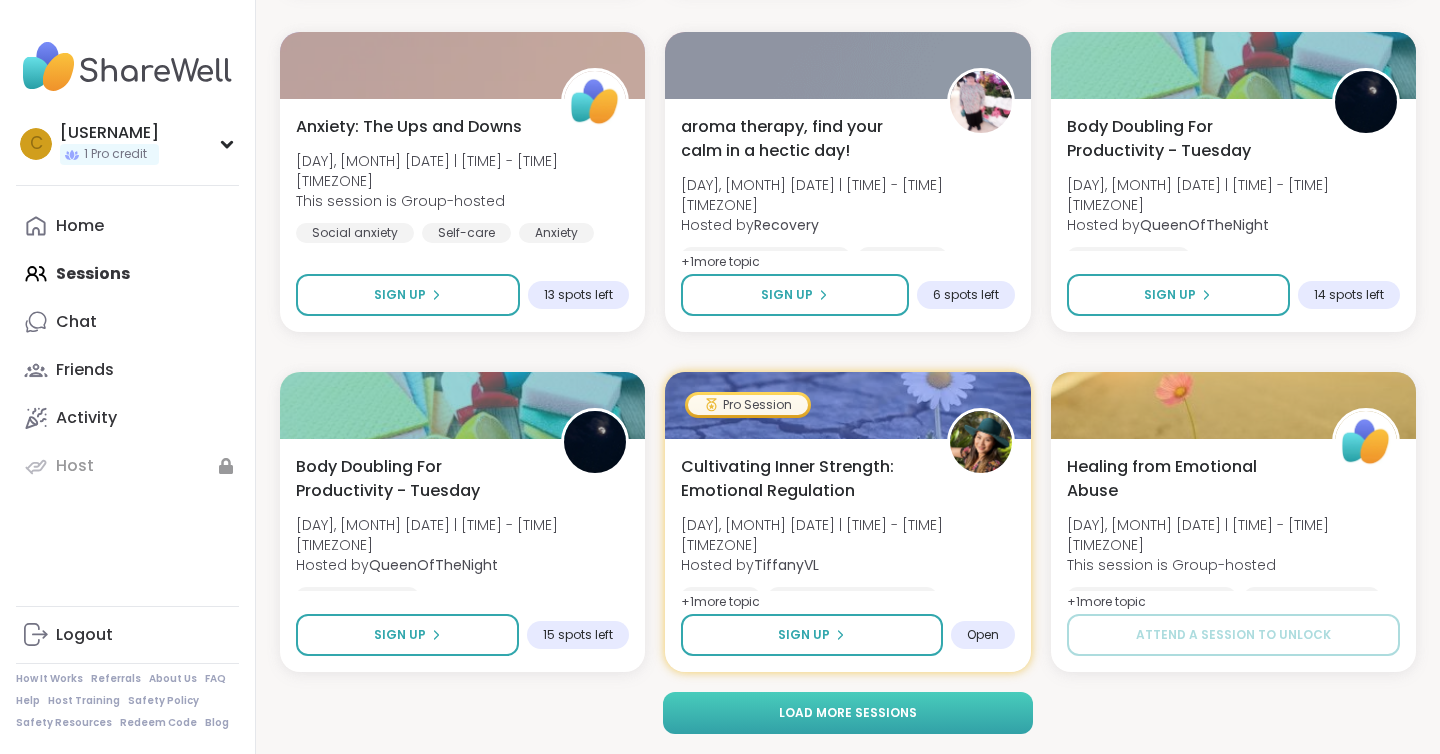 click on "Load more sessions" at bounding box center [848, 713] 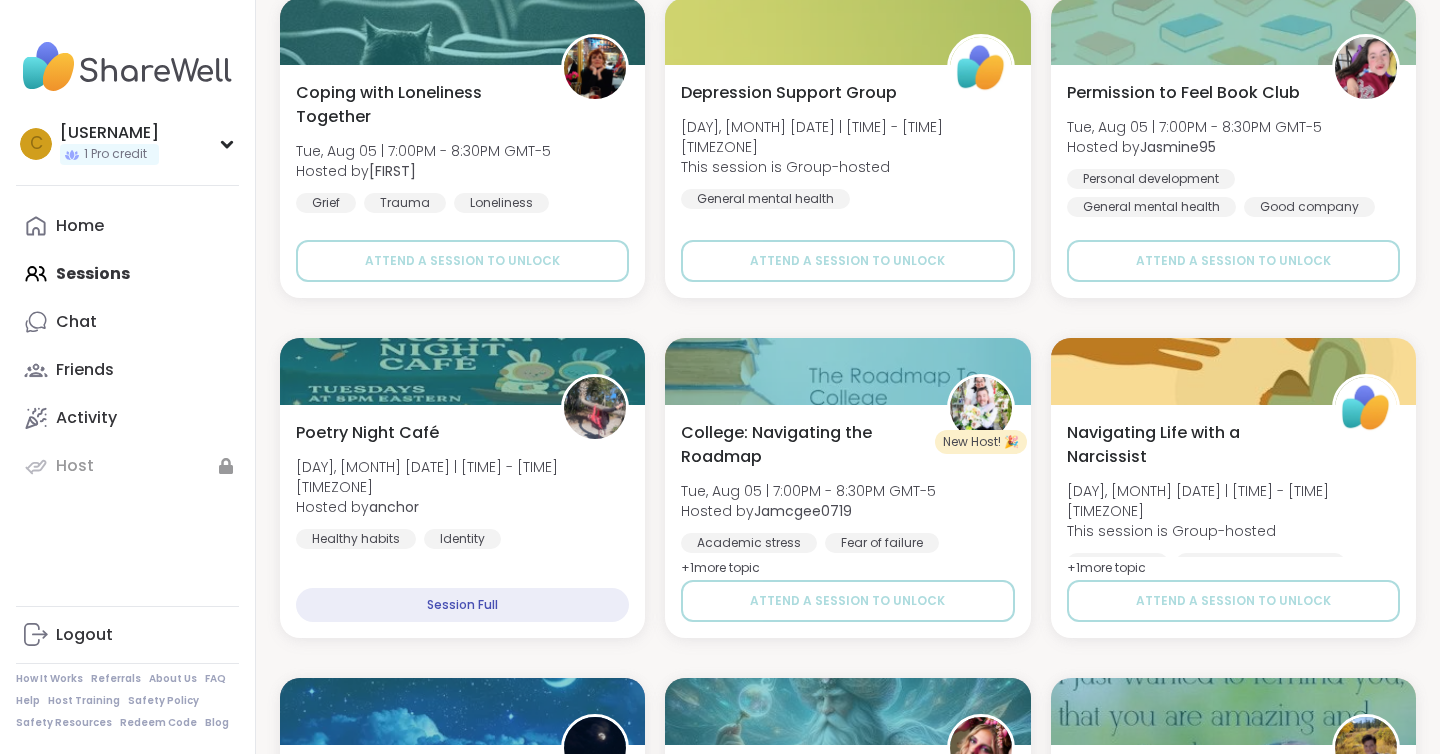 scroll, scrollTop: 9258, scrollLeft: 0, axis: vertical 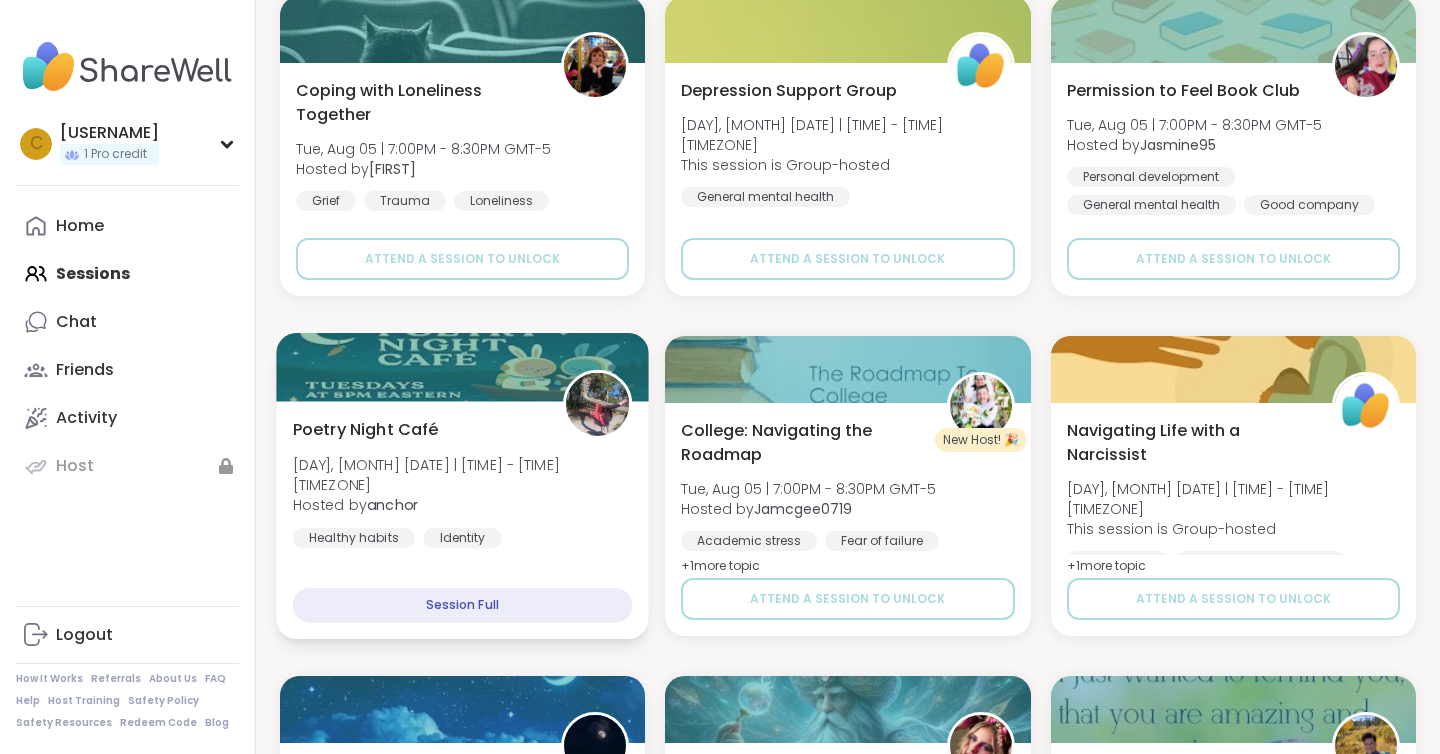 click on "Healthy habits Identity Stress management" at bounding box center [463, 552] 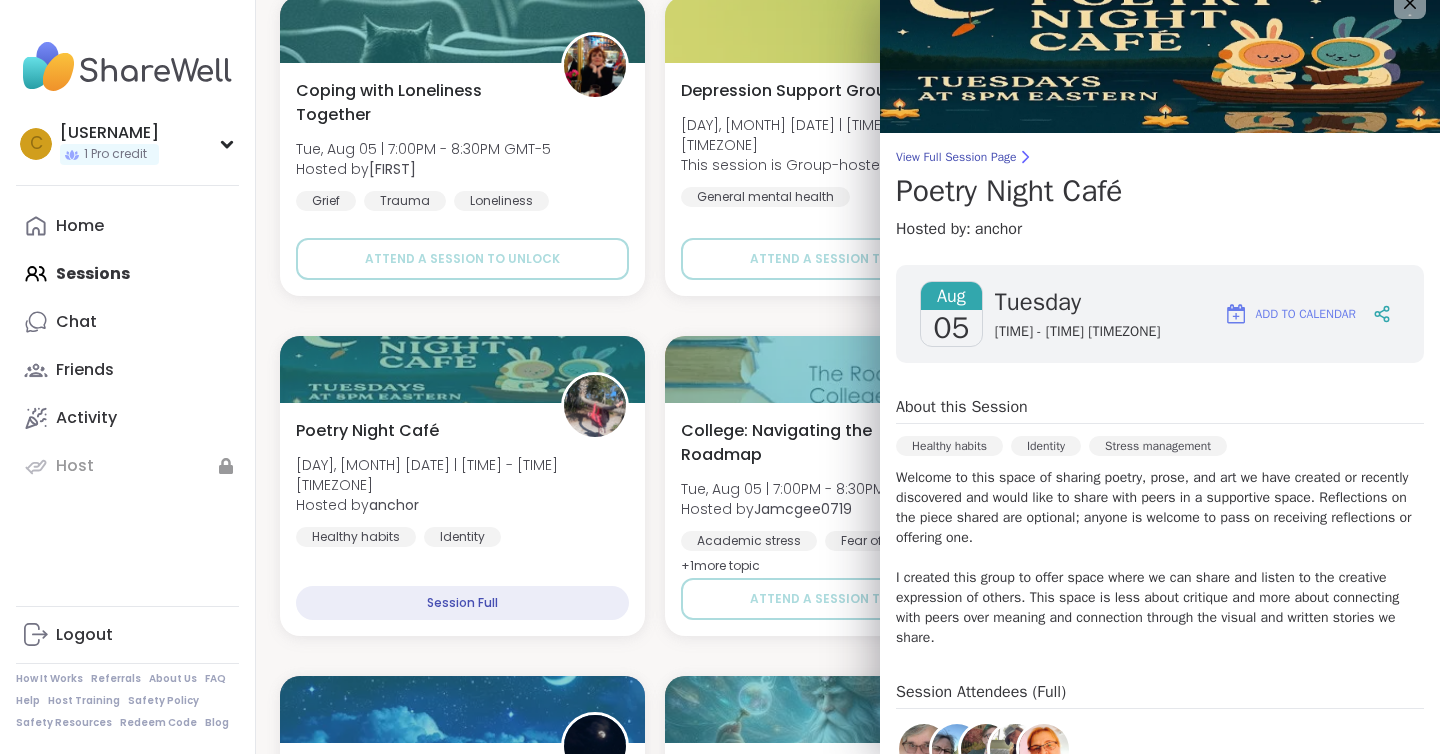 scroll, scrollTop: 0, scrollLeft: 0, axis: both 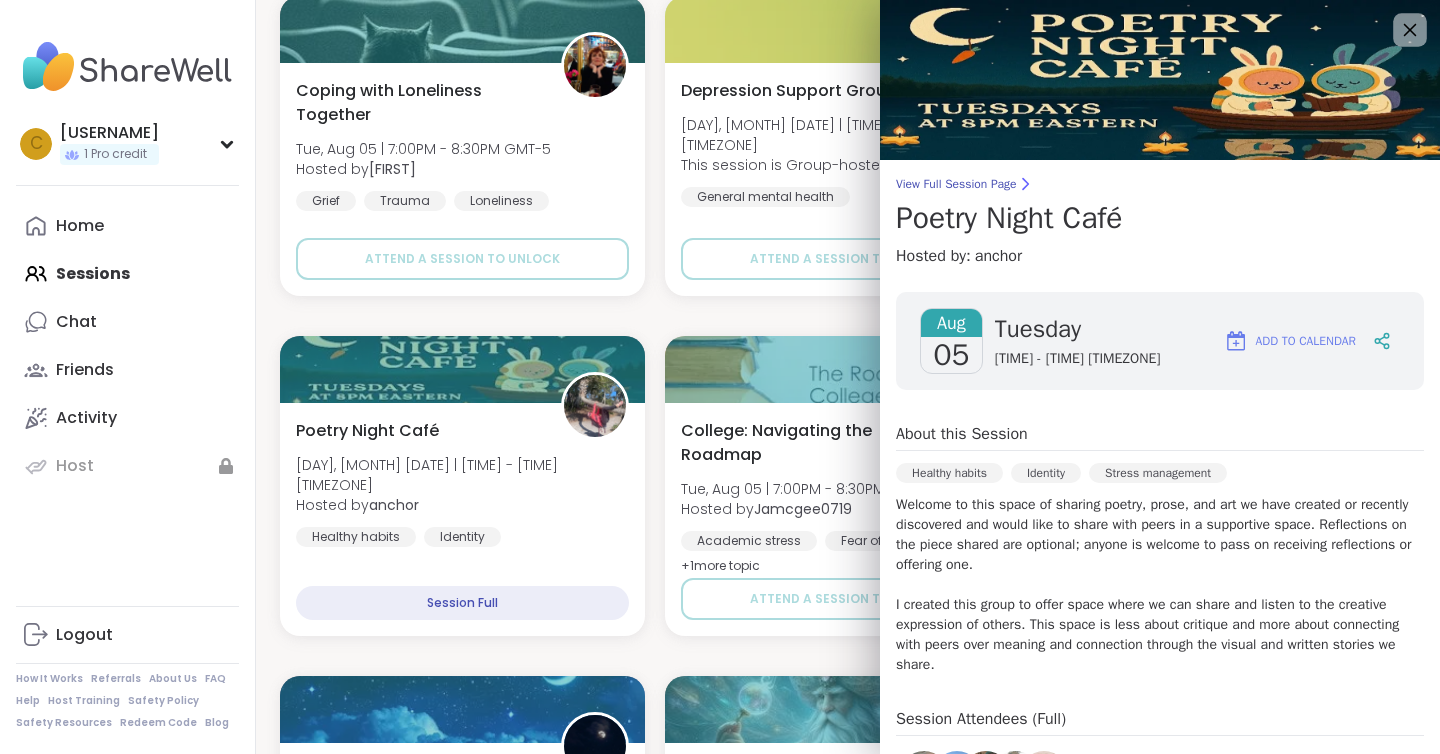click 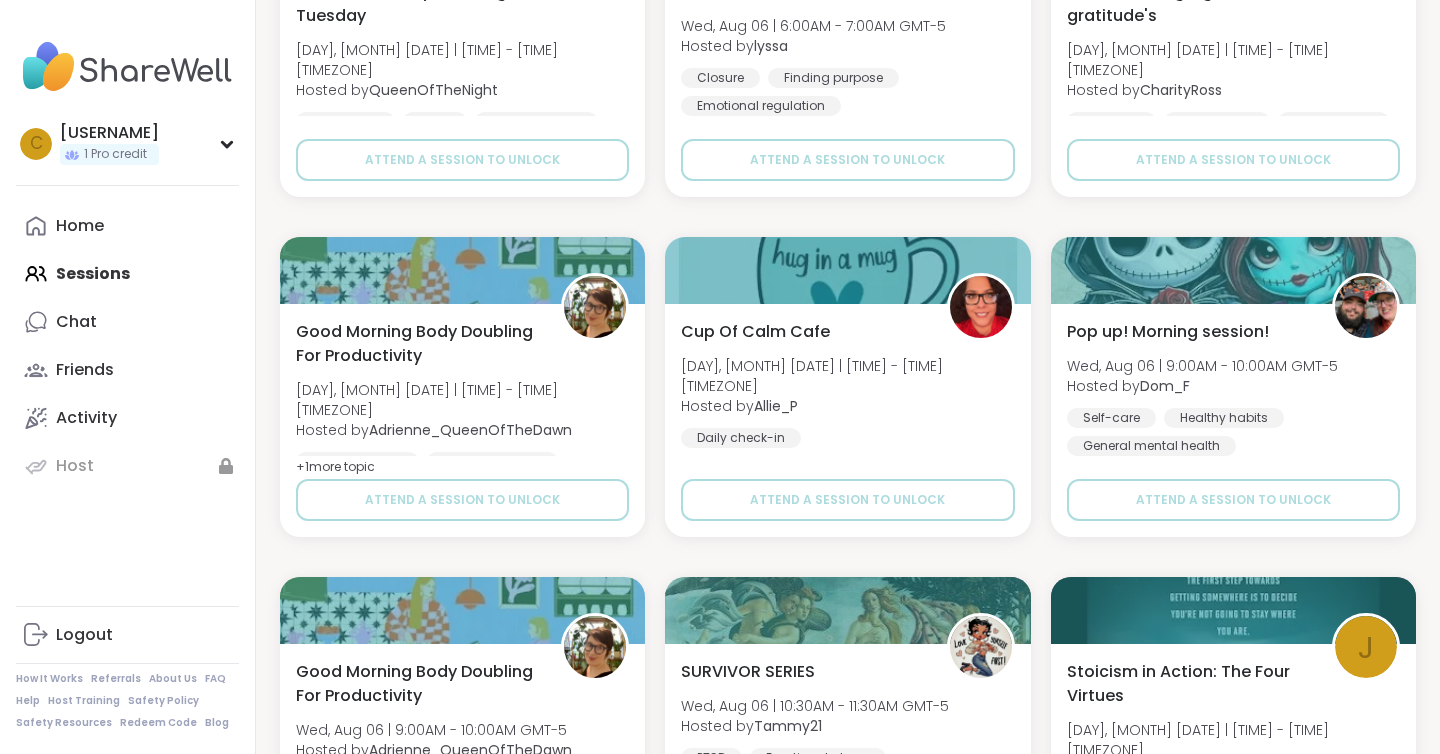scroll, scrollTop: 10039, scrollLeft: 0, axis: vertical 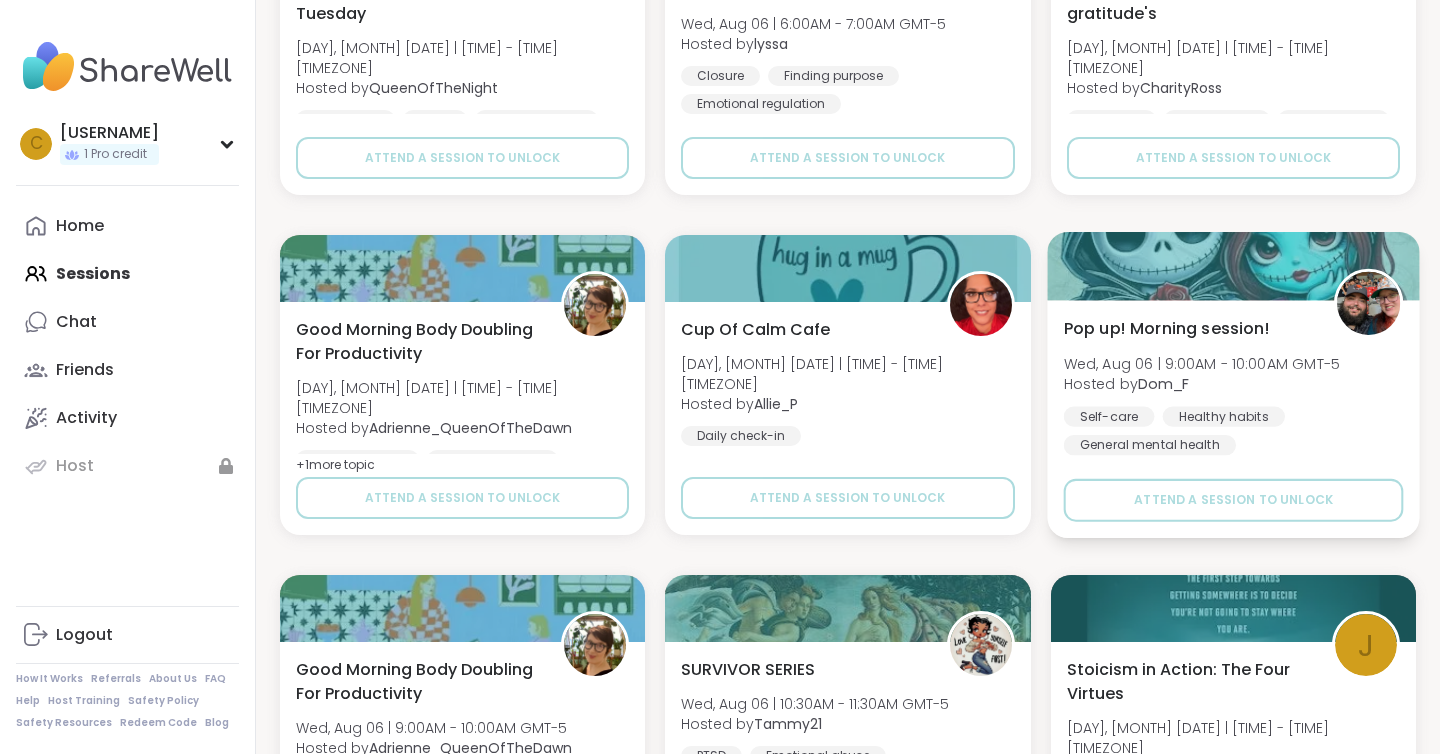 click on "Hosted by  [USERNAME]" at bounding box center [1201, 384] 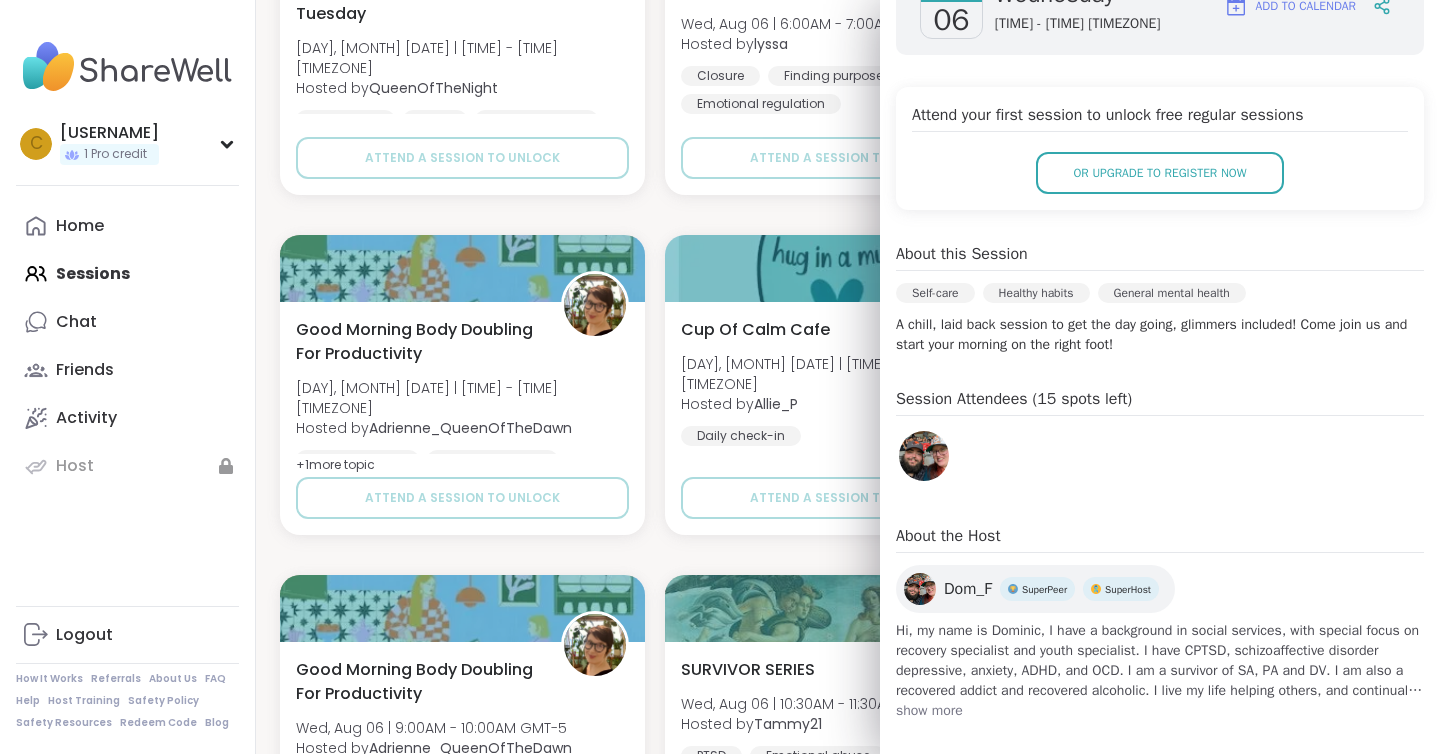 scroll, scrollTop: 341, scrollLeft: 0, axis: vertical 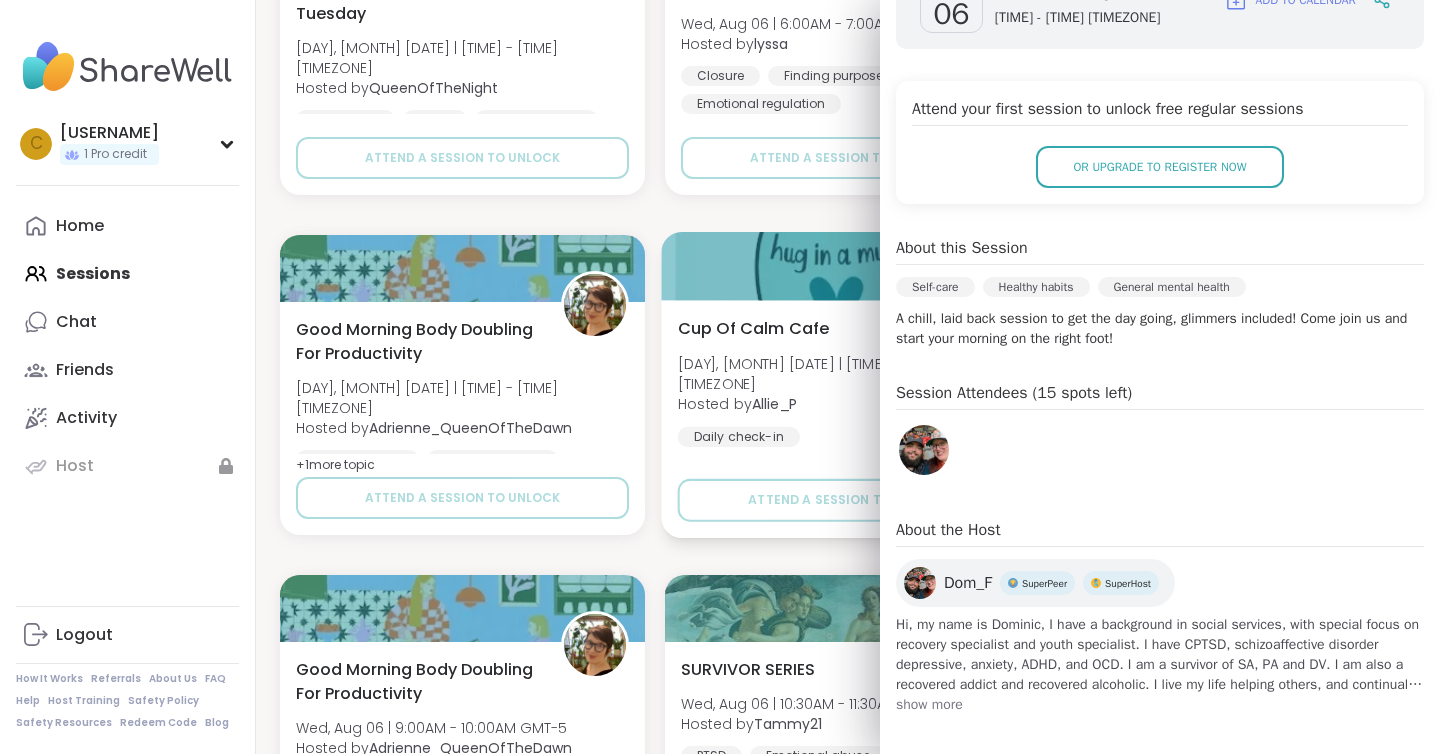 click on "Cup Of Calm Cafe [DAY], [MONTH] [DATE] | [TIME] - [TIME] [TIMEZONE] Hosted by  [USERNAME] Daily check-in Attend a session to unlock" at bounding box center [848, 419] 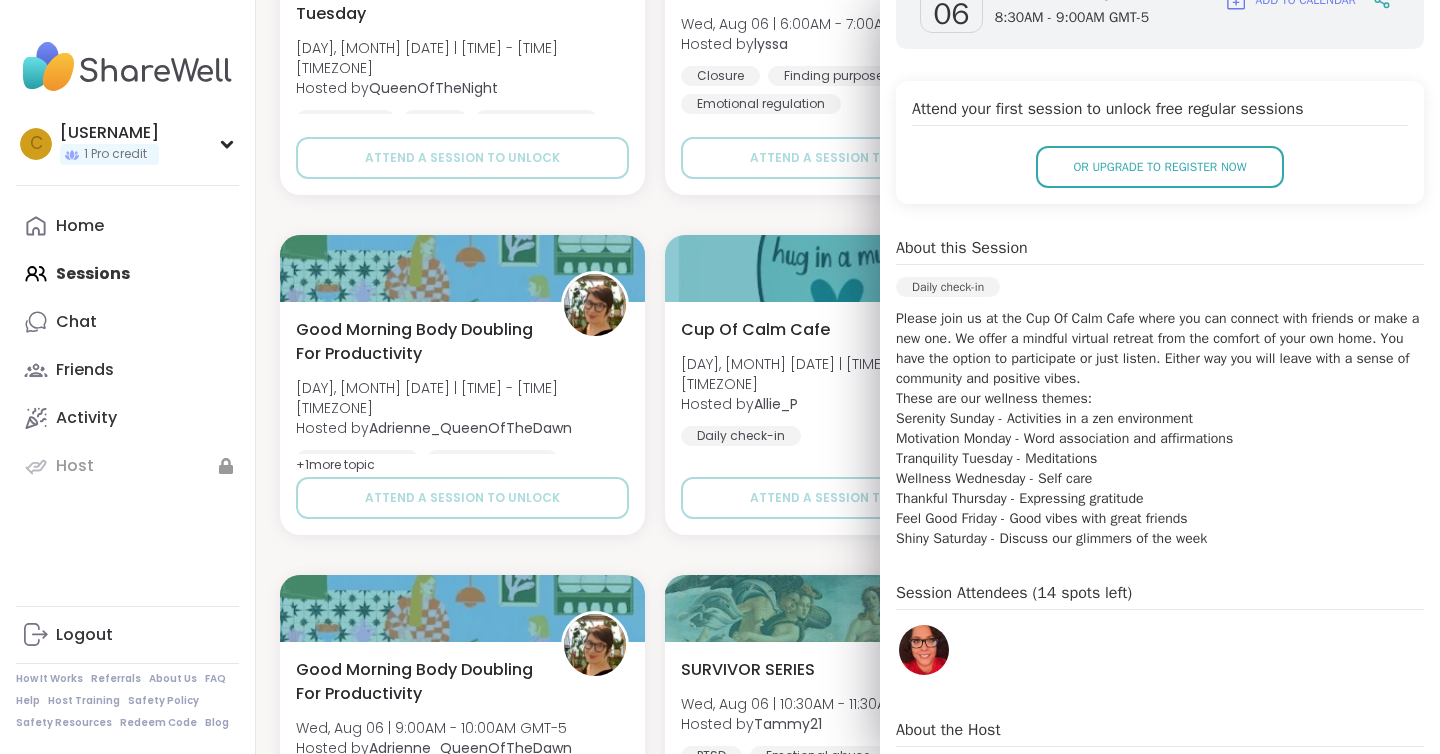 click on "Healing is a Journey- let's talk about it! [DAY], [MONTH] [DATE] | [TIME] - [TIME] [TIMEZONE] Hosted by  [USERNAME] Emotional abuse Healing Emotional regulation + 1  more topic SESSION LIVE Self Care  [DAY], [MONTH] [DATE] | [TIME] - [TIME] [TIMEZONE] Hosted by  [USERNAME] Affirmations Finding purpose Assertiveness SESSION LIVE Pop-up: EFT Tapping Practice Sunday Edition [DAY], [MONTH] [DATE] | [TIME] - [TIME] [TIMEZONE] Hosted by  [USERNAME] Healthy habits Self-care Anxiety SESSION LIVE I'm a Survivor! [DAY], [MONTH] [DATE] | [TIME] - [TIME] [TIMEZONE] Hosted by  [USERNAME] Emotional abuse Abandonment Childhood trauma SESSION LIVE Book Club: All About Love by Bell Hooks [DAY], [MONTH] [DATE] | [TIME] - [TIME] [TIMEZONE] Hosted by  [USERNAME] Healthy love Sign Up 12 spots left Body Doubling- Sunday Evening [DAY], [MONTH] [DATE] | [TIME] - [TIME] [TIMEZONE] Hosted by  [USERNAME] Body doubling Self-love Loneliness Sign Up 6 spots left Brain Fog Support Circle [DAY], [MONTH] [DATE] | [TIME] - [TIME] [TIMEZONE] Hosted by  [USERNAME] General mental health Feeling stuck Burnout Sign Up + 1 +" at bounding box center [848, -3525] 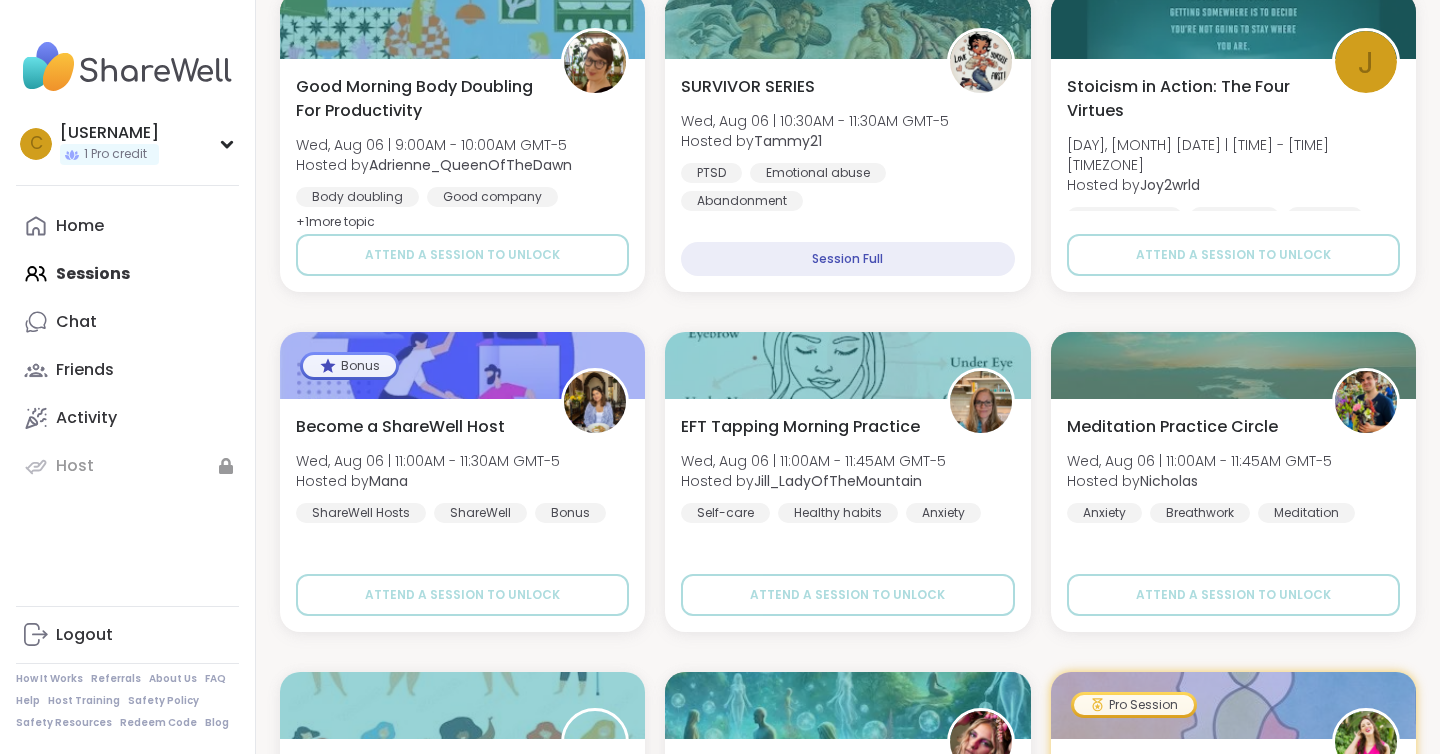 scroll, scrollTop: 10631, scrollLeft: 0, axis: vertical 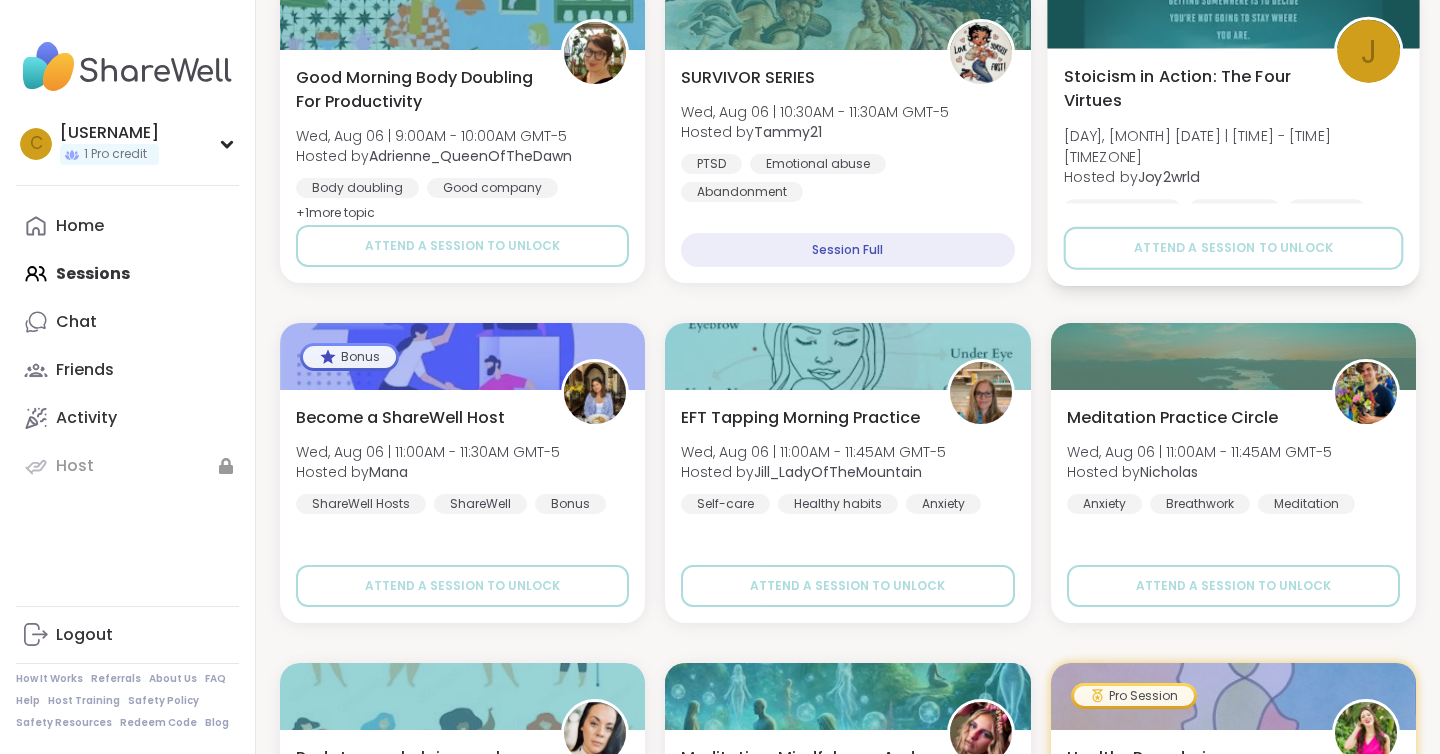 click on "Stoicism in Action: The Four Virtues" at bounding box center (1187, 88) 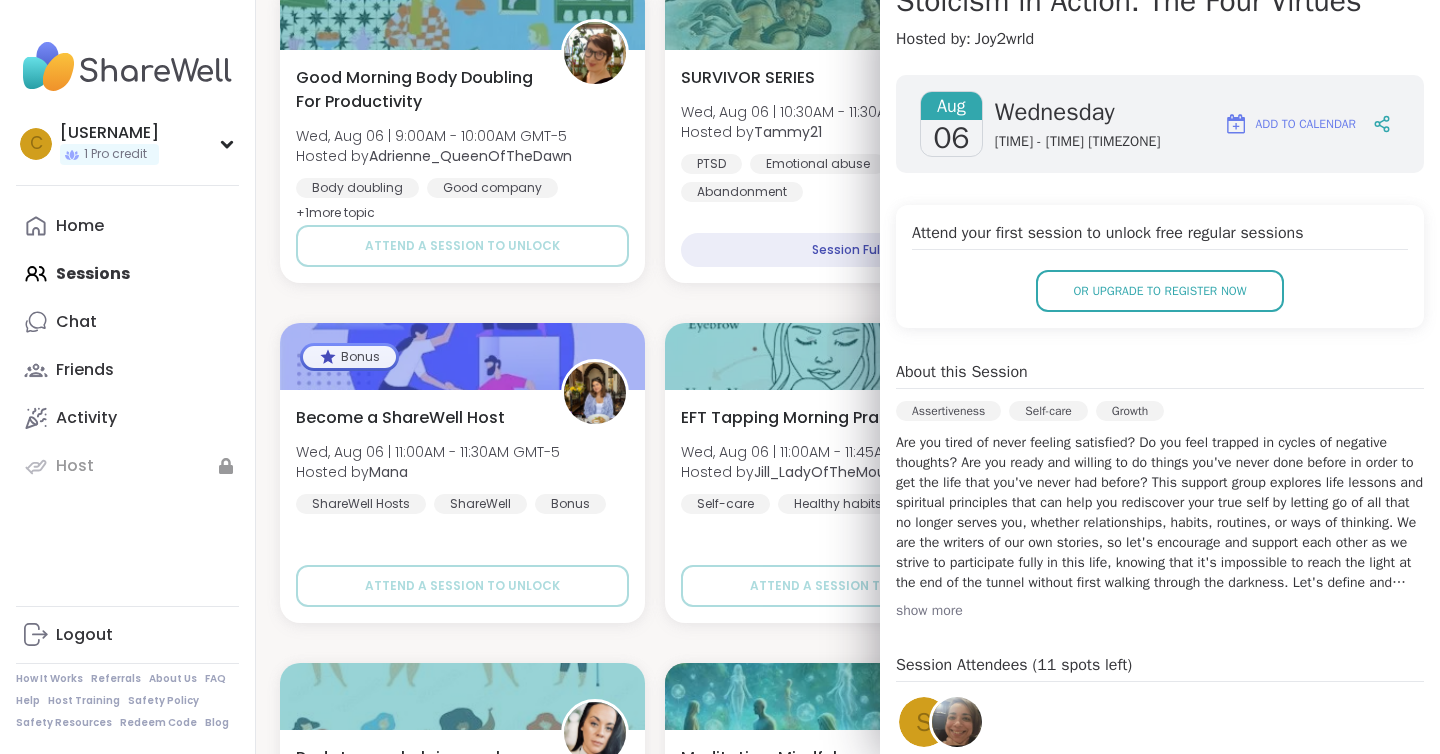 scroll, scrollTop: 220, scrollLeft: 0, axis: vertical 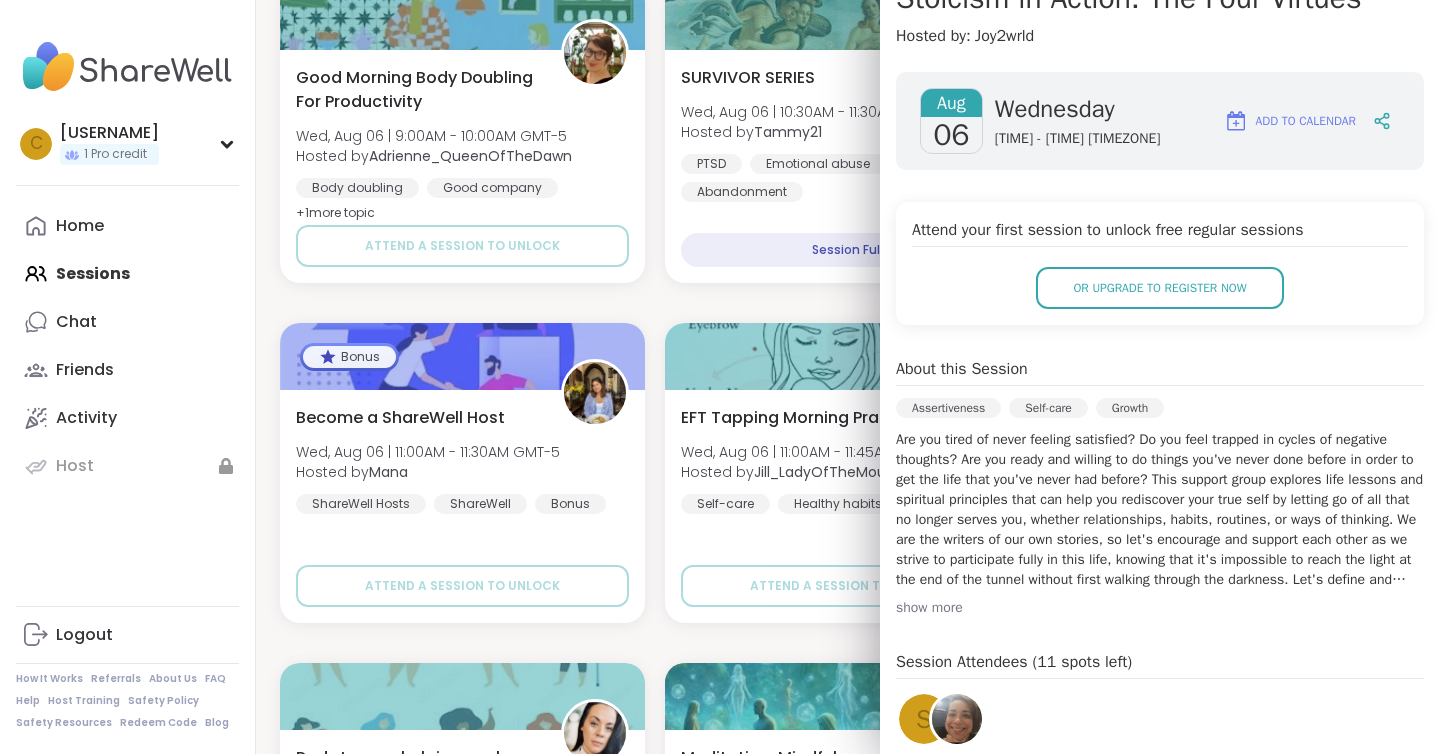 click on "Healing is a Journey- let's talk about it! [DAY], [MONTH] [DATE] | [TIME] - [TIME] [TIMEZONE] Hosted by  [USERNAME] Emotional abuse Healing Emotional regulation + 1  more topic SESSION LIVE Self Care  [DAY], [MONTH] [DATE] | [TIME] - [TIME] [TIMEZONE] Hosted by  [USERNAME] Affirmations Finding purpose Assertiveness SESSION LIVE Pop-up: EFT Tapping Practice Sunday Edition [DAY], [MONTH] [DATE] | [TIME] - [TIME] [TIMEZONE] Hosted by  [USERNAME] Healthy habits Self-care Anxiety SESSION LIVE I'm a Survivor! [DAY], [MONTH] [DATE] | [TIME] - [TIME] [TIMEZONE] Hosted by  [USERNAME] Emotional abuse Abandonment Childhood trauma SESSION LIVE Book Club: All About Love by Bell Hooks [DAY], [MONTH] [DATE] | [TIME] - [TIME] [TIMEZONE] Hosted by  [USERNAME] Healthy love Sign Up 12 spots left Body Doubling- Sunday Evening [DAY], [MONTH] [DATE] | [TIME] - [TIME] [TIMEZONE] Hosted by  [USERNAME] Body doubling Self-love Loneliness Sign Up 6 spots left Brain Fog Support Circle [DAY], [MONTH] [DATE] | [TIME] - [TIME] [TIMEZONE] Hosted by  [USERNAME] General mental health Feeling stuck Burnout Sign Up + 1 +" at bounding box center [848, -4117] 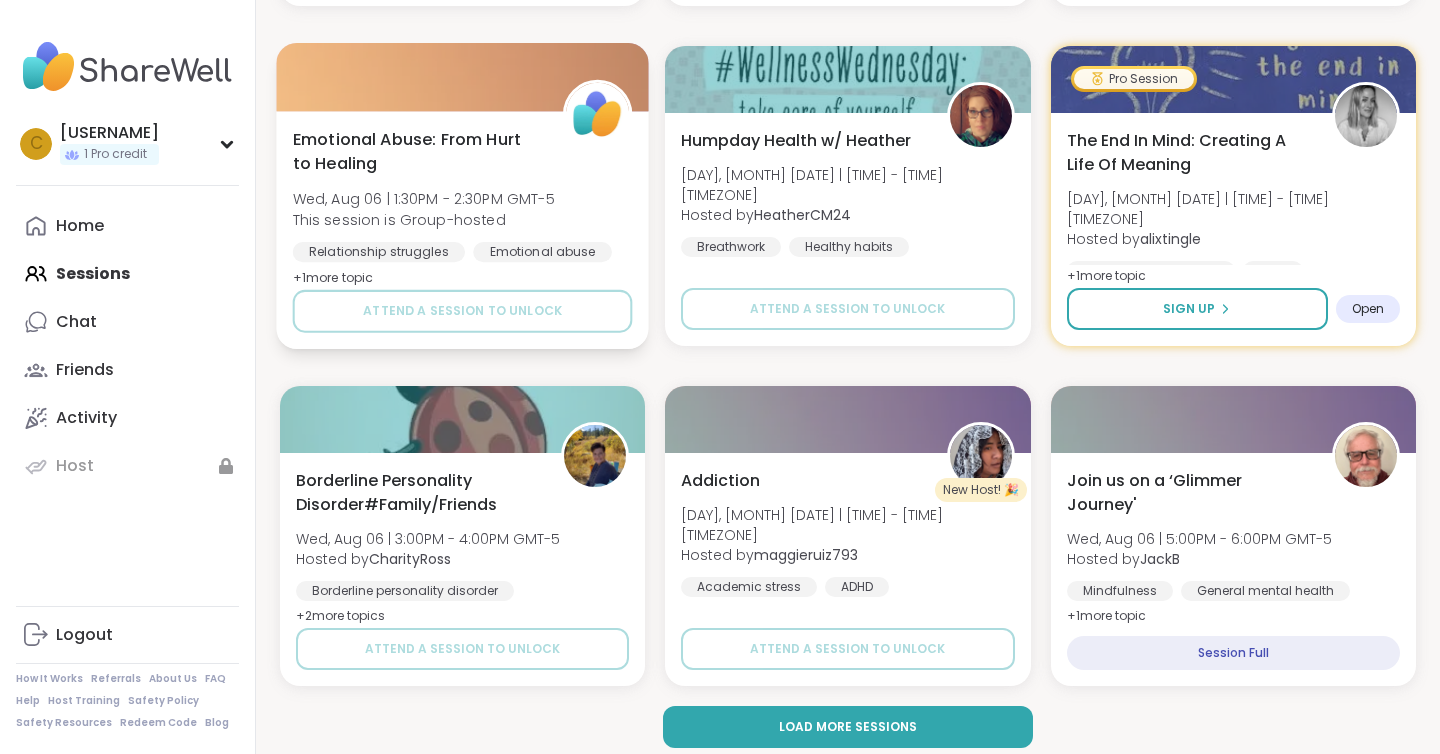 scroll, scrollTop: 11942, scrollLeft: 0, axis: vertical 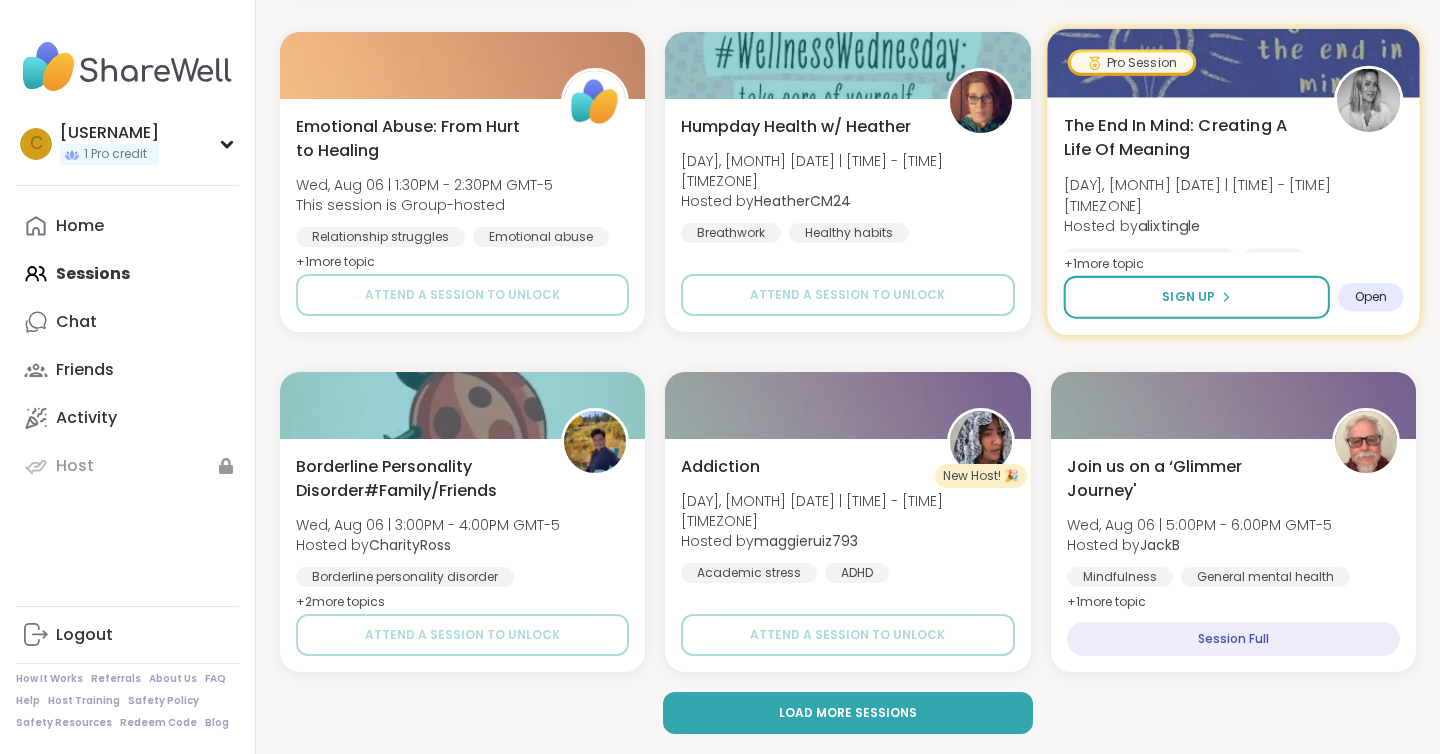 click on "The End In Mind: Creating A Life Of Meaning" at bounding box center (1187, 137) 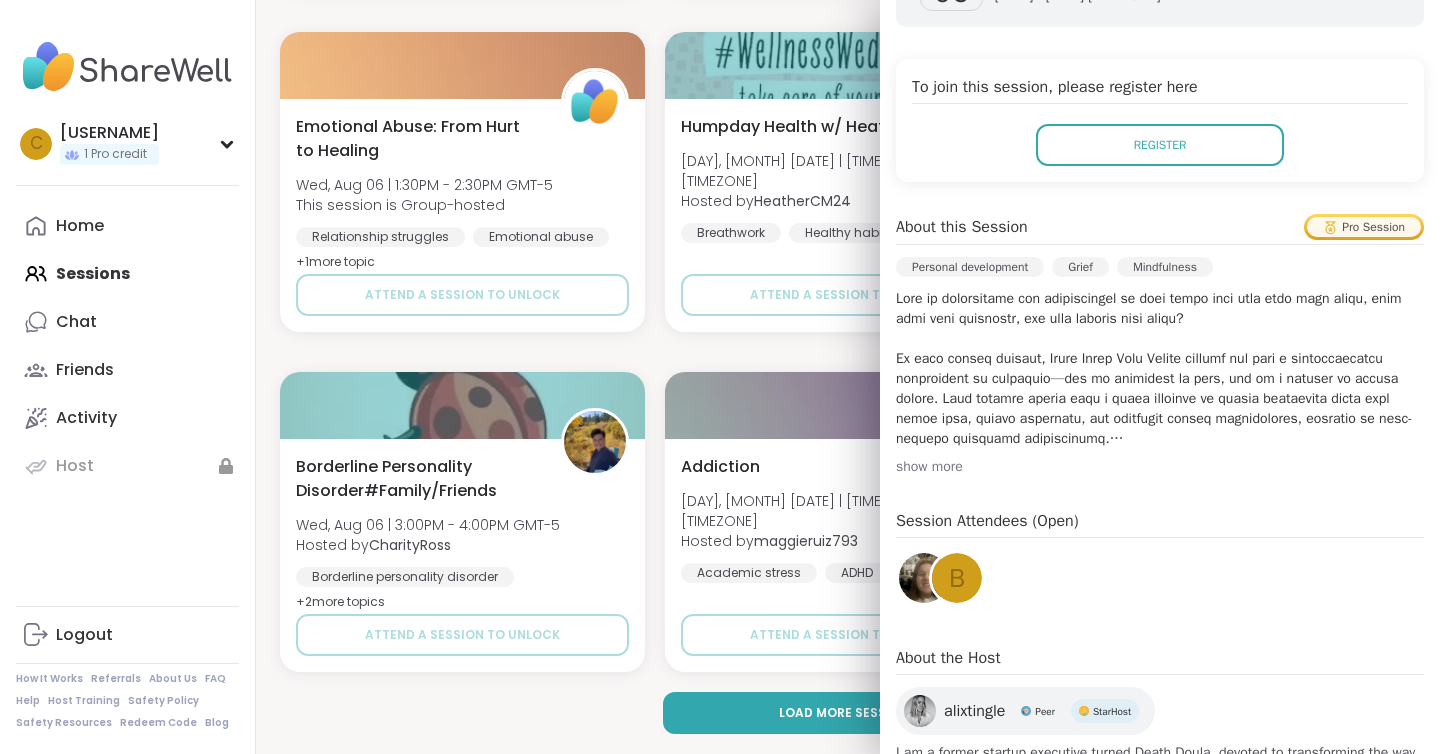 scroll, scrollTop: 421, scrollLeft: 0, axis: vertical 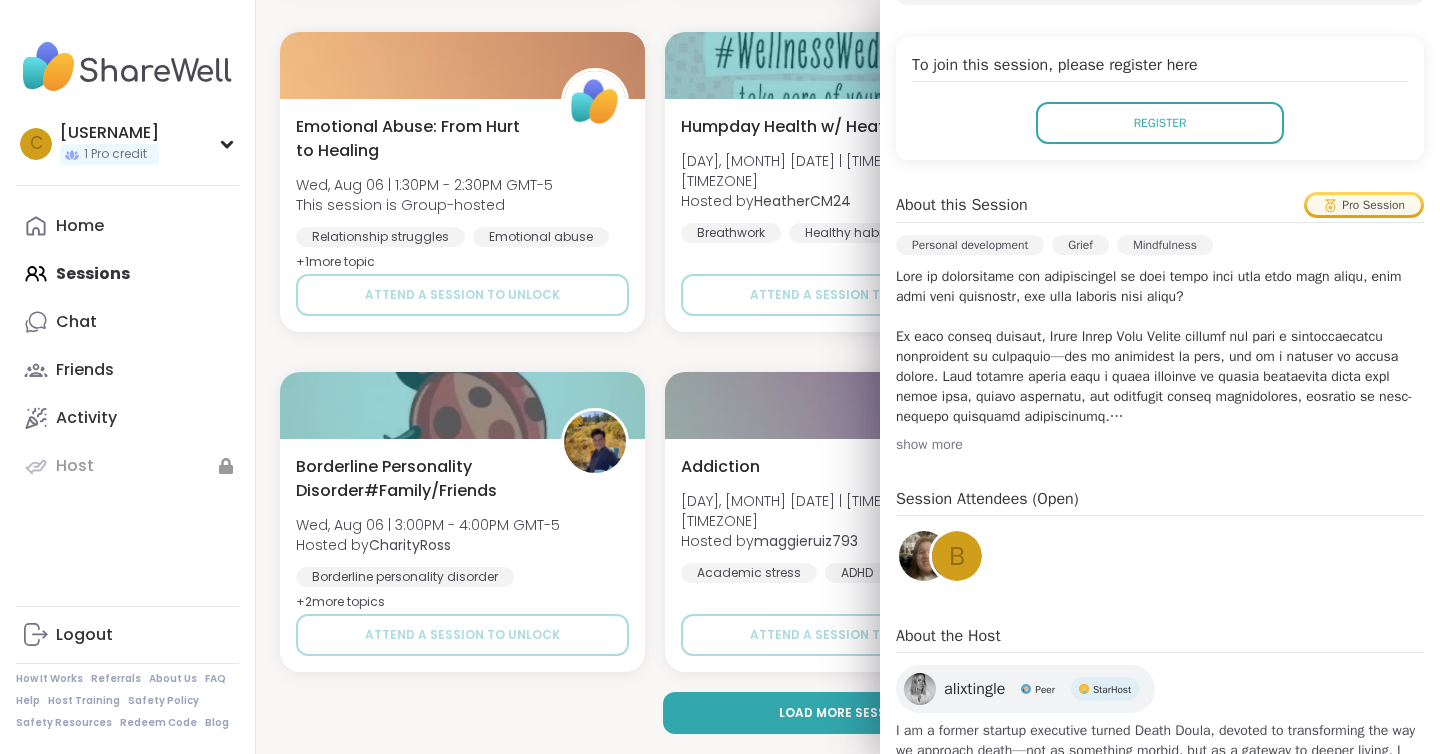 click on "show more" at bounding box center (1160, 445) 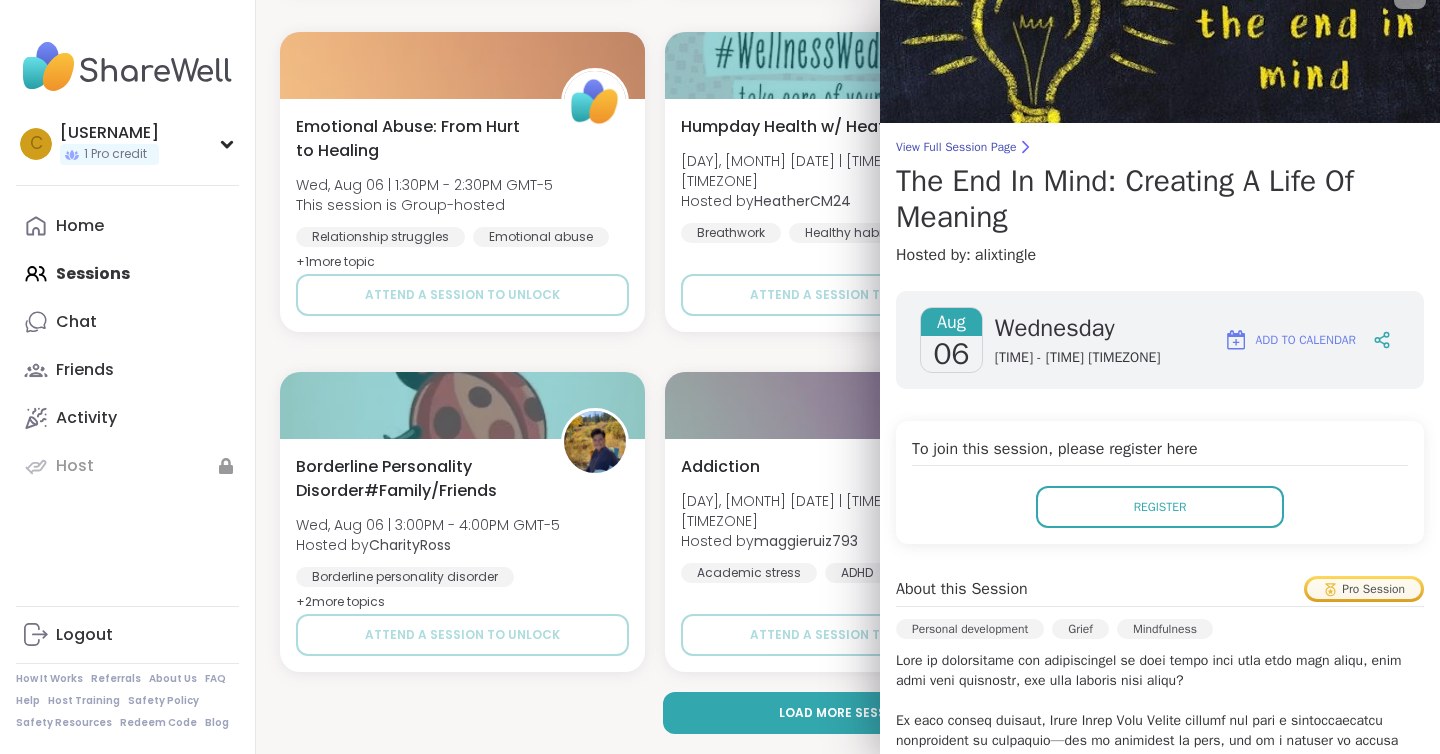 scroll, scrollTop: 0, scrollLeft: 0, axis: both 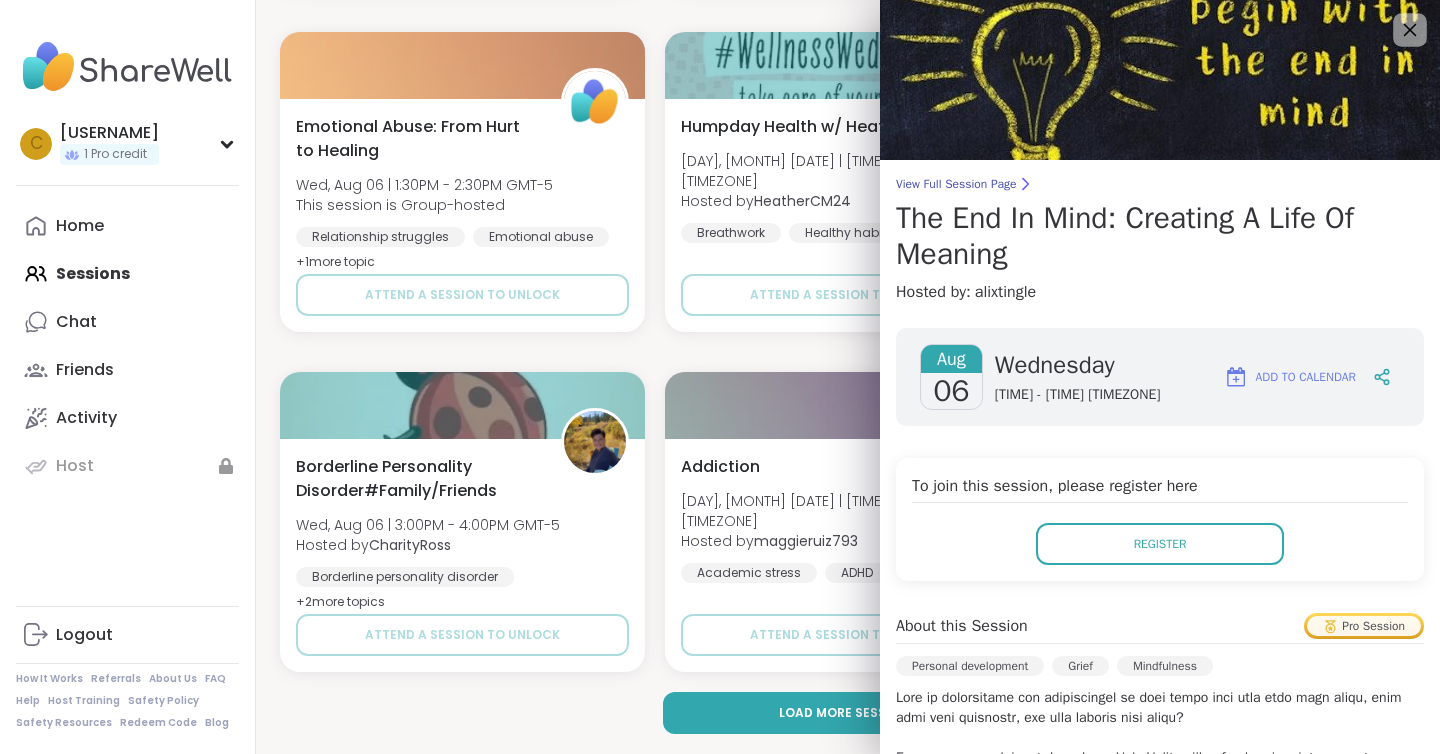 click 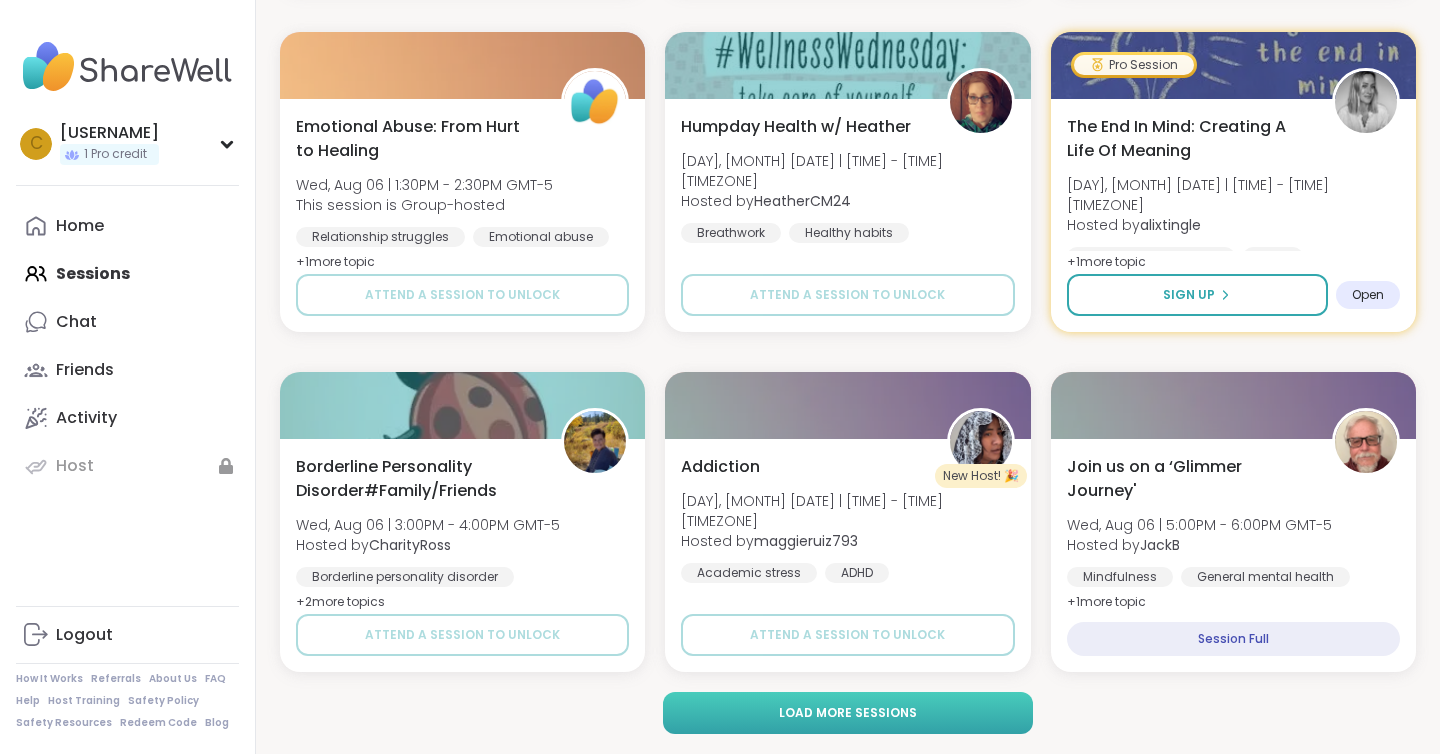 click on "Load more sessions" at bounding box center (848, 713) 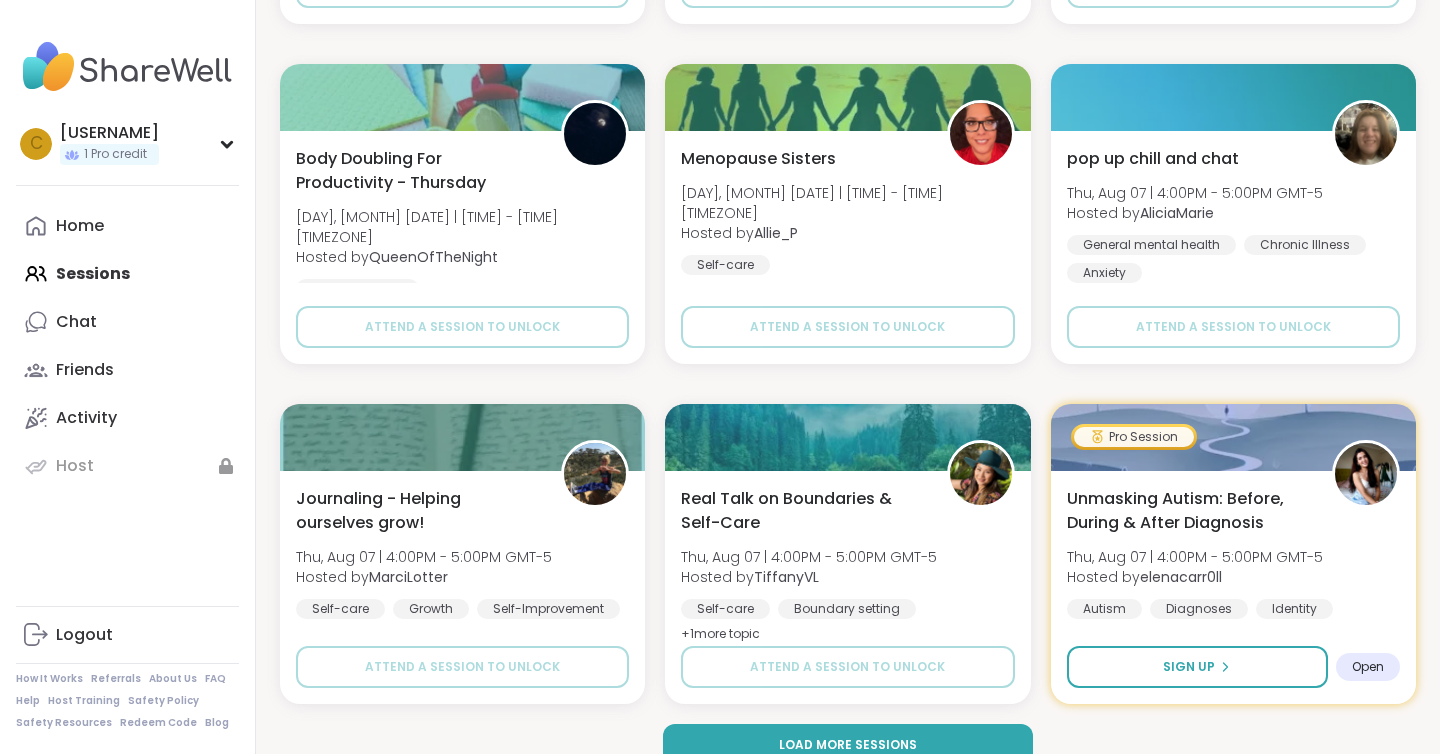 scroll, scrollTop: 16022, scrollLeft: 0, axis: vertical 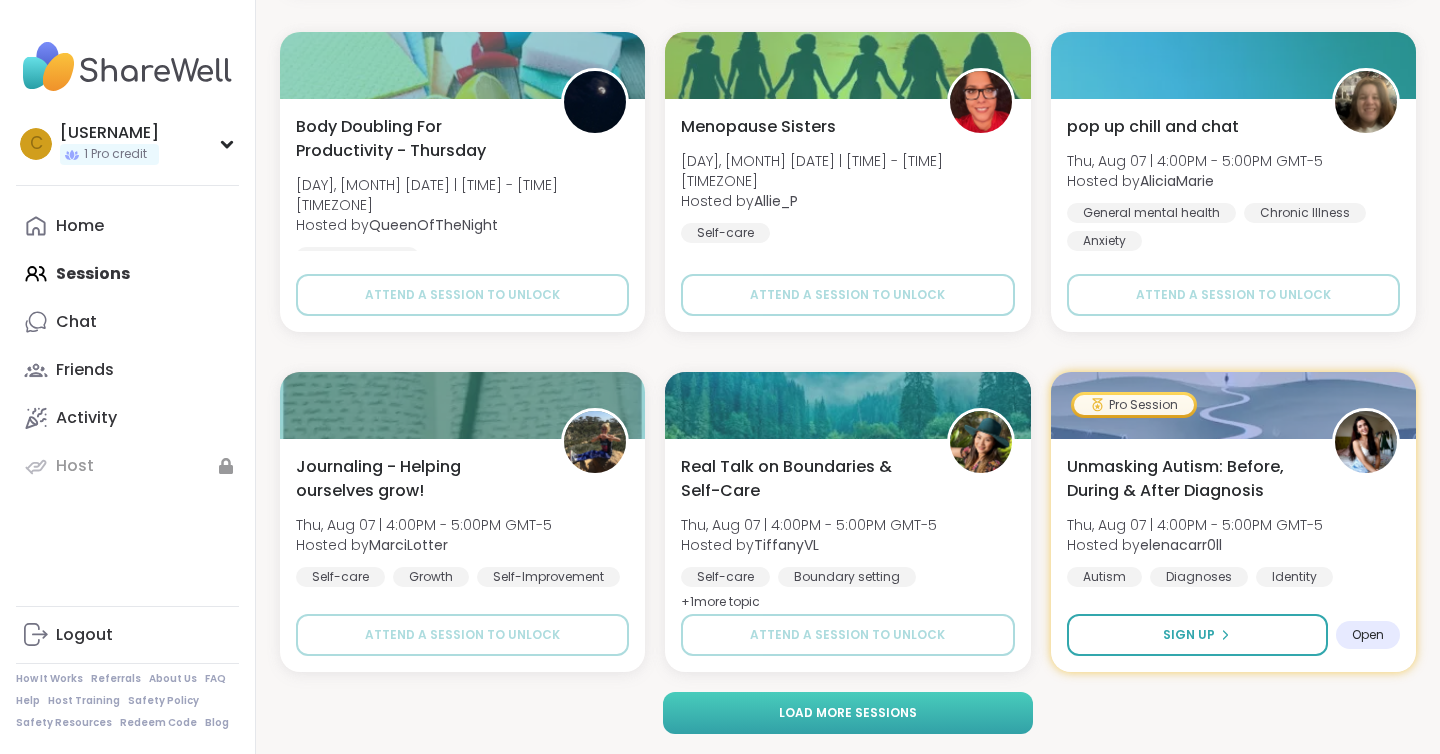 click on "Load more sessions" at bounding box center (848, 713) 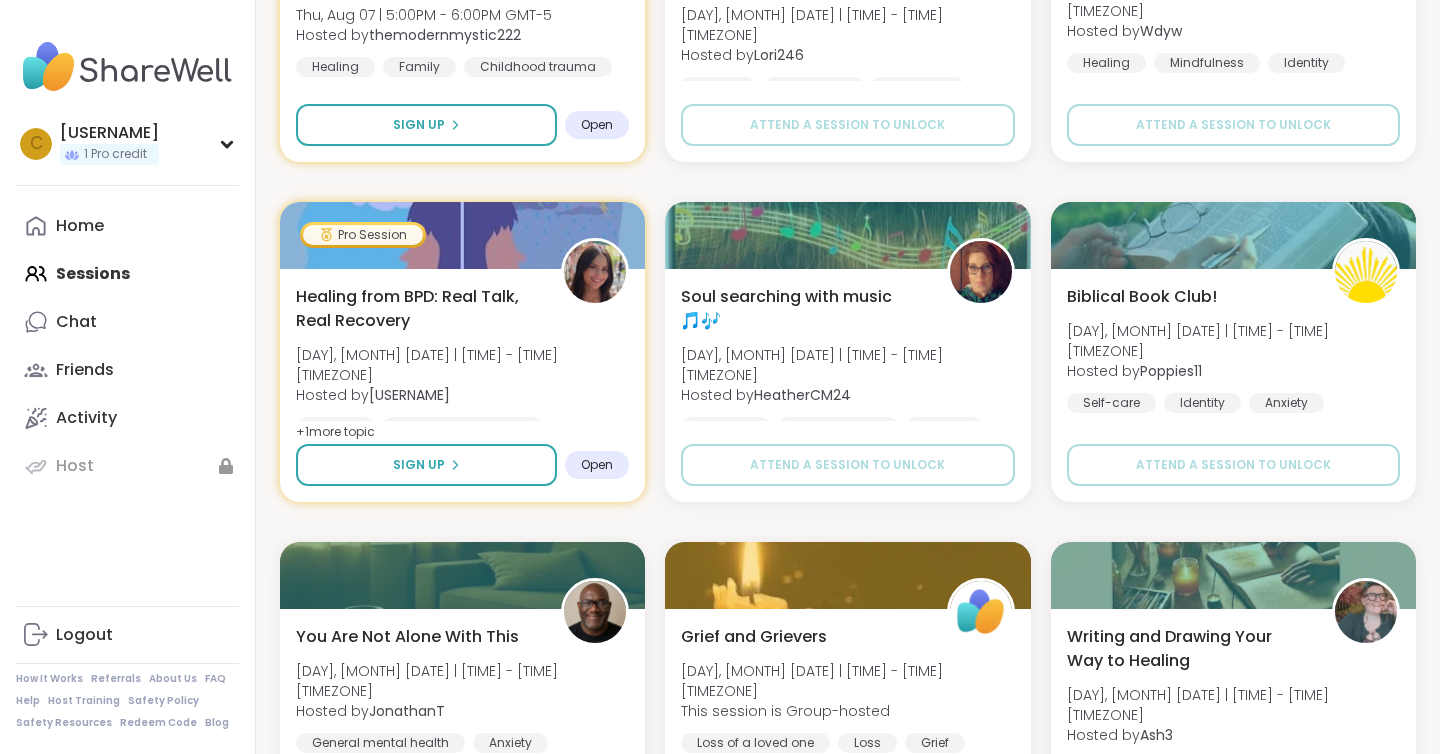 scroll, scrollTop: 17216, scrollLeft: 0, axis: vertical 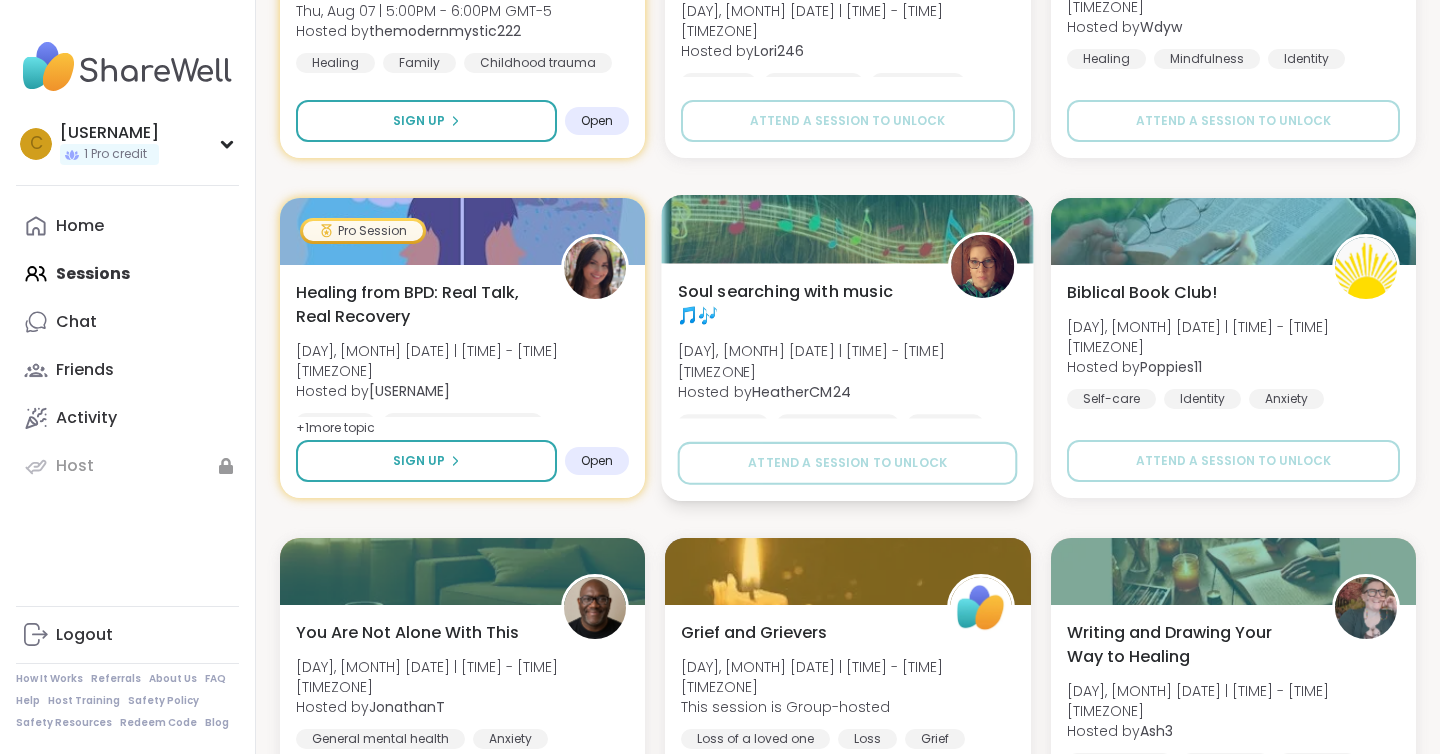 click on "Soul searching with music  🎵🎶 [DAY], [MONTH] [DATE] | [TIME] - [TIME] [TIMEZONE] Hosted by  [USERNAME] Self-care Healthy habits Anxiety Attend a session to unlock" at bounding box center (848, 382) 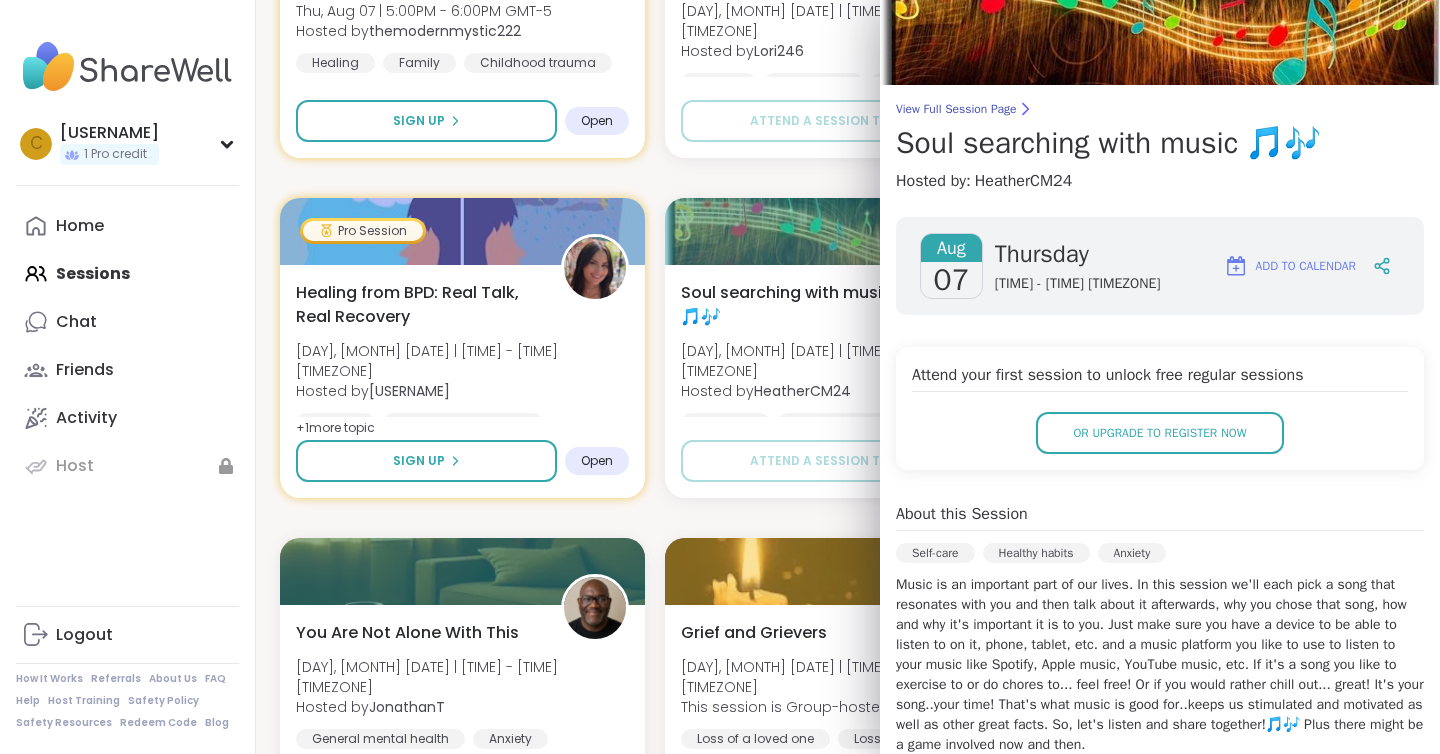 scroll, scrollTop: 0, scrollLeft: 0, axis: both 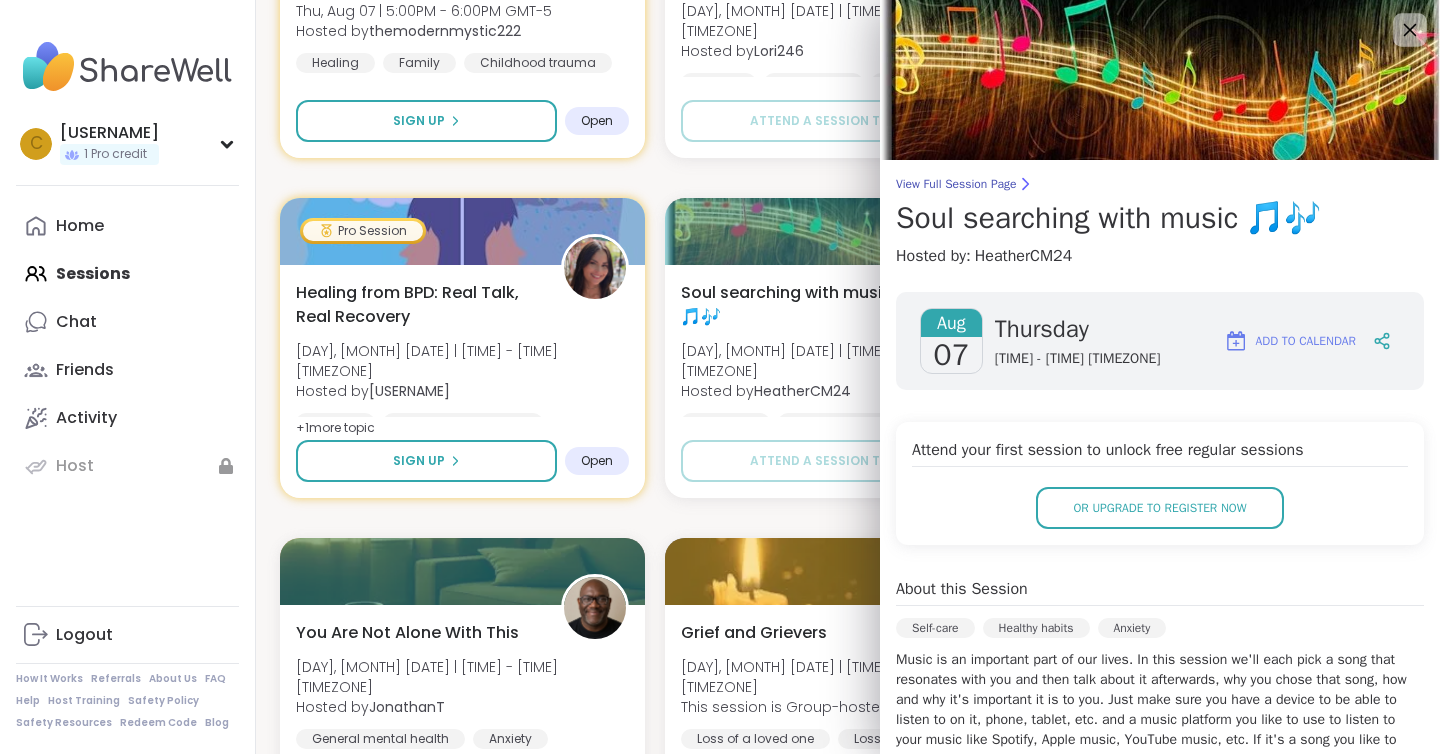 click 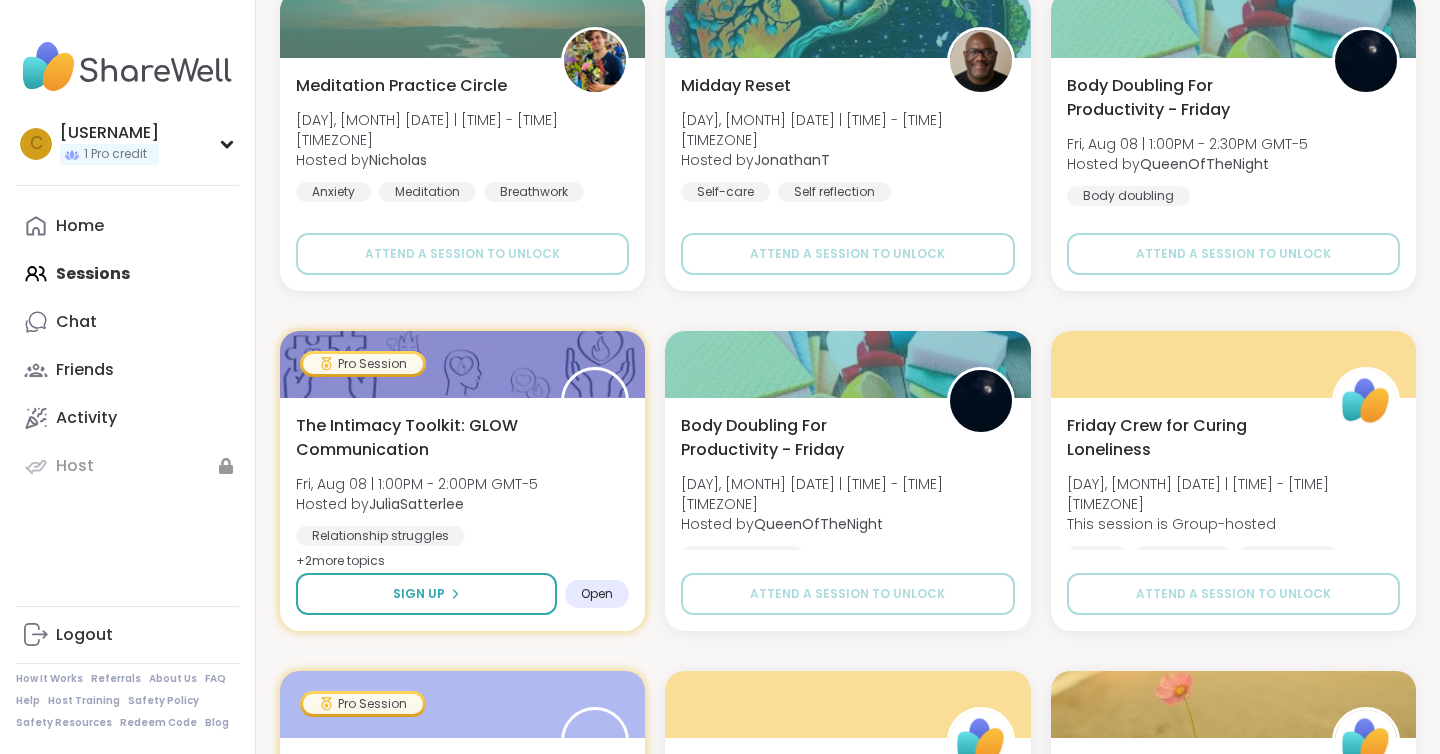 scroll, scrollTop: 19469, scrollLeft: 0, axis: vertical 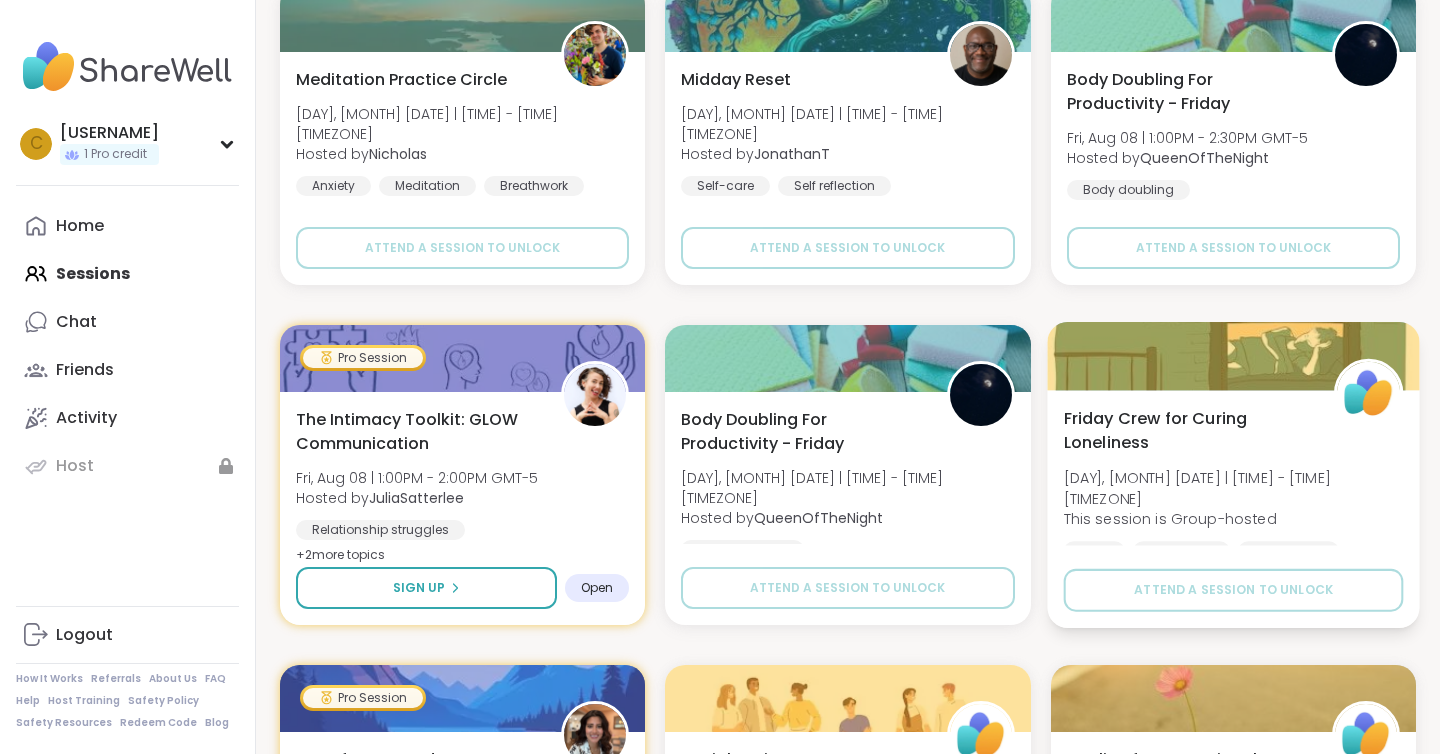 click on "Friday Crew for Curing Loneliness" at bounding box center (1187, 430) 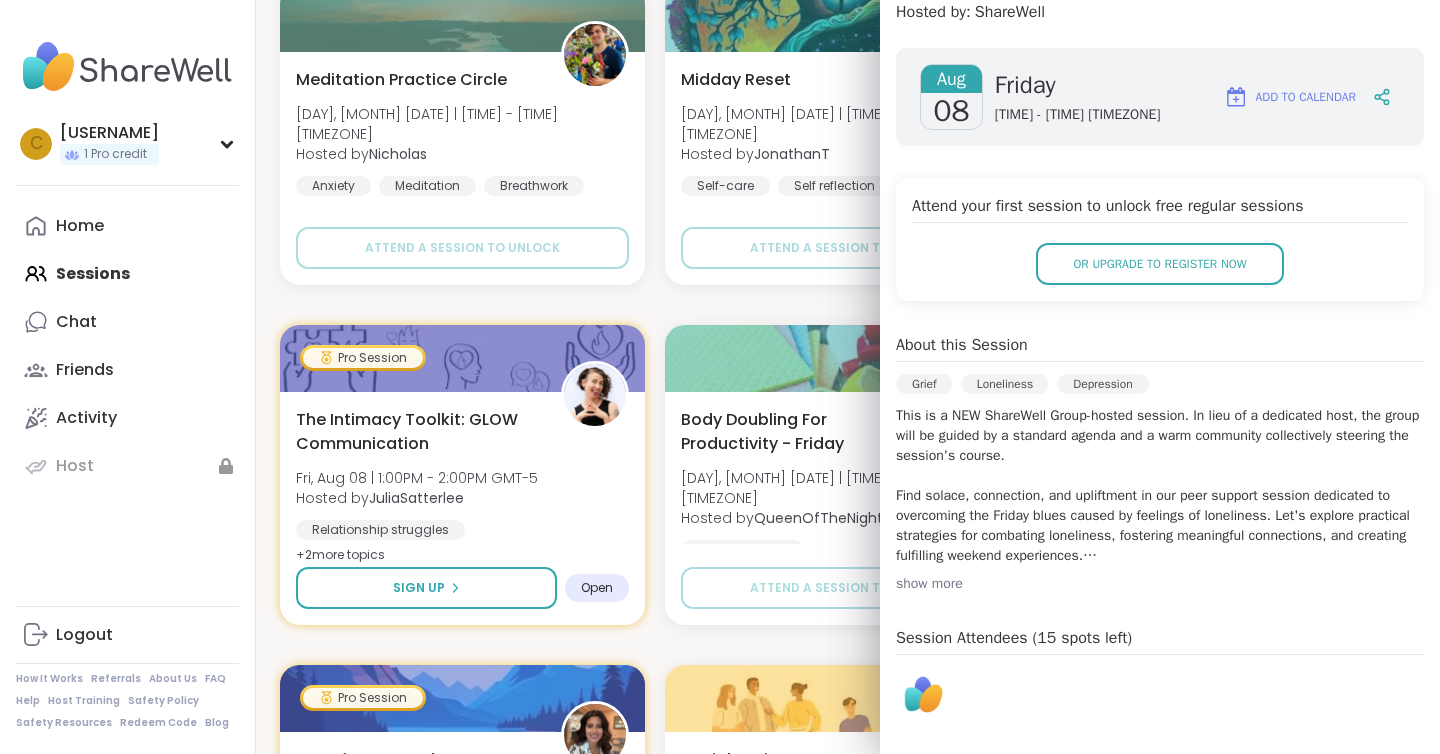 scroll, scrollTop: 253, scrollLeft: 0, axis: vertical 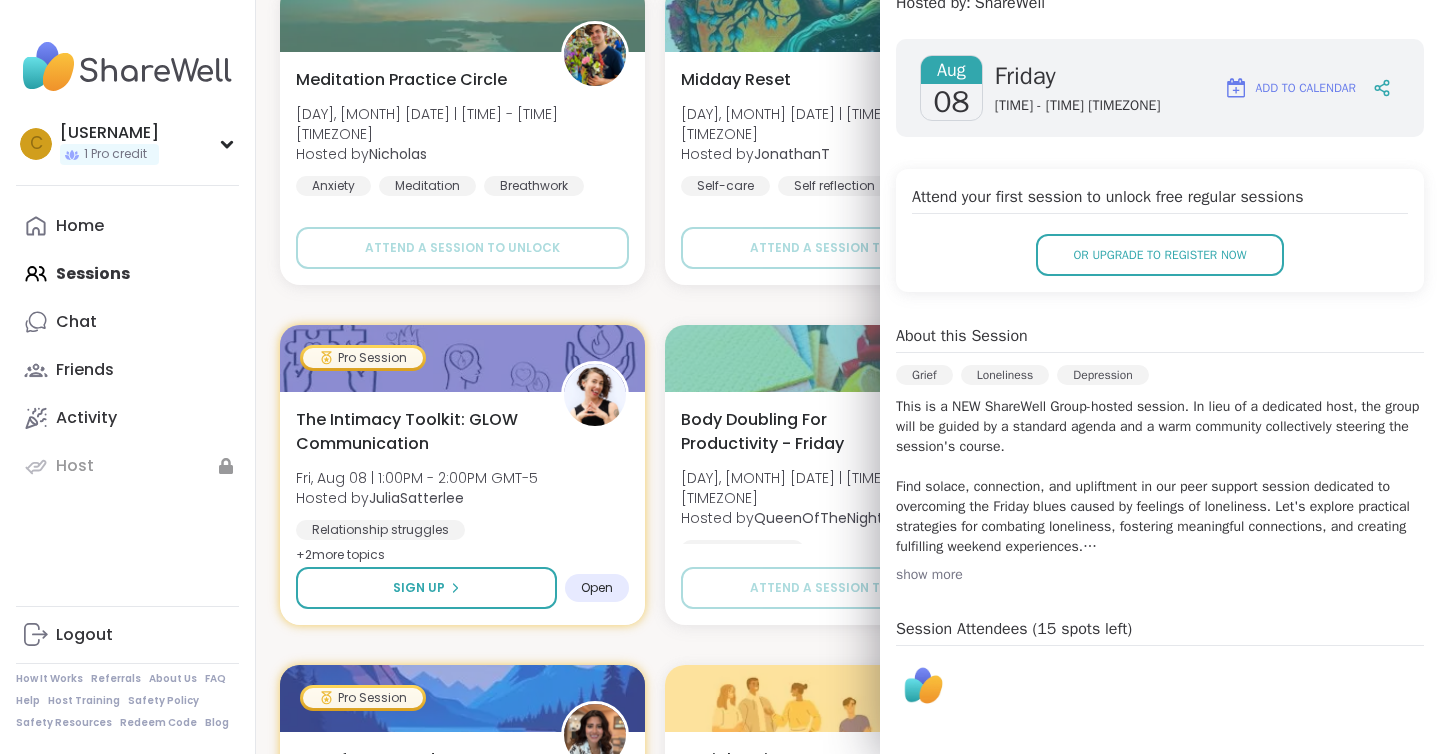 click on "show more" at bounding box center [1160, 575] 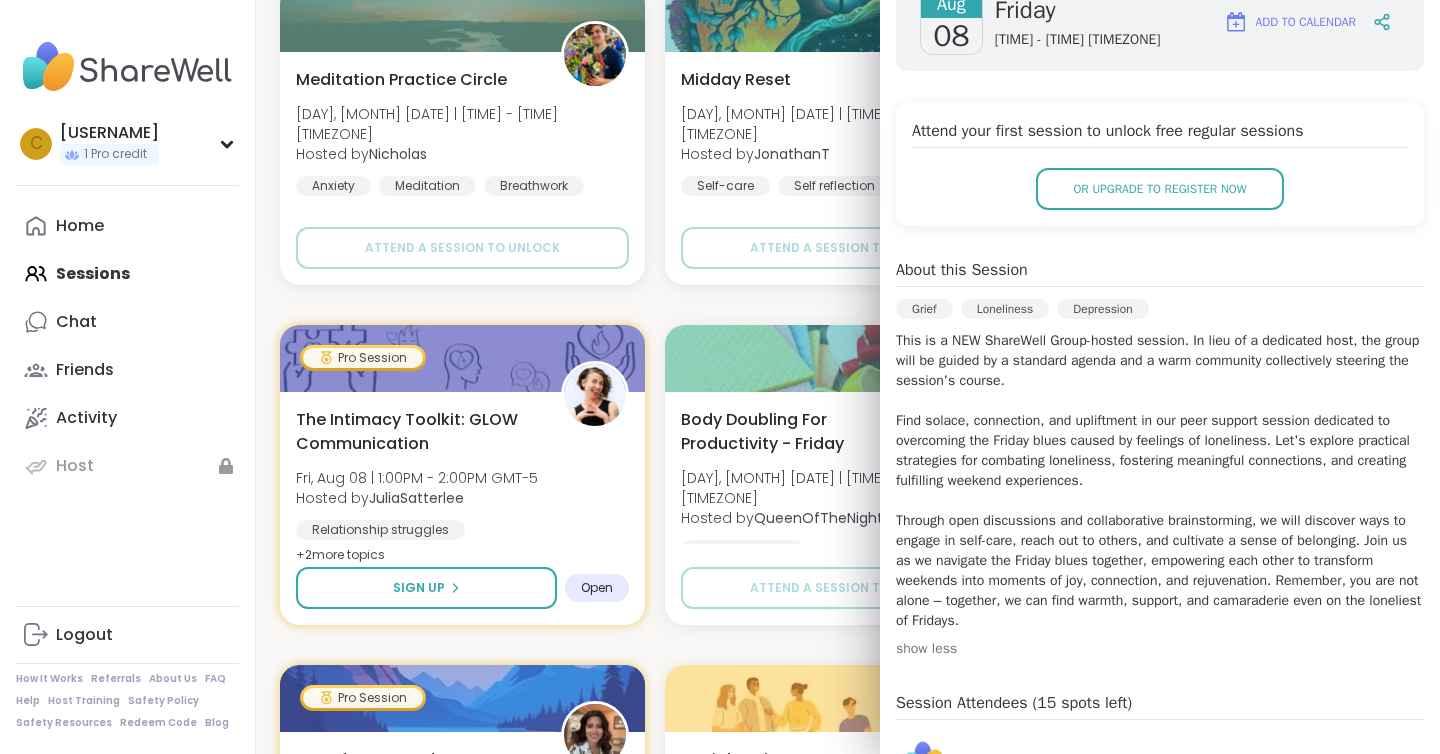 scroll, scrollTop: 0, scrollLeft: 0, axis: both 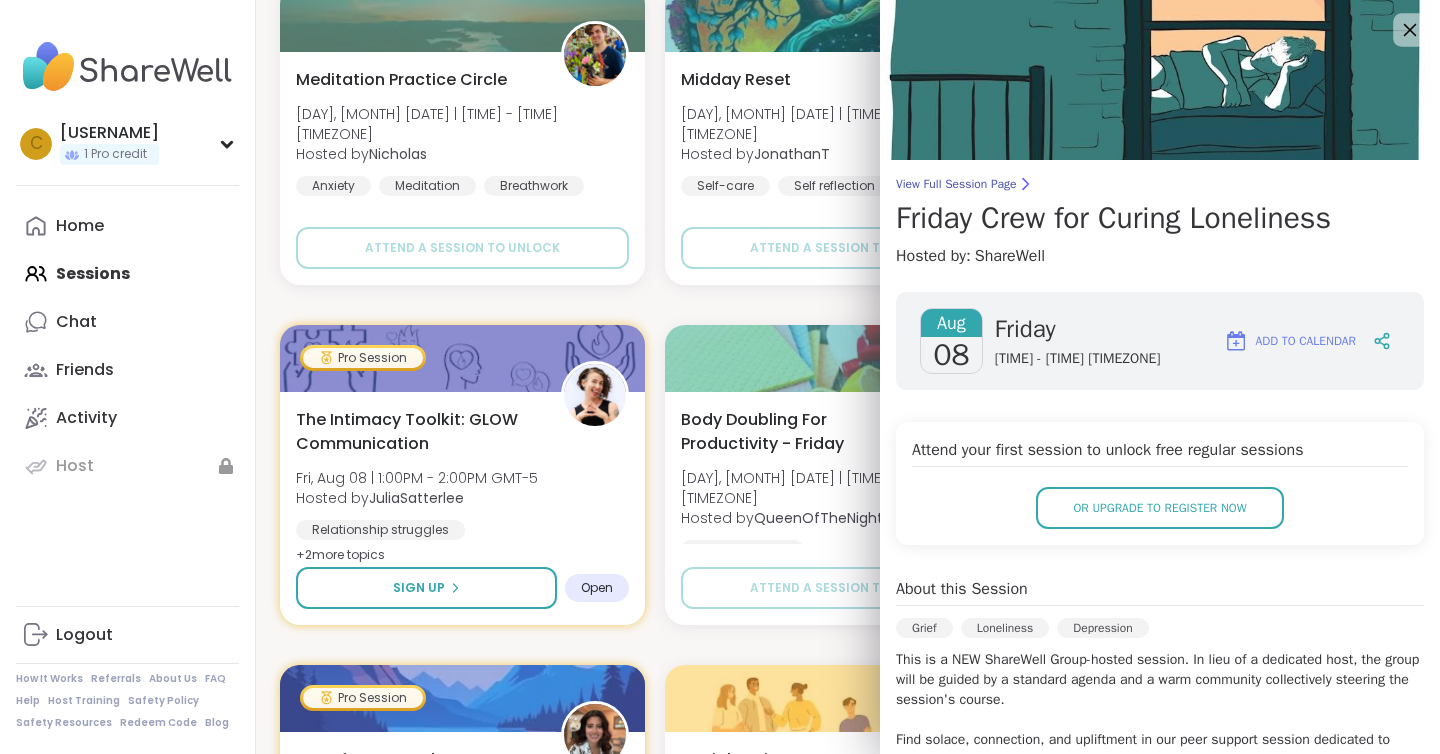 click 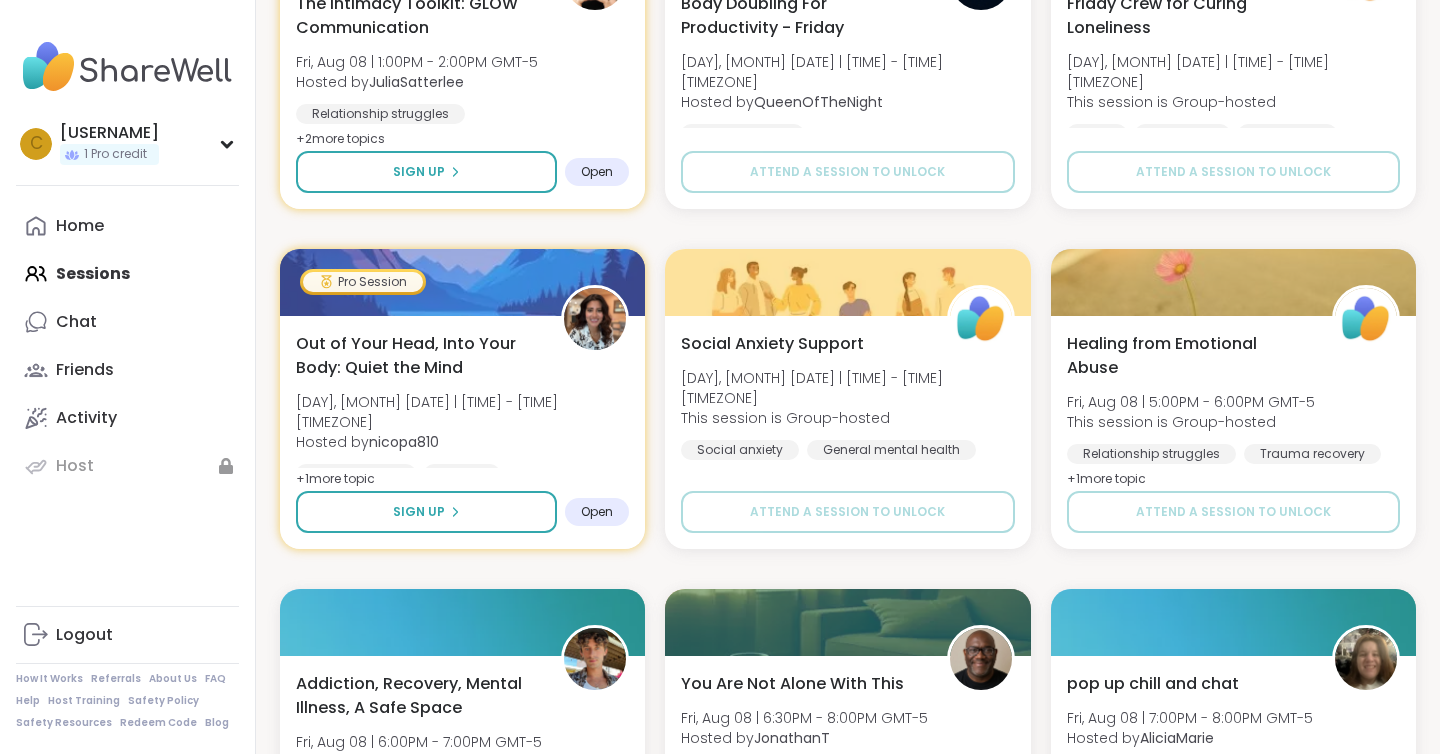 scroll, scrollTop: 19887, scrollLeft: 0, axis: vertical 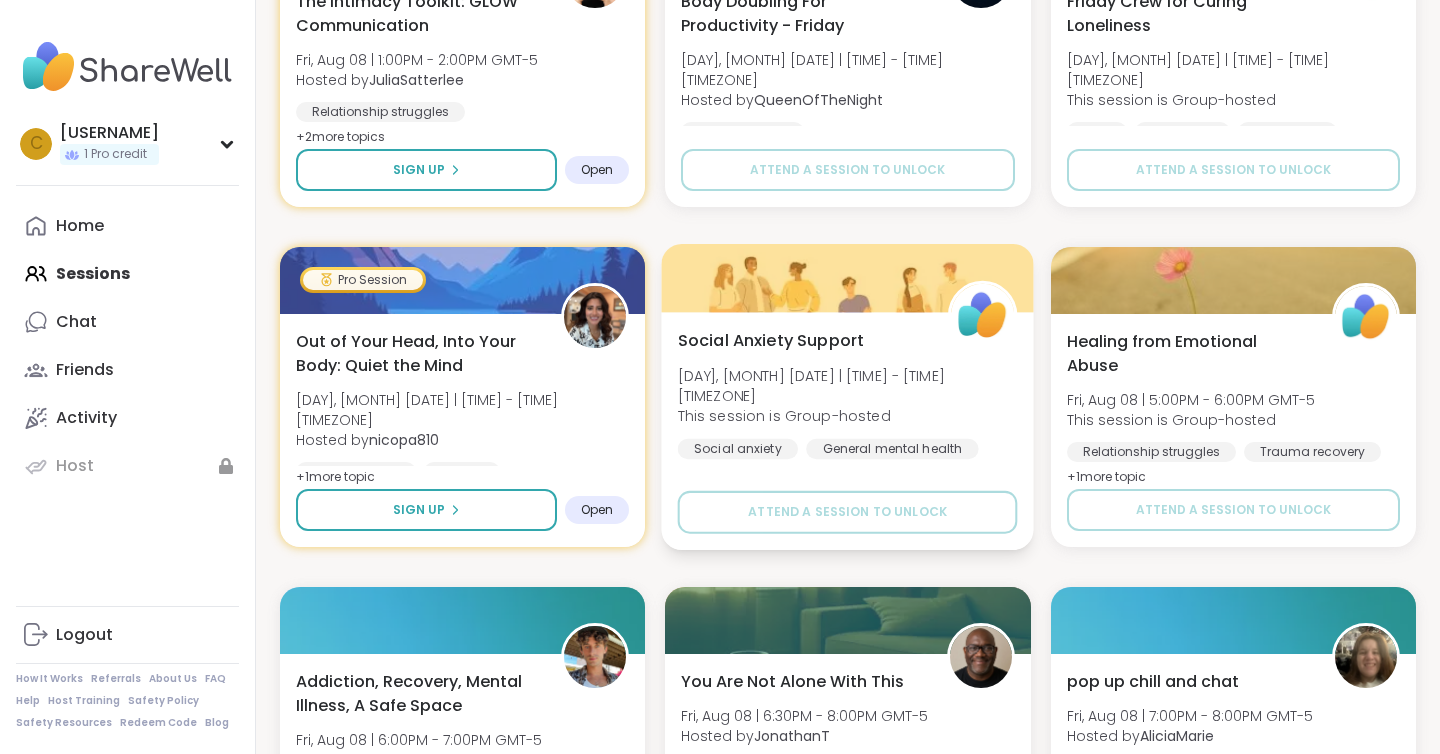 click on "Social Anxiety Support [DAY], [MONTH] [DATE] | [TIME] - [TIME] [TIMEZONE] This session is Group-hosted Social anxiety General mental health Anxiety" at bounding box center (848, 407) 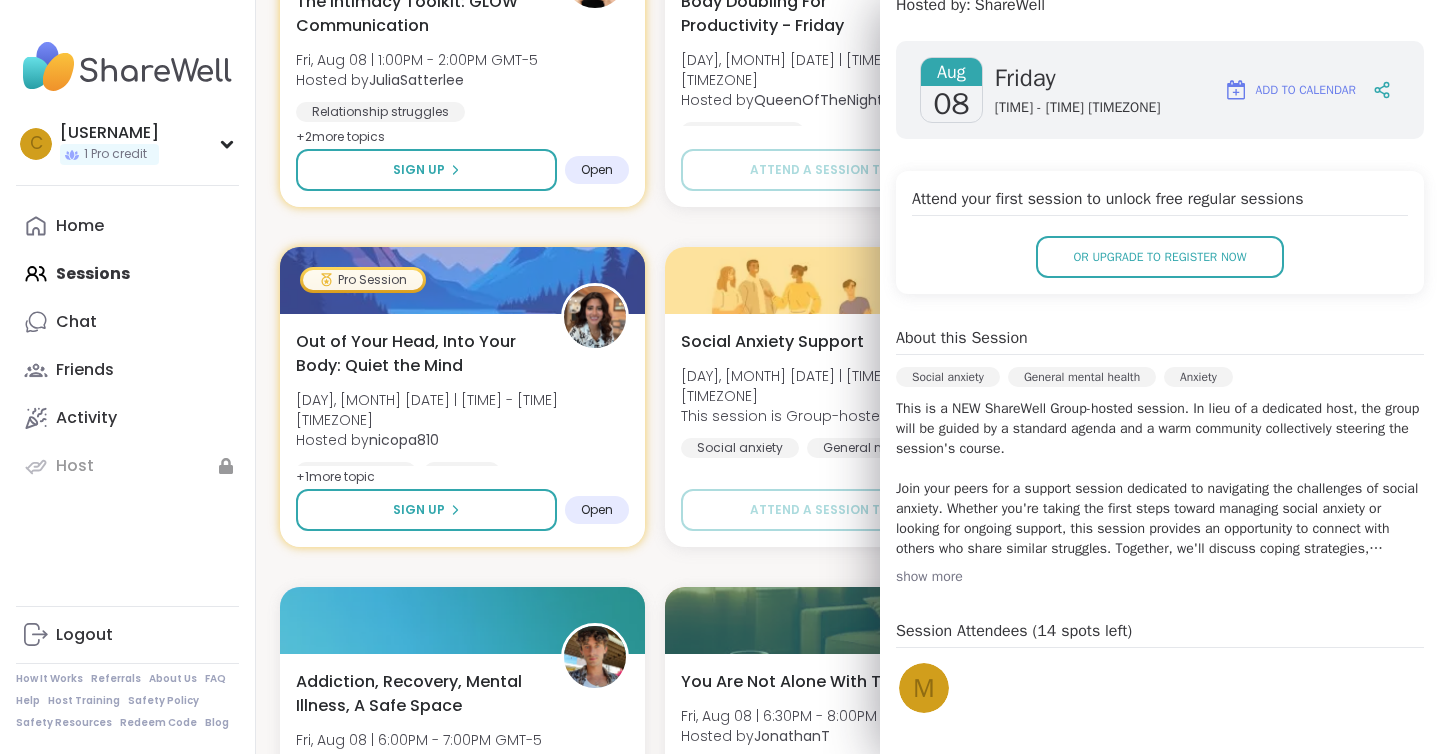 scroll, scrollTop: 257, scrollLeft: 0, axis: vertical 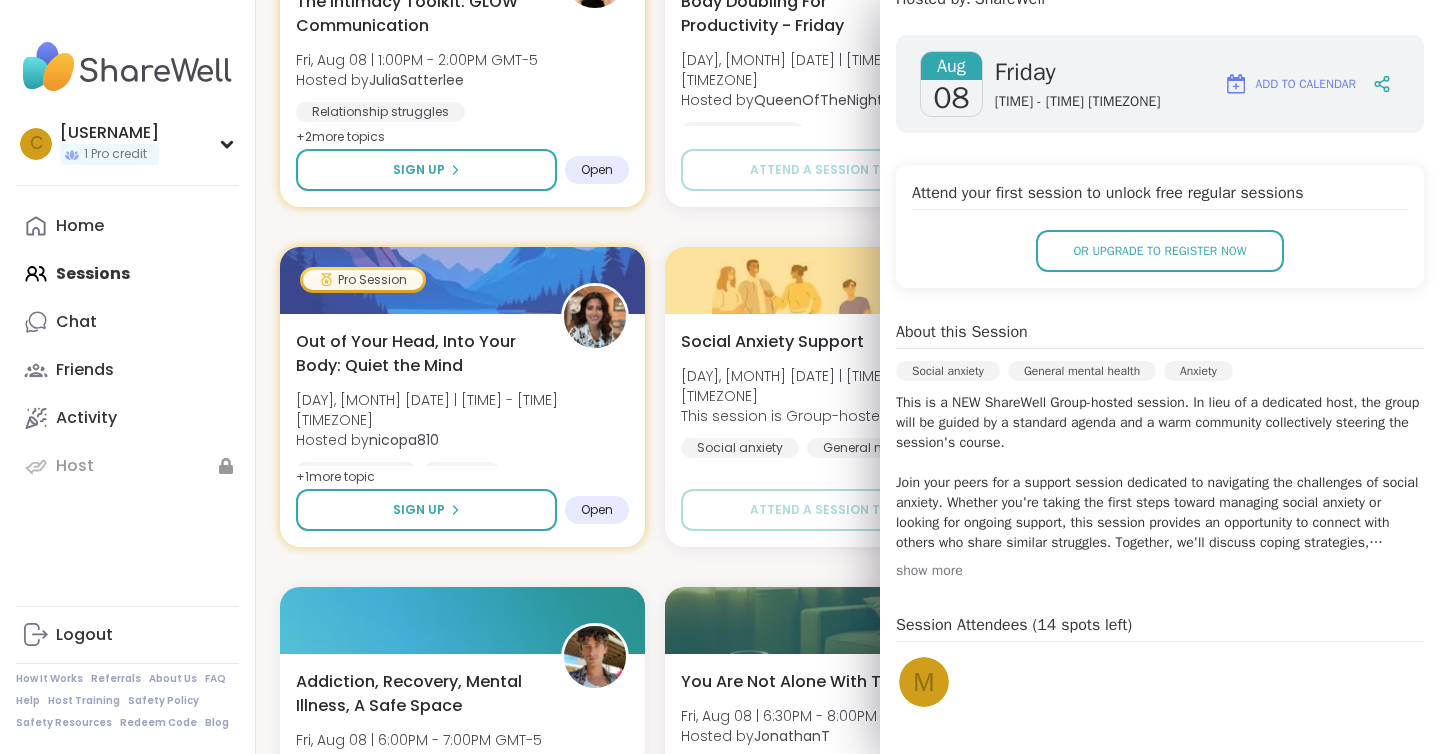 click on "show more" at bounding box center [1160, 571] 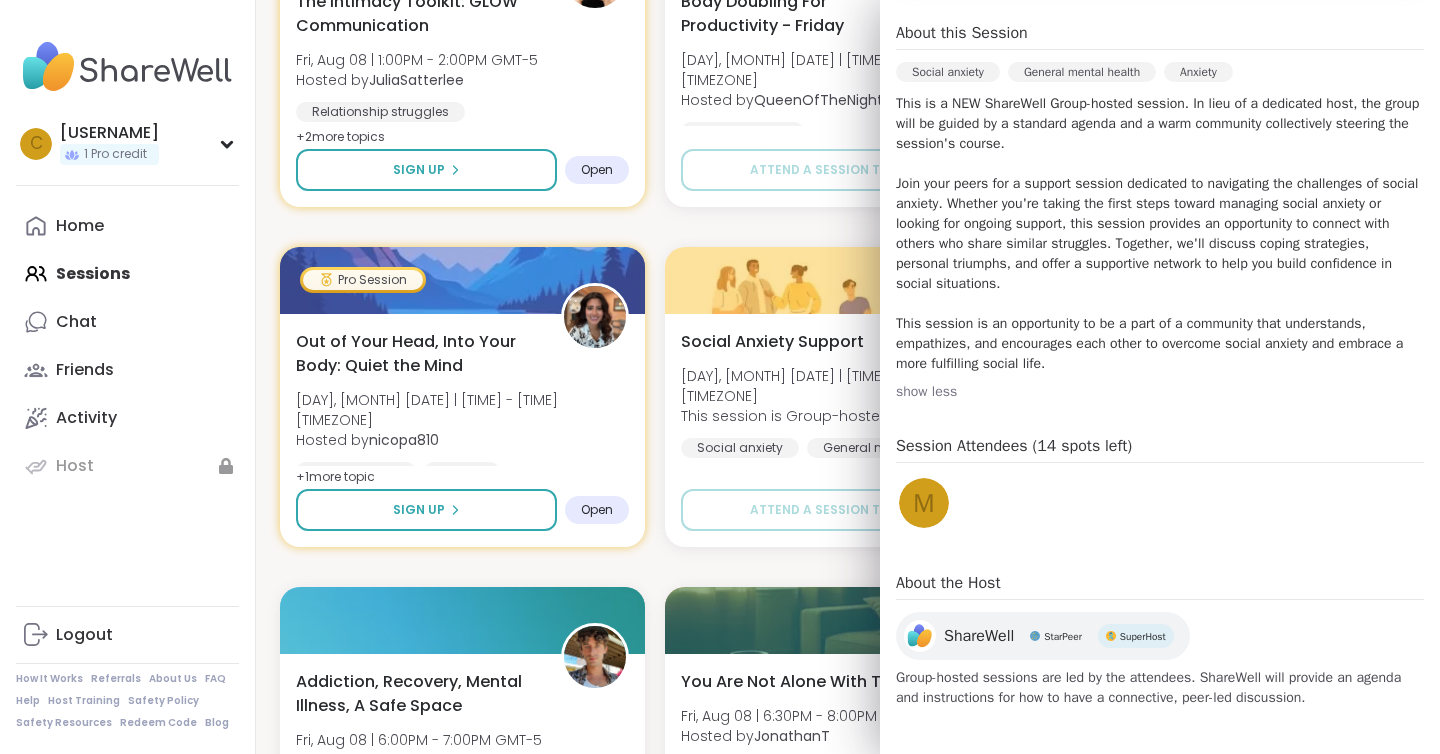 scroll, scrollTop: 558, scrollLeft: 0, axis: vertical 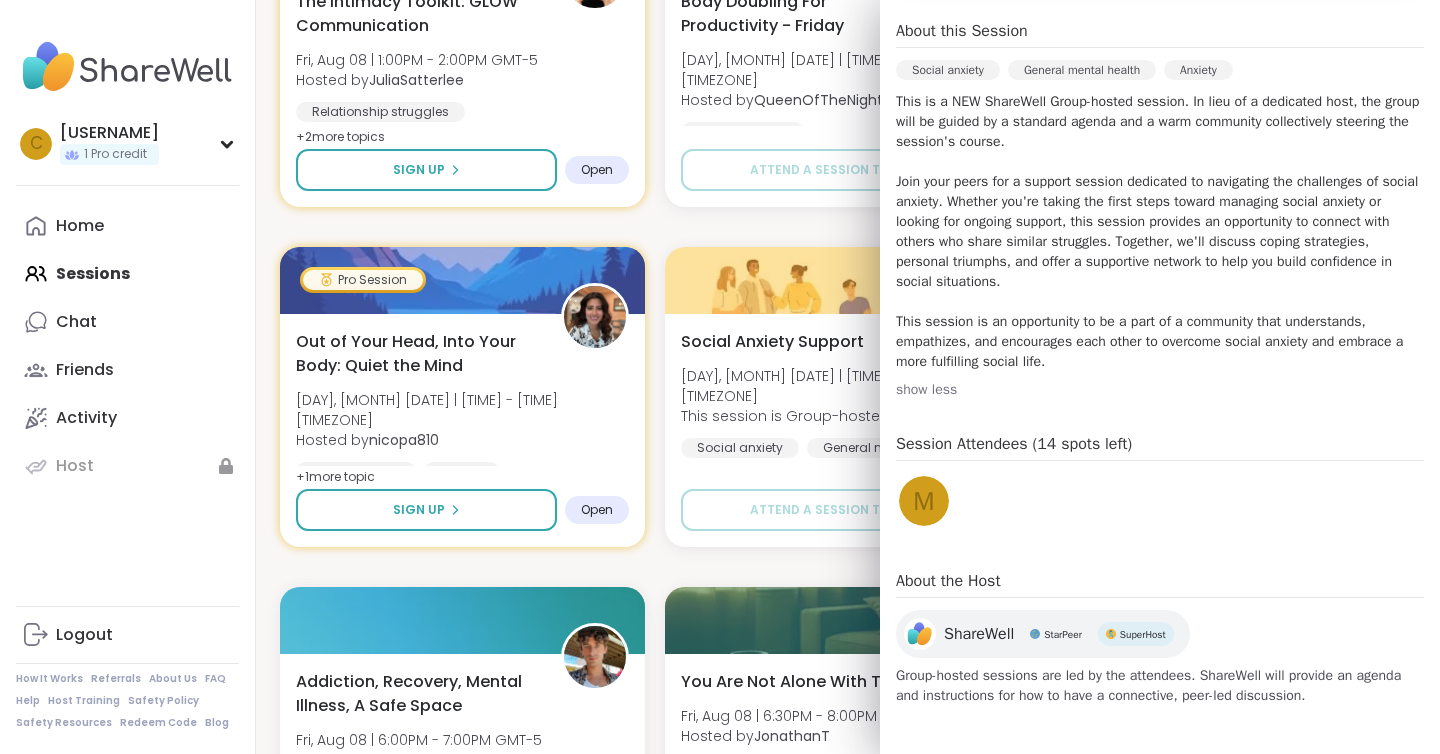 click on "Healing is a Journey- let's talk about it! [DAY], [MONTH] [DATE] | [TIME] - [TIME] [TIMEZONE] Hosted by  [USERNAME] Emotional abuse Healing Emotional regulation + 1  more topic SESSION LIVE Self Care  [DAY], [MONTH] [DATE] | [TIME] - [TIME] [TIMEZONE] Hosted by  [USERNAME] Affirmations Finding purpose Assertiveness SESSION LIVE Pop-up: EFT Tapping Practice Sunday Edition [DAY], [MONTH] [DATE] | [TIME] - [TIME] [TIMEZONE] Hosted by  [USERNAME] Healthy habits Self-care Anxiety SESSION LIVE I'm a Survivor! [DAY], [MONTH] [DATE] | [TIME] - [TIME] [TIMEZONE] Hosted by  [USERNAME] Emotional abuse Abandonment Childhood trauma SESSION LIVE Book Club: All About Love by Bell Hooks [DAY], [MONTH] [DATE] | [TIME] - [TIME] [TIMEZONE] Hosted by  [USERNAME] Healthy love Sign Up 12 spots left Body Doubling- Sunday Evening [DAY], [MONTH] [DATE] | [TIME] - [TIME] [TIMEZONE] Hosted by  [USERNAME] Body doubling Self-love Loneliness Sign Up 6 spots left Brain Fog Support Circle [DAY], [MONTH] [DATE] | [TIME] - [TIME] [TIMEZONE] Hosted by  [USERNAME] General mental health Feeling stuck Burnout Sign Up + 1 +" at bounding box center (848, -9293) 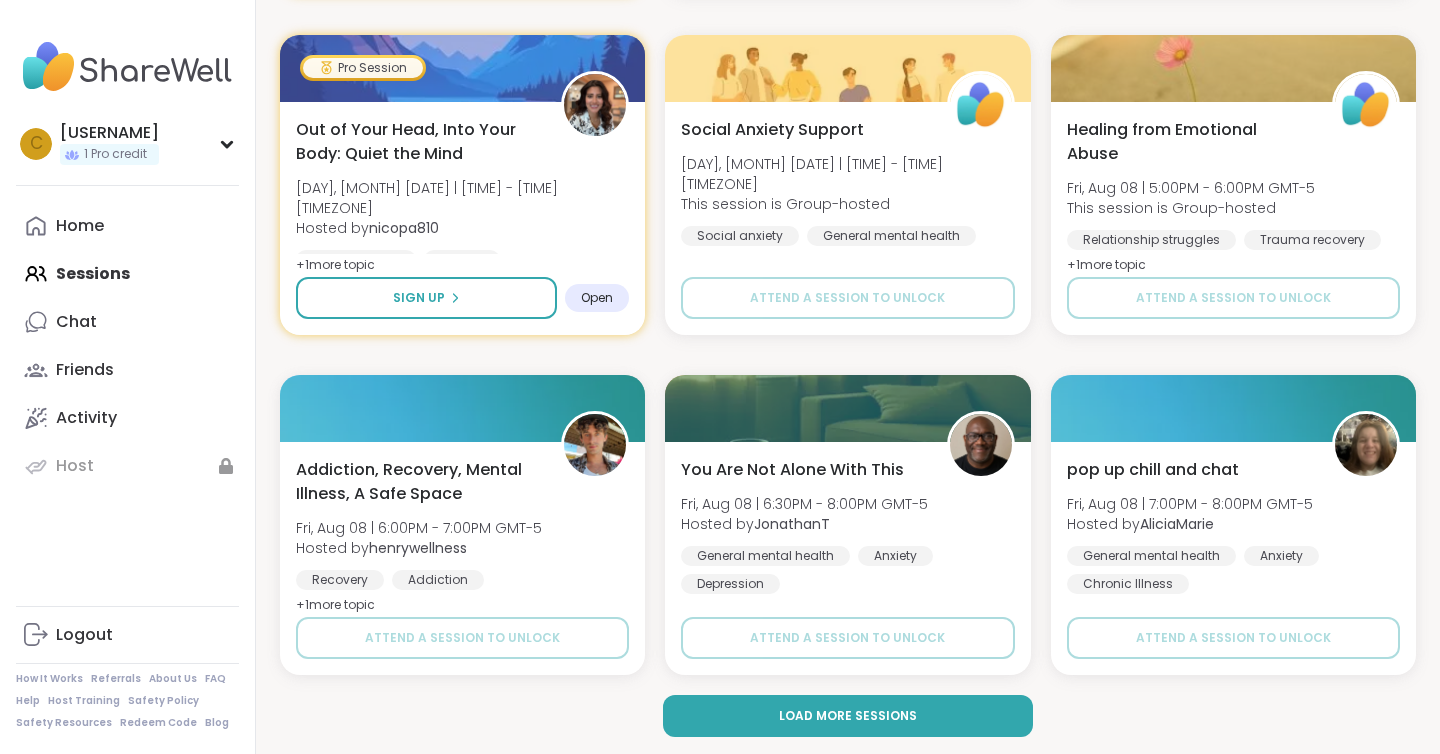scroll, scrollTop: 20102, scrollLeft: 0, axis: vertical 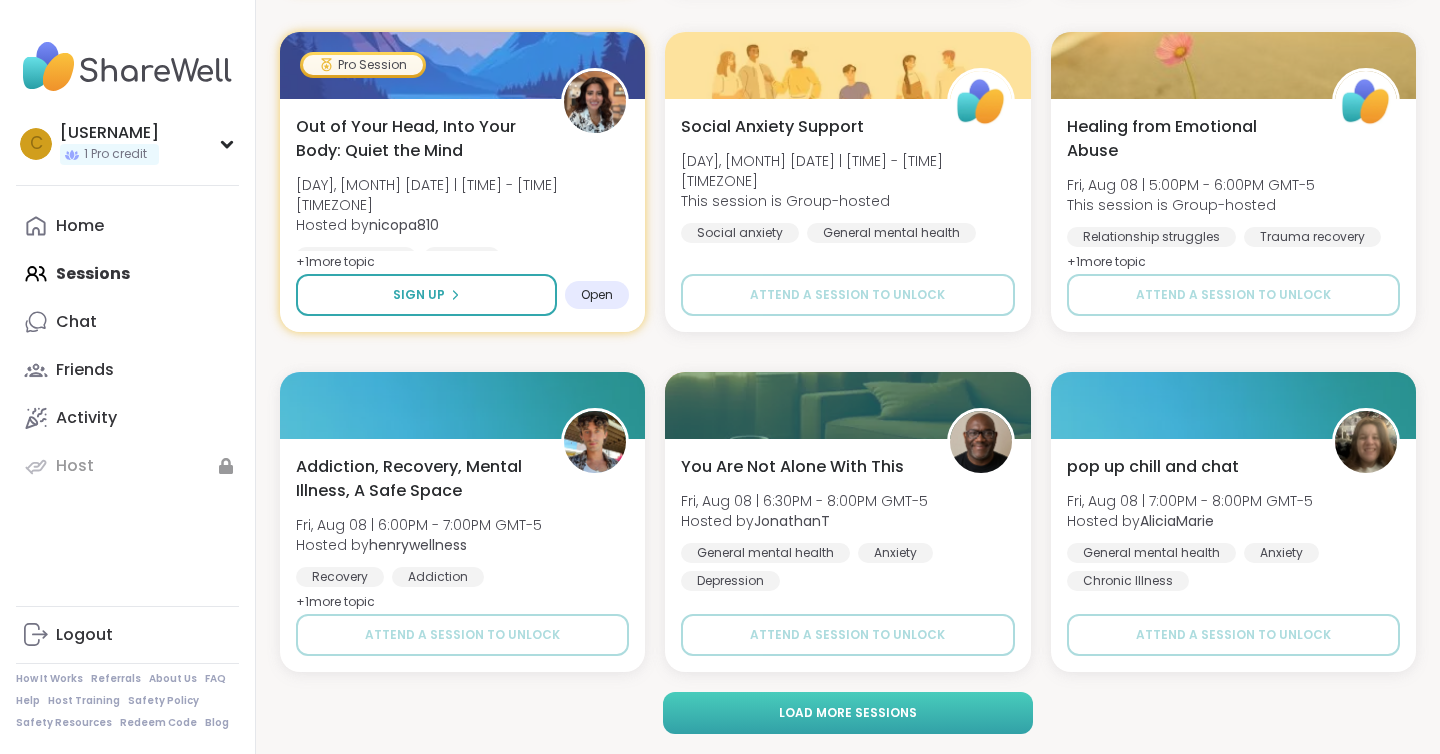 click on "Load more sessions" at bounding box center (848, 713) 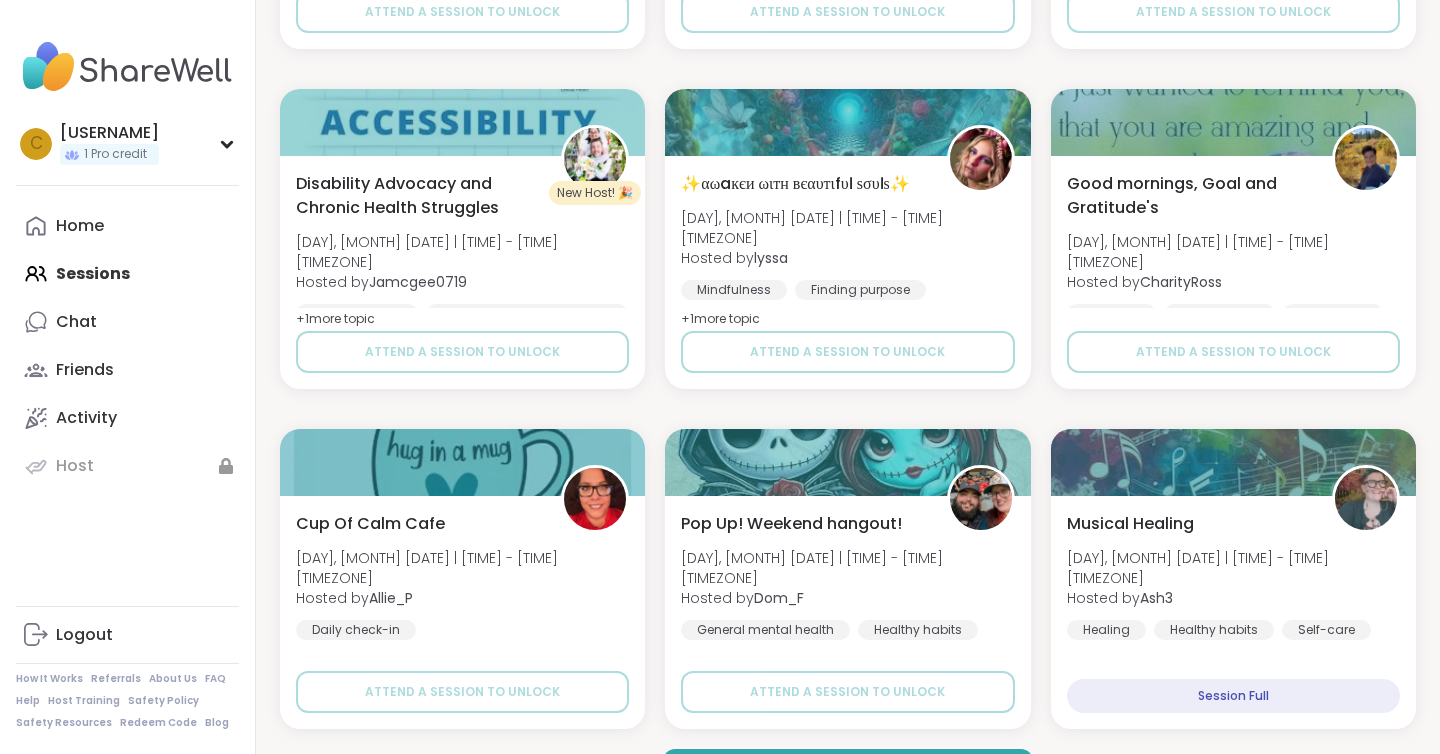 scroll, scrollTop: 24182, scrollLeft: 0, axis: vertical 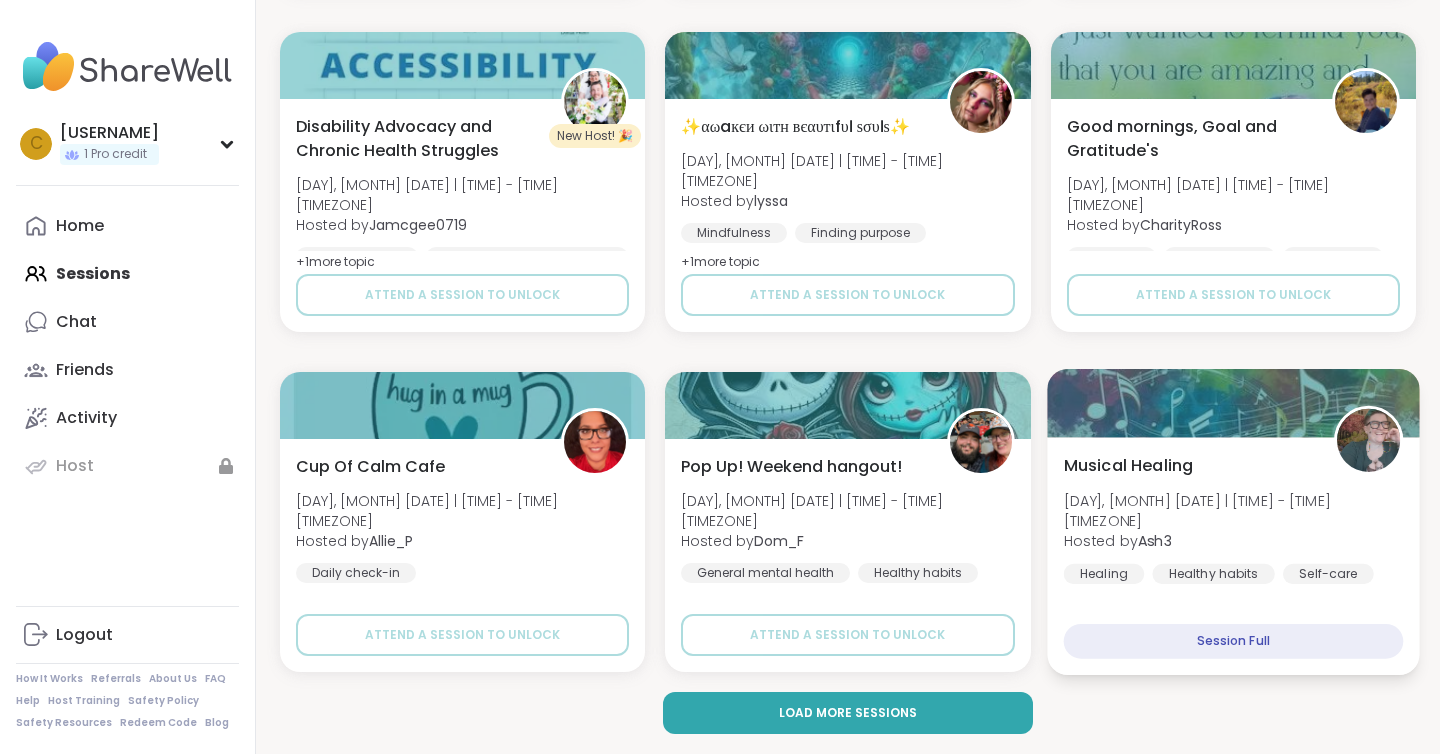 click at bounding box center [1233, 403] 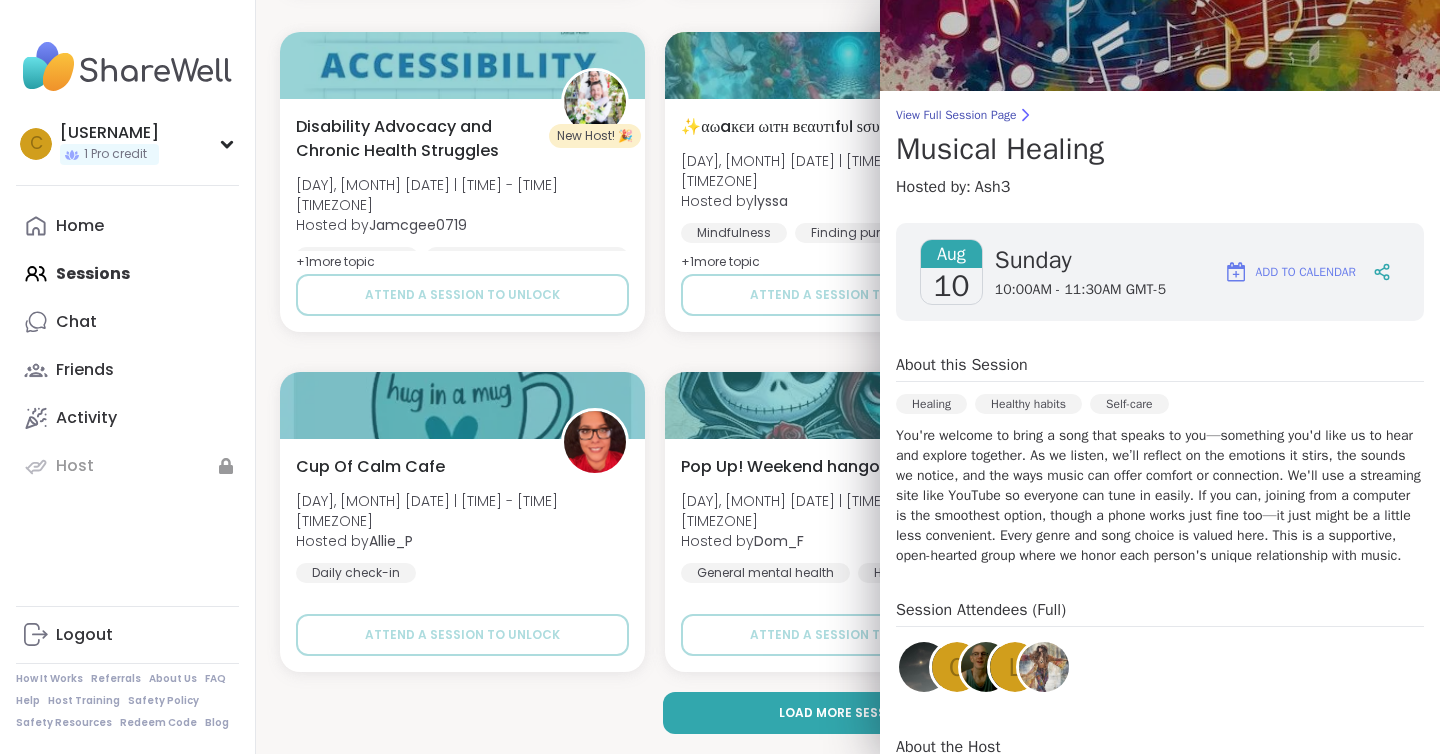 scroll, scrollTop: 0, scrollLeft: 0, axis: both 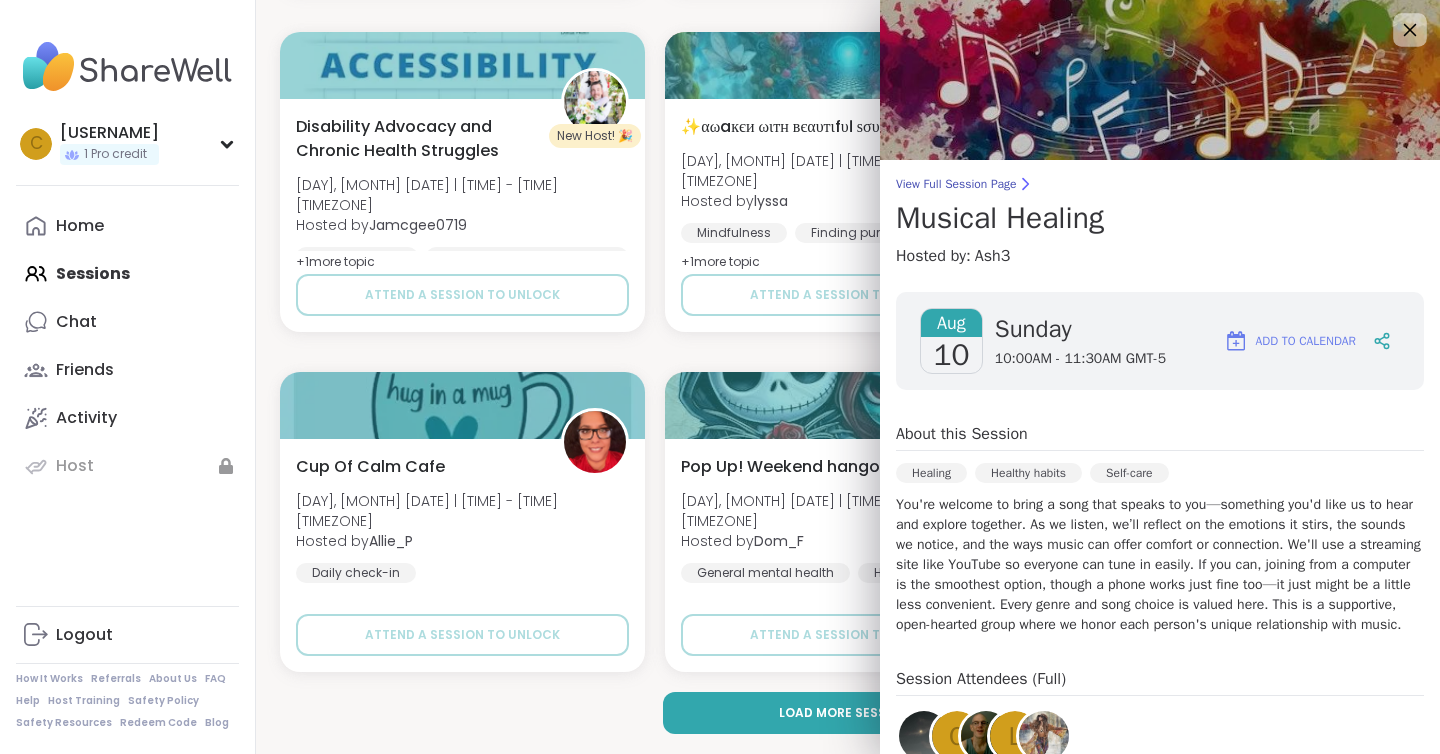 click 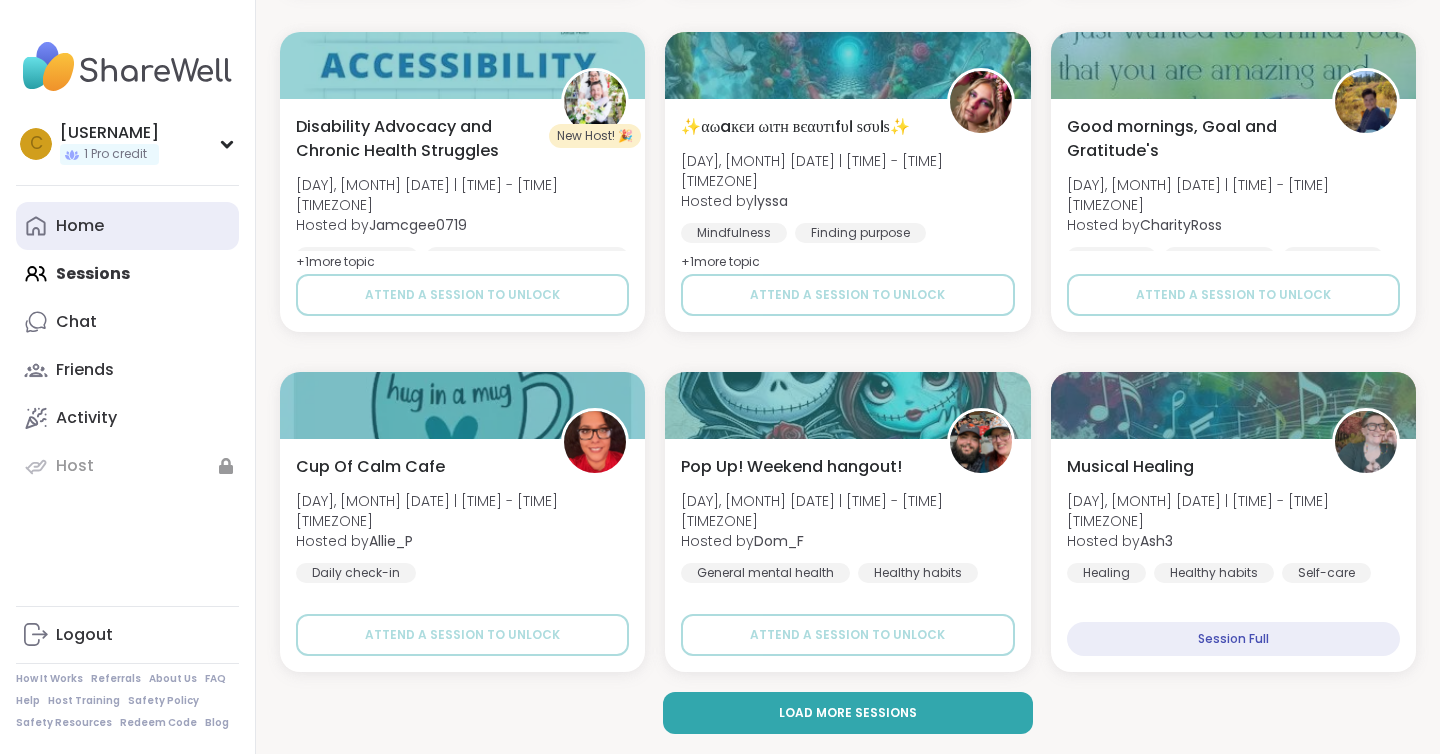 click on "Home" at bounding box center (127, 226) 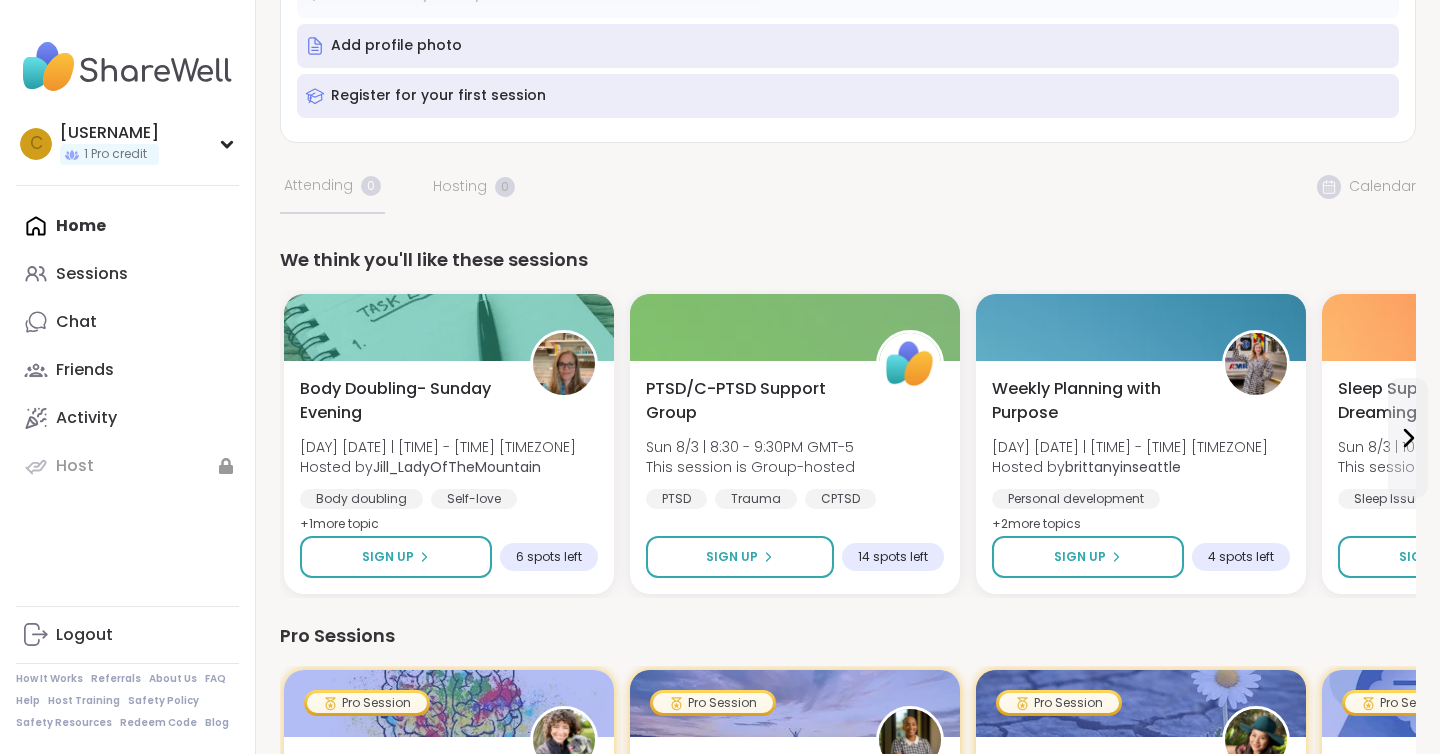 scroll, scrollTop: 251, scrollLeft: 0, axis: vertical 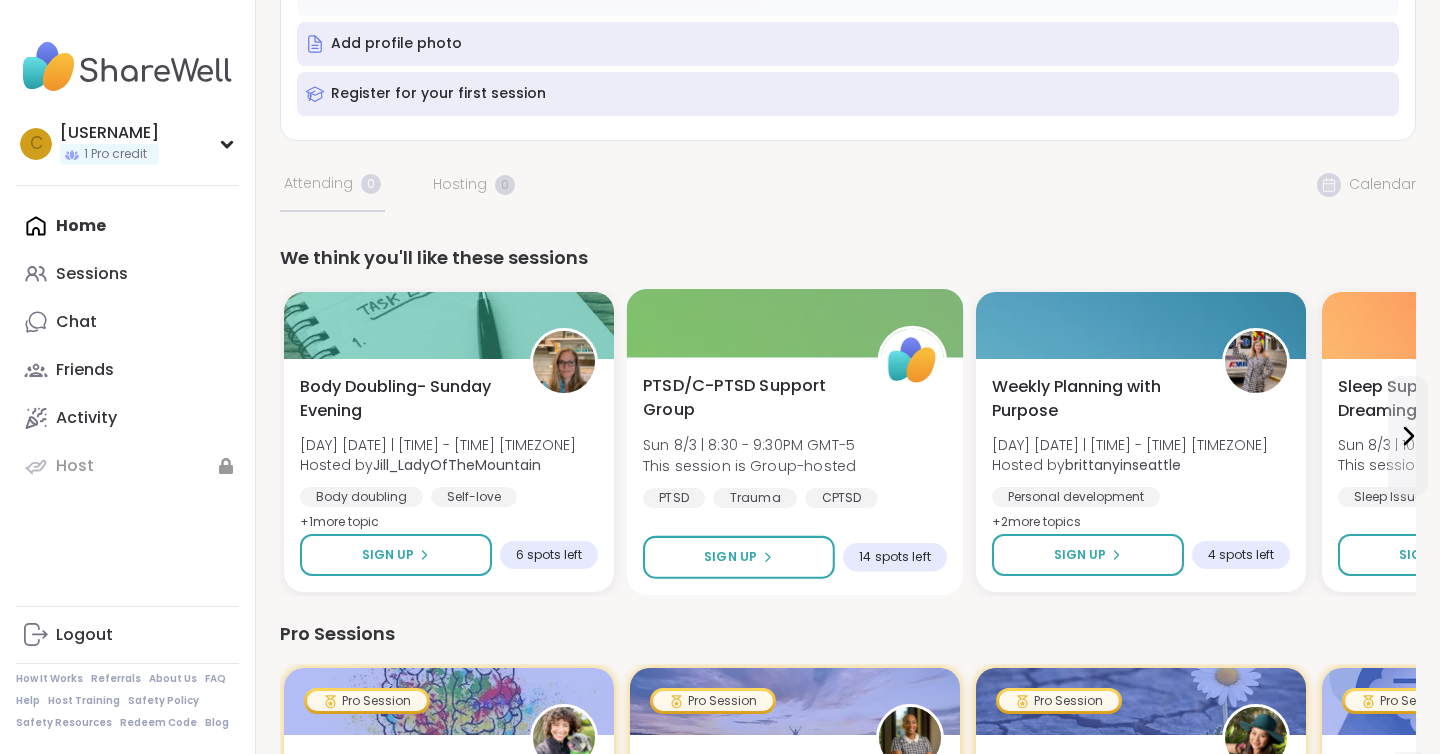 click on "Sun 8/3 | 8:30 - 9:30PM GMT-5" at bounding box center (749, 445) 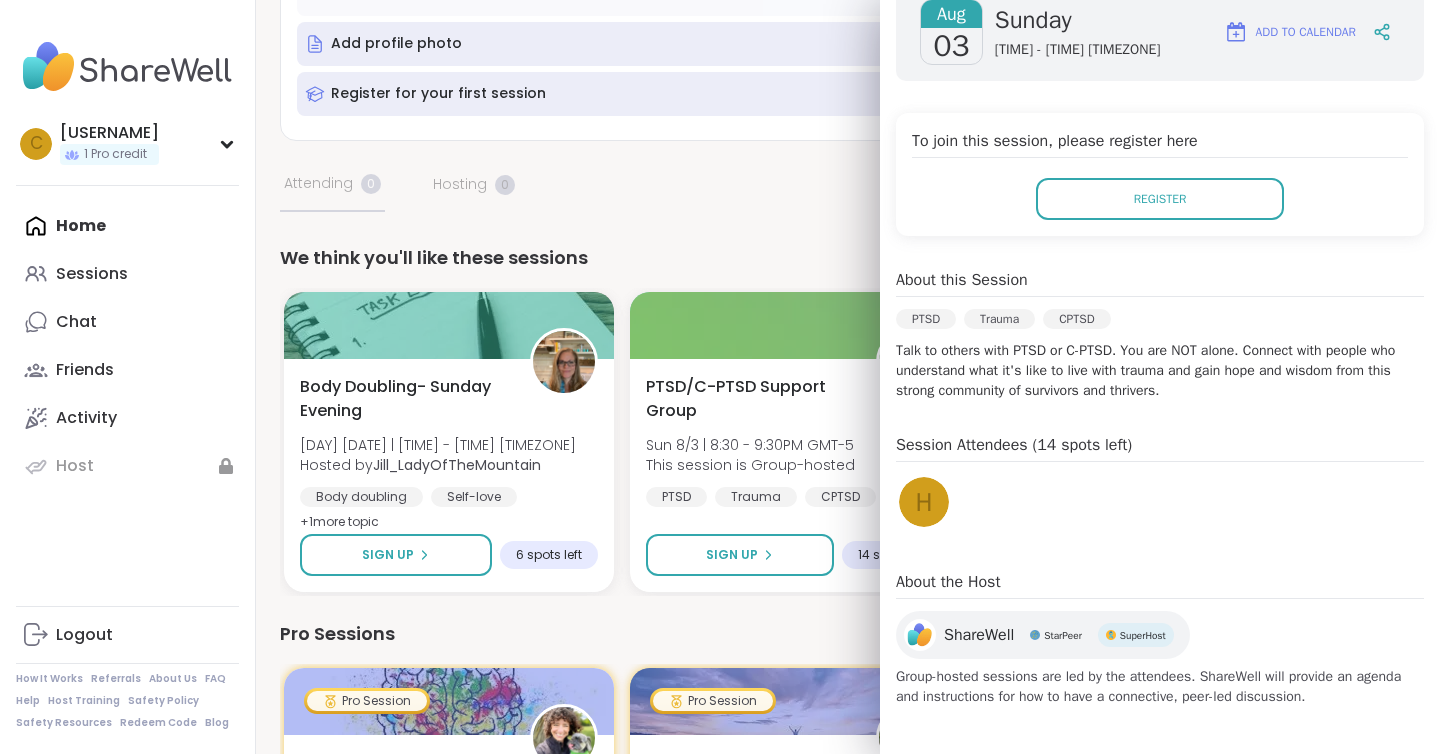 scroll, scrollTop: 310, scrollLeft: 0, axis: vertical 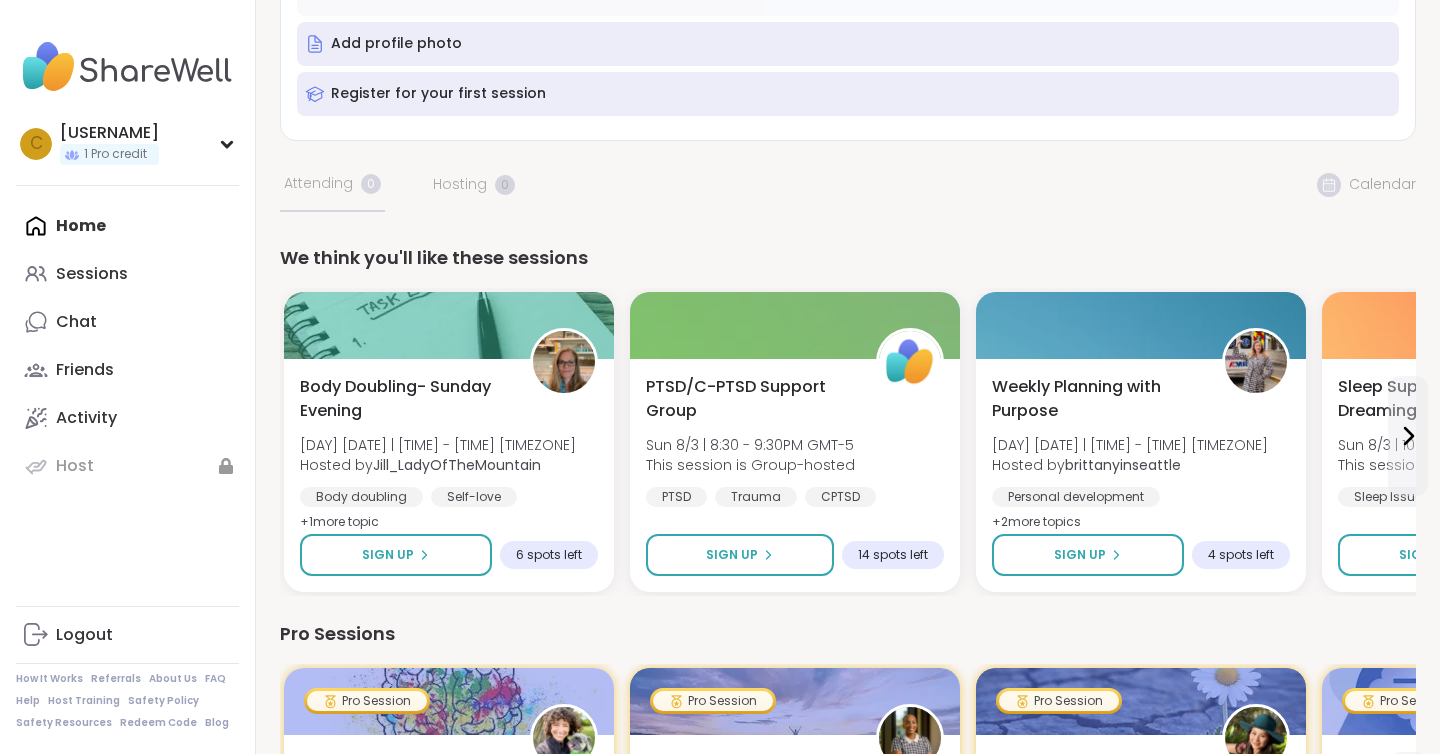 click on "We think you'll like these sessions" at bounding box center [848, 258] 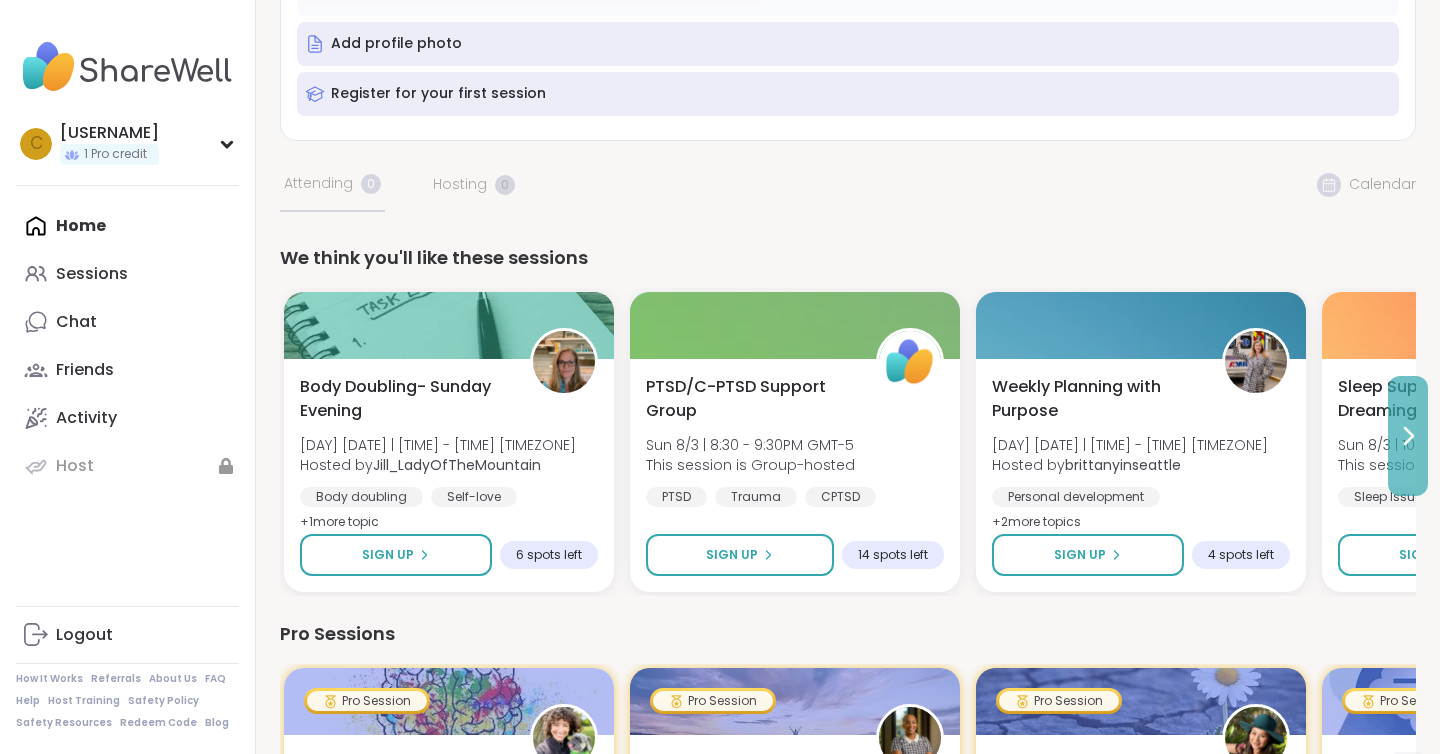 click 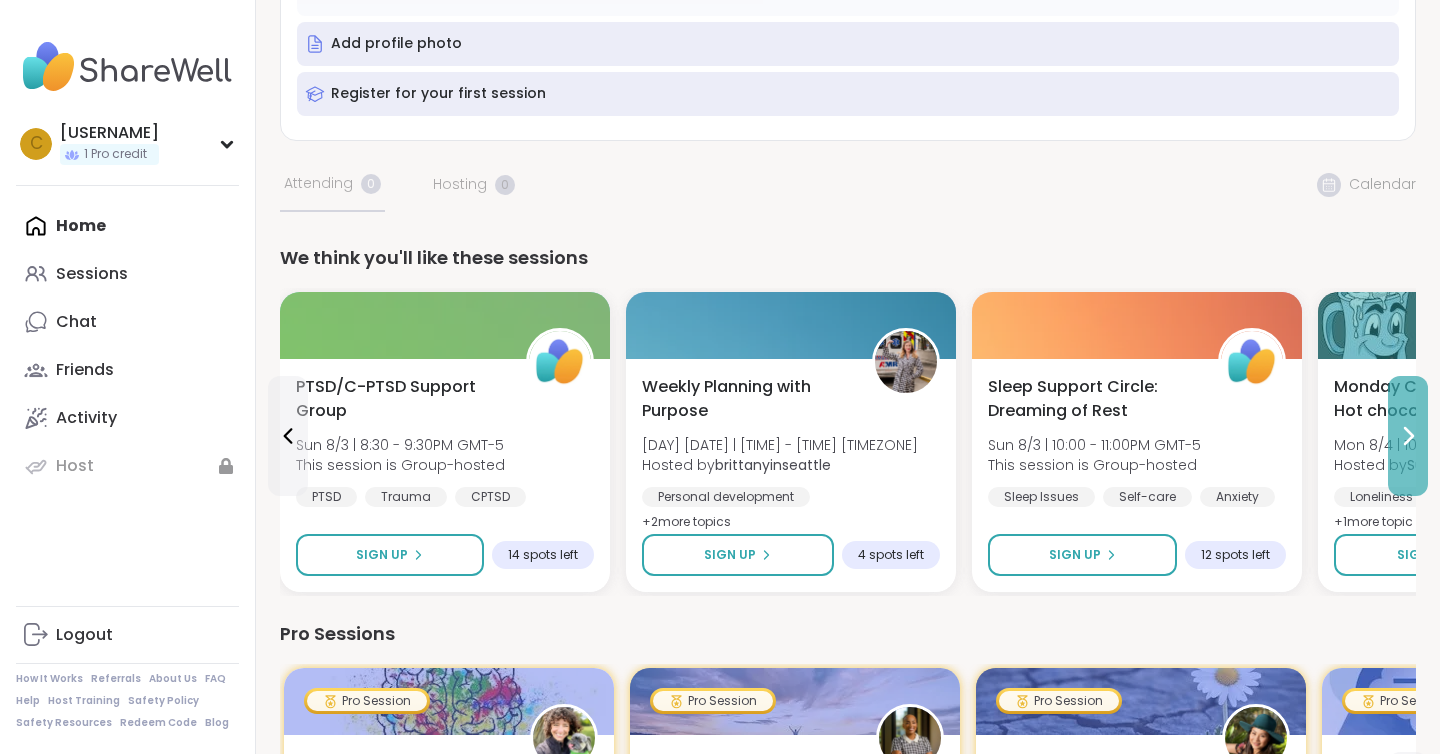 click 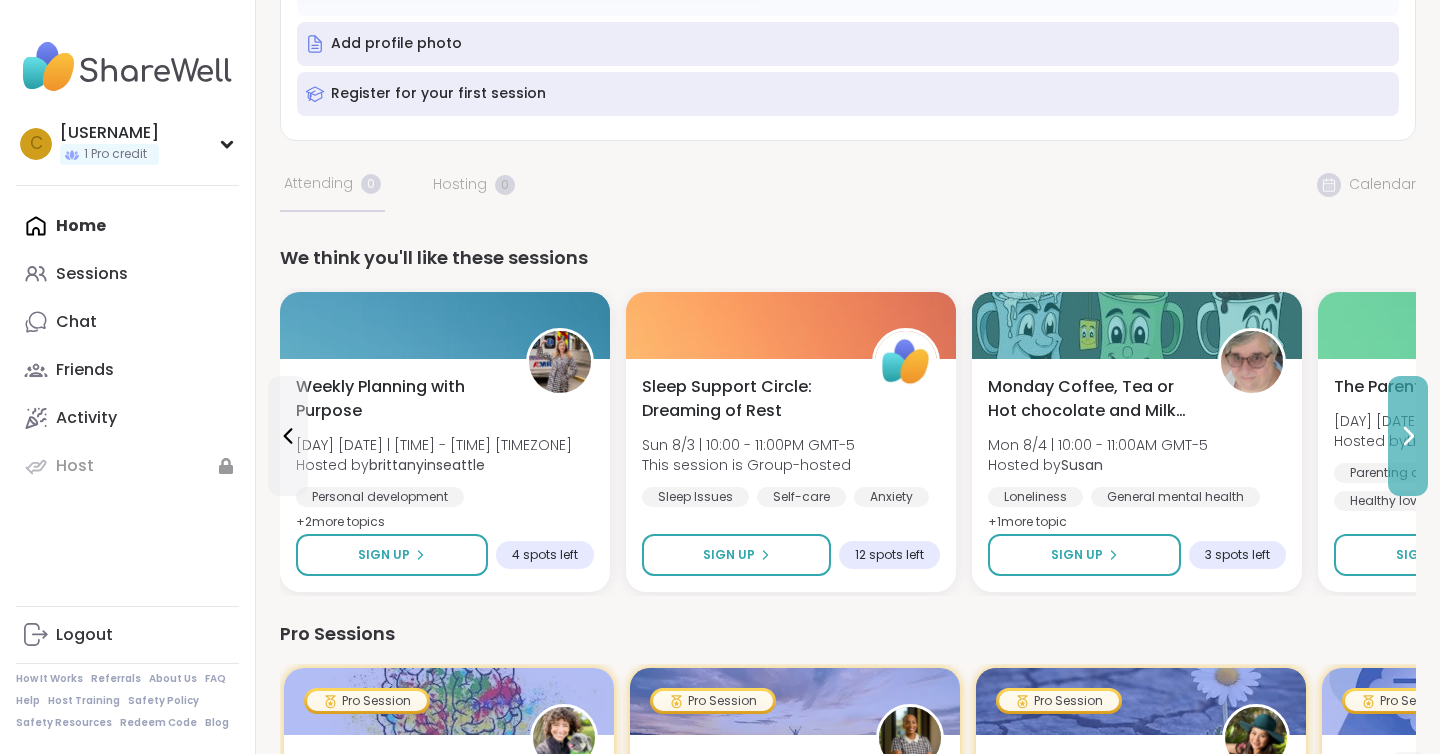 click 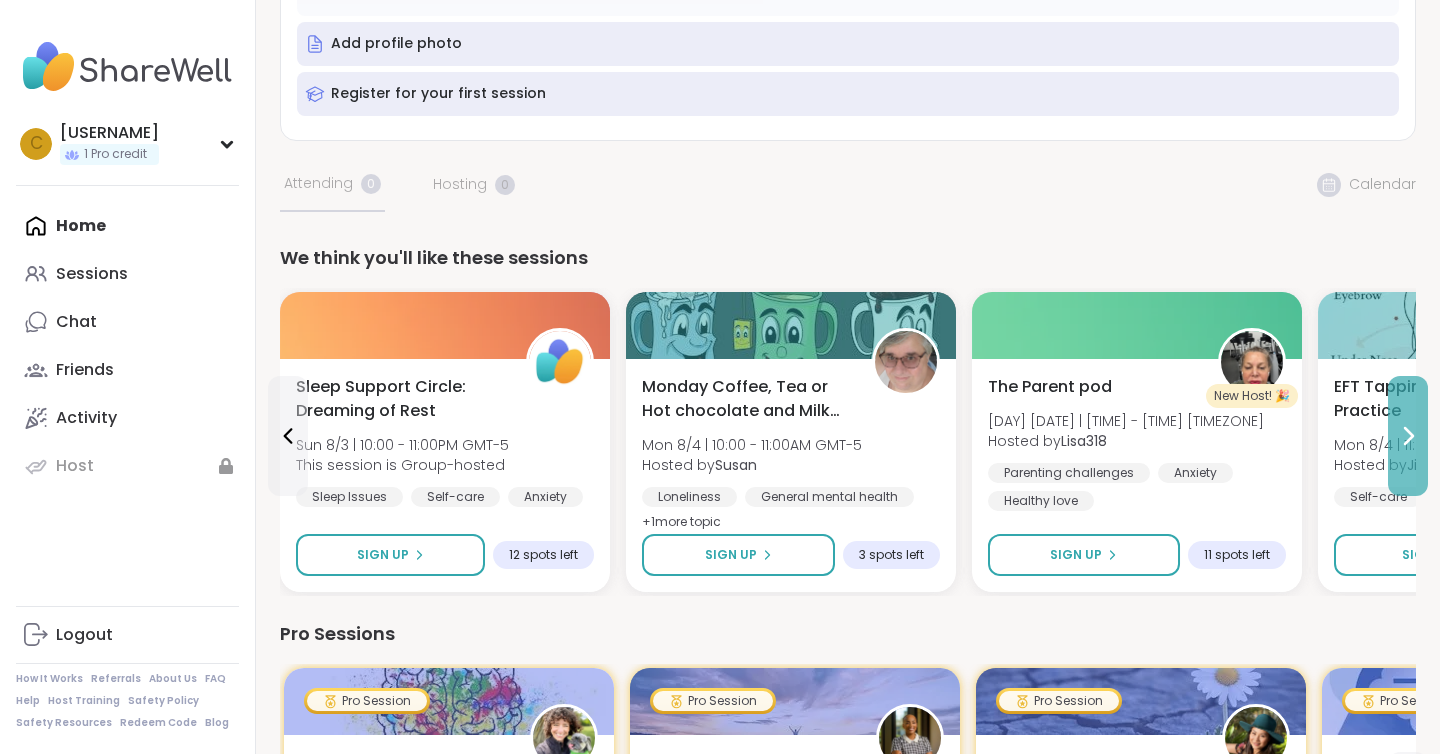 click 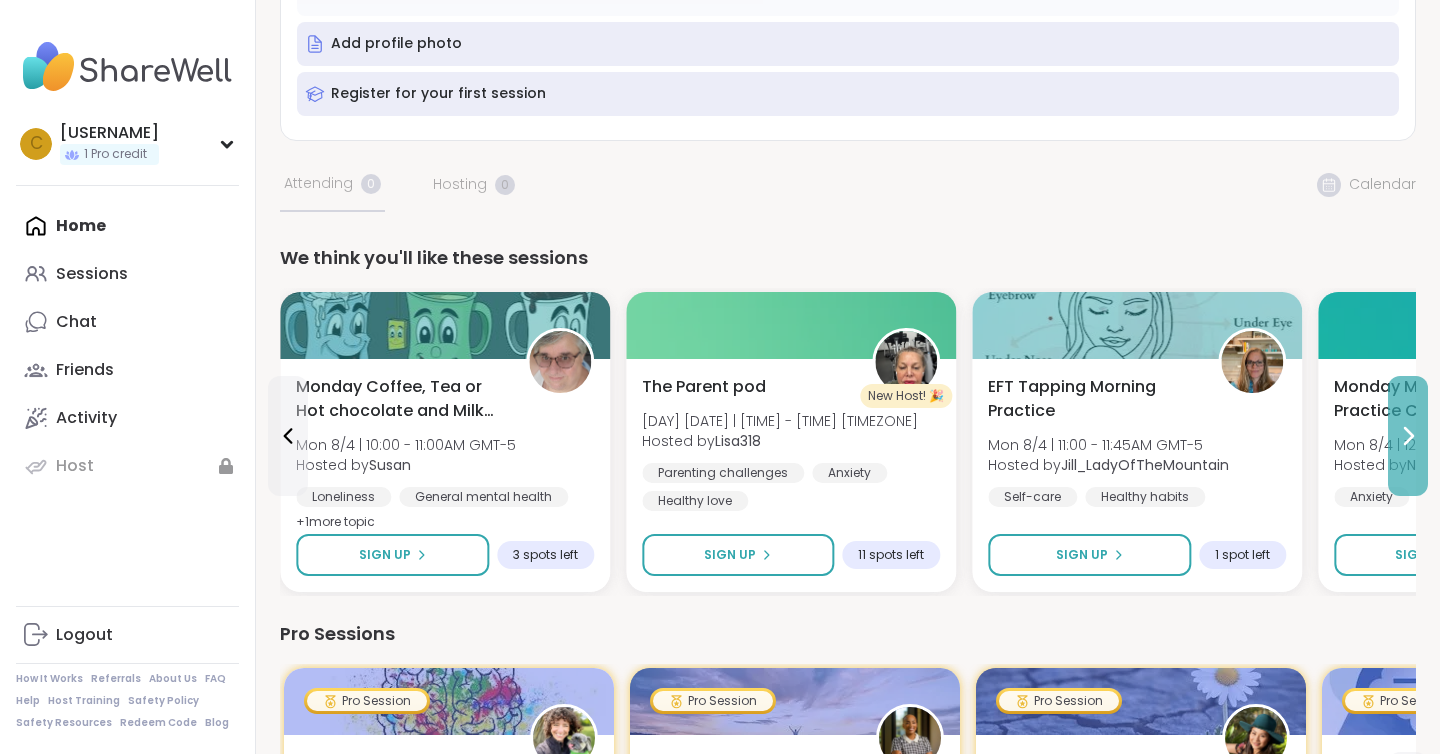 click 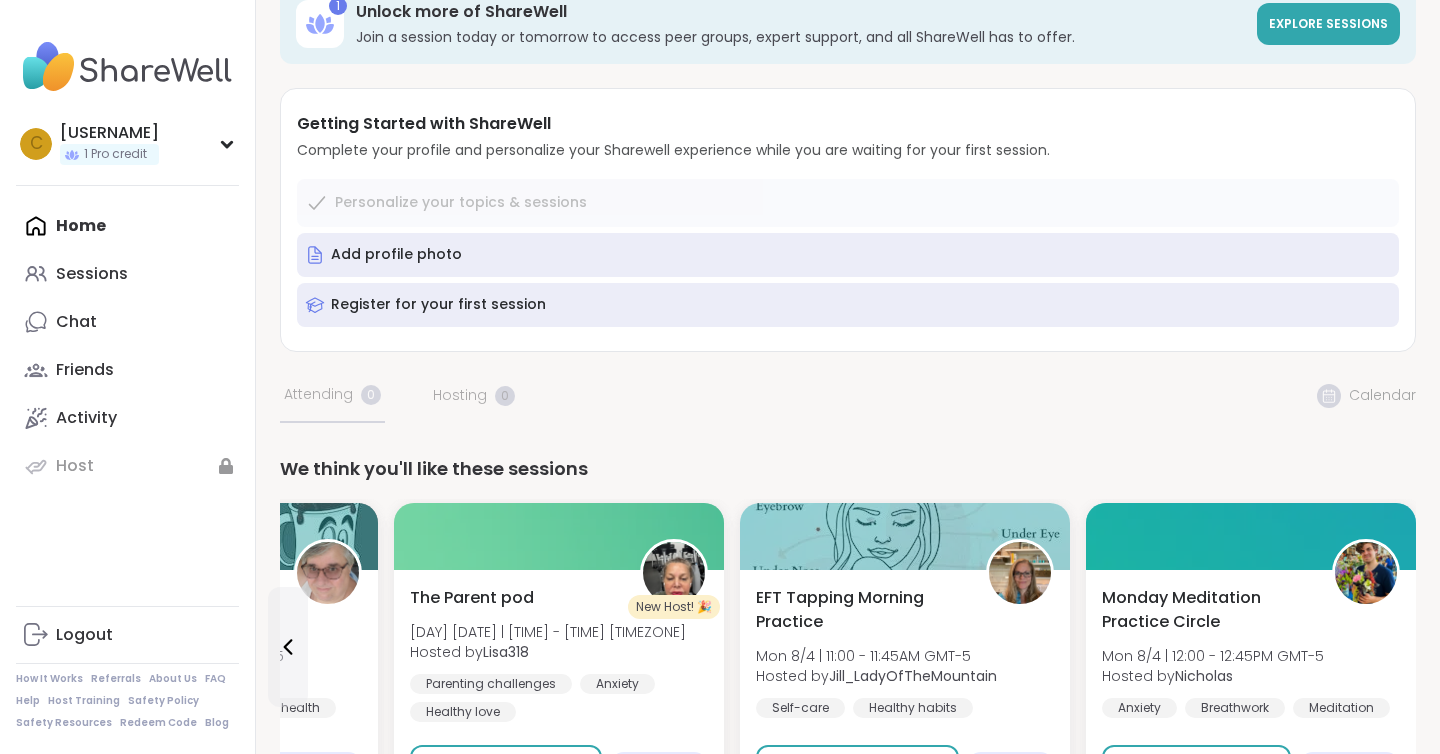 scroll, scrollTop: 0, scrollLeft: 0, axis: both 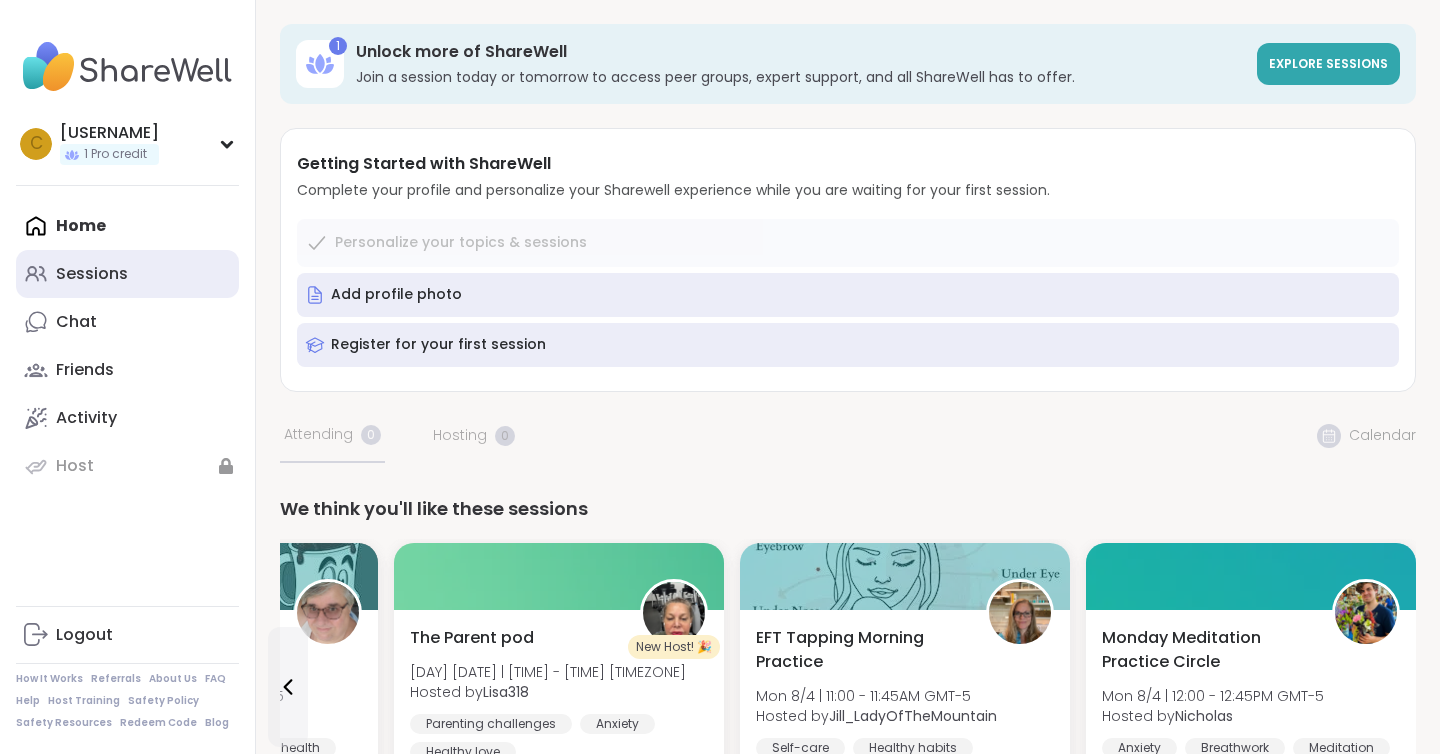 click on "Sessions" at bounding box center [92, 274] 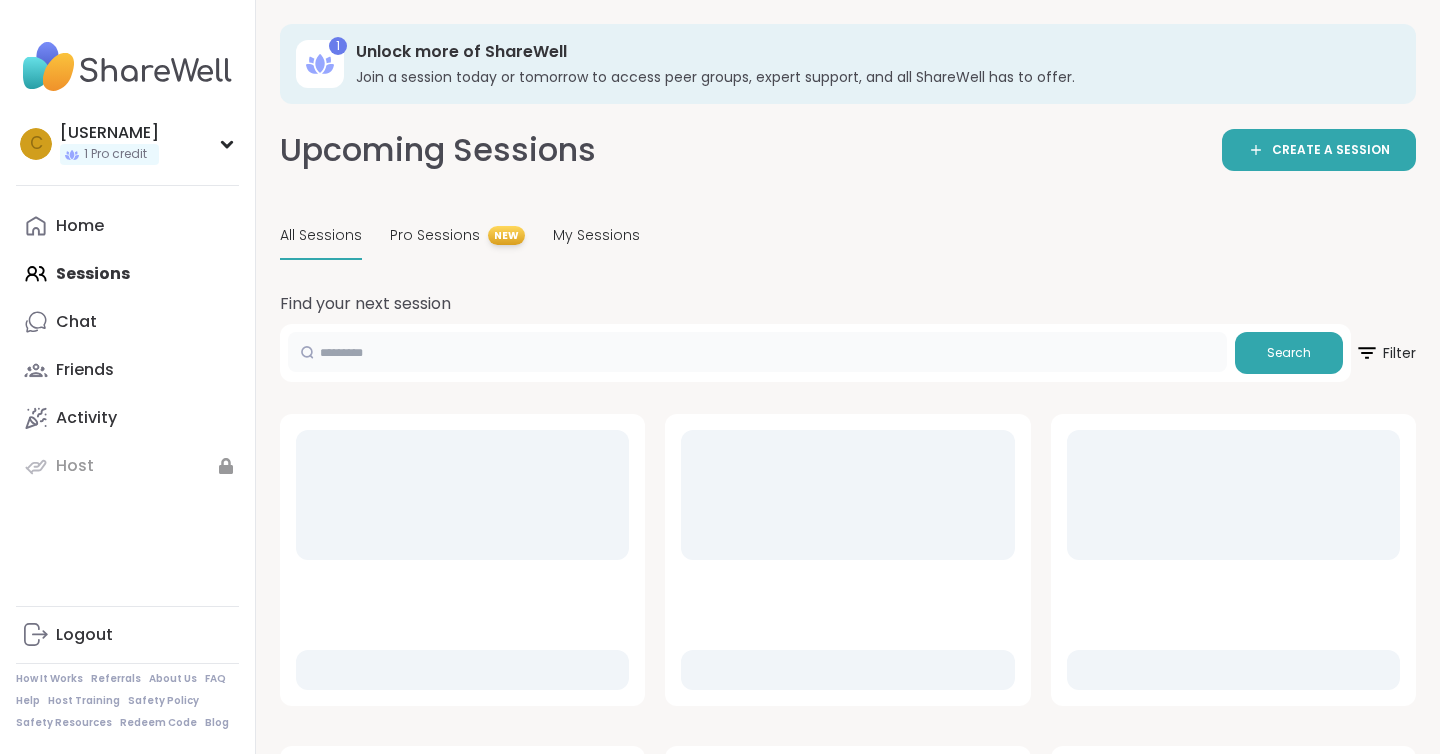 click at bounding box center [757, 352] 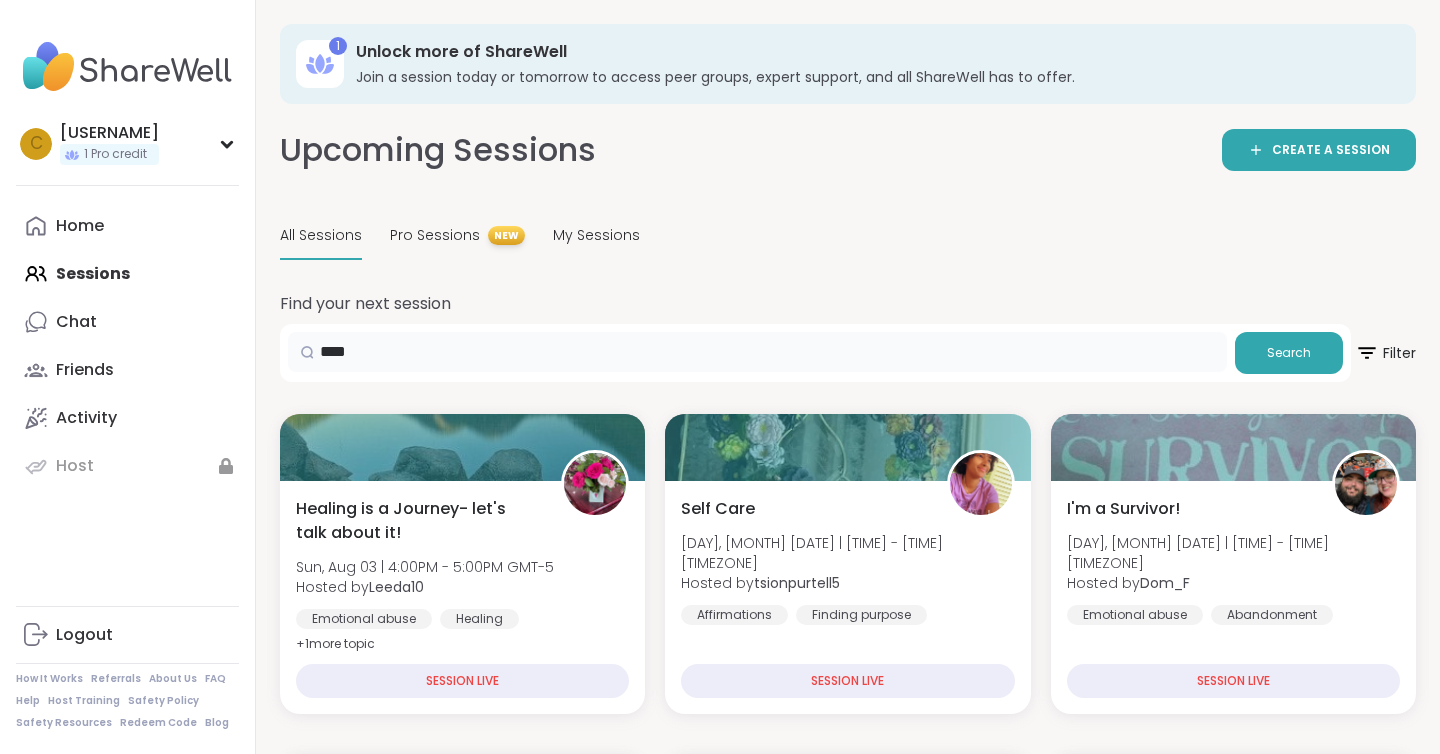 type on "****" 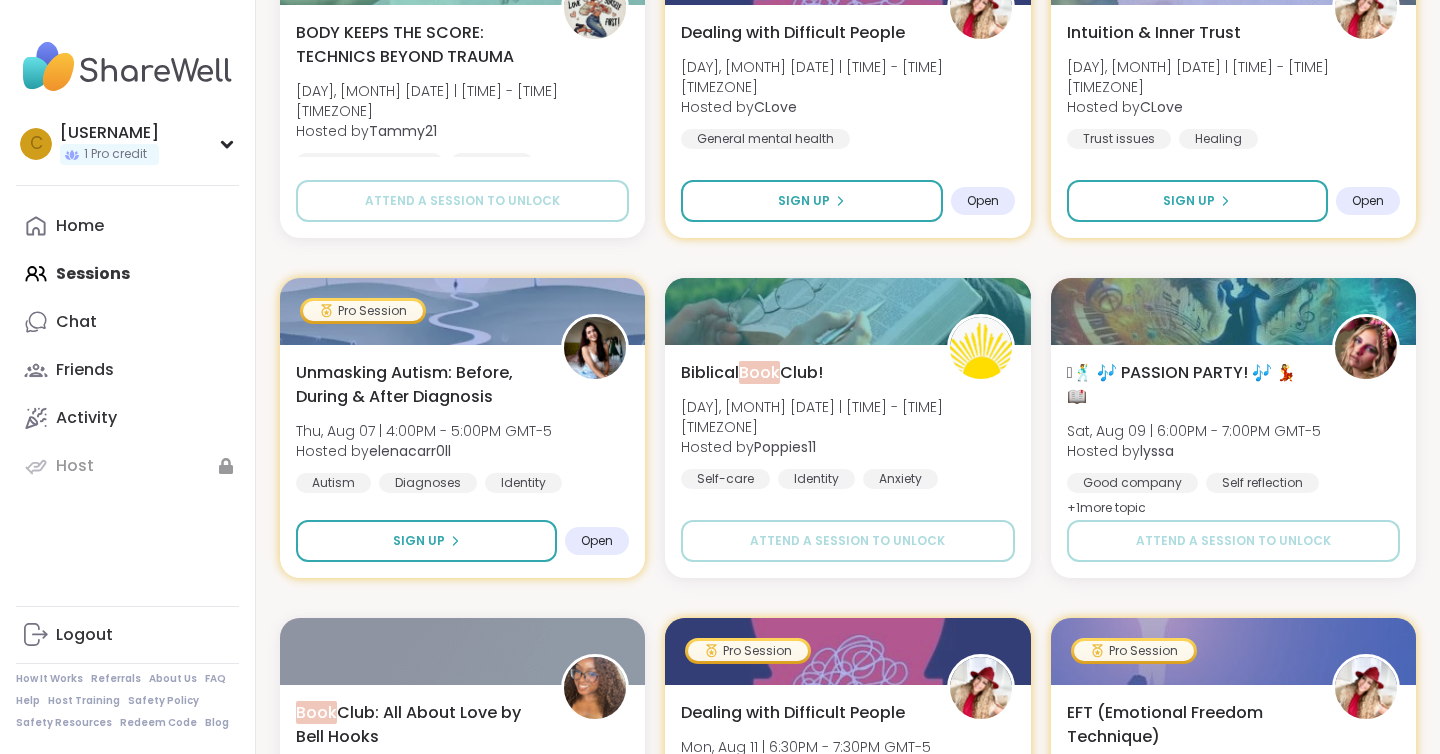 scroll, scrollTop: 0, scrollLeft: 0, axis: both 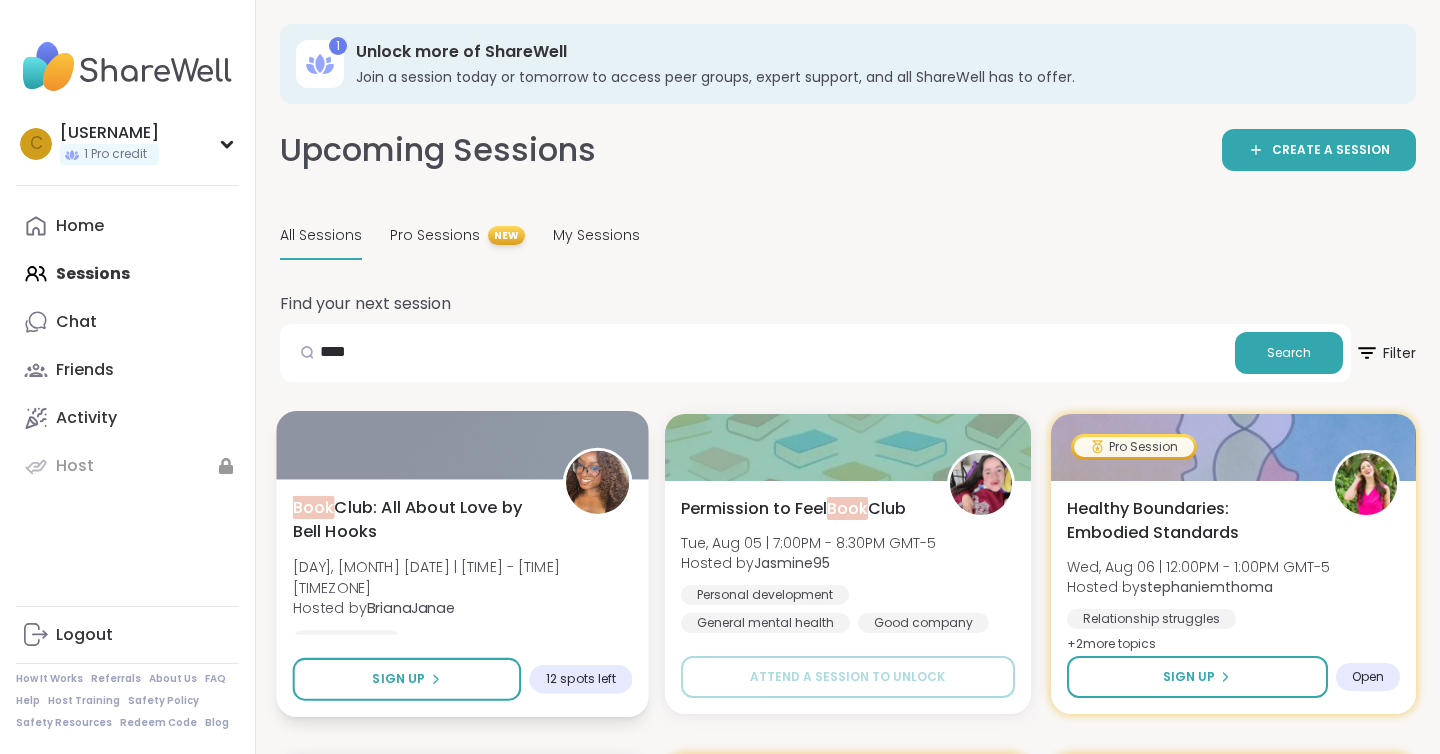 click on "Book  Club: All About Love by Bell Hooks" at bounding box center (417, 519) 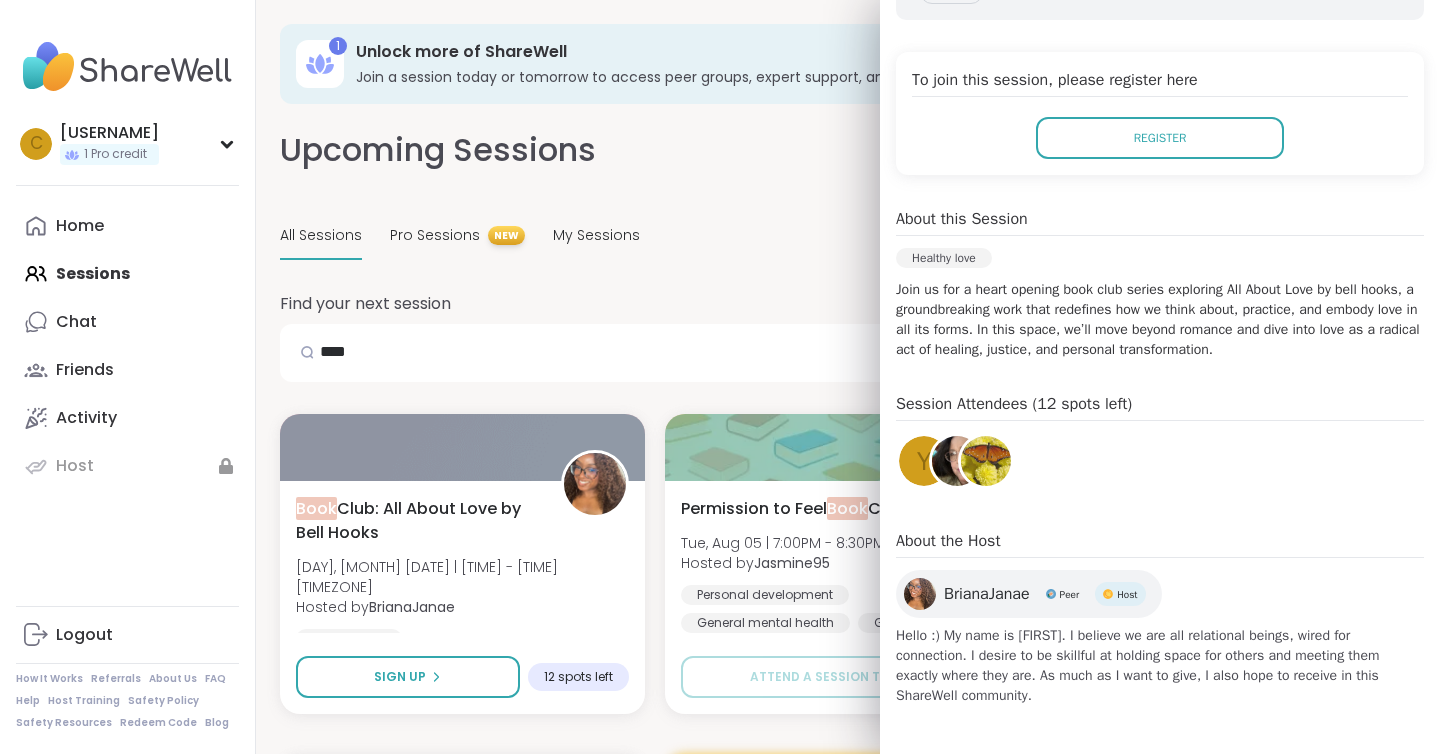 scroll, scrollTop: 406, scrollLeft: 0, axis: vertical 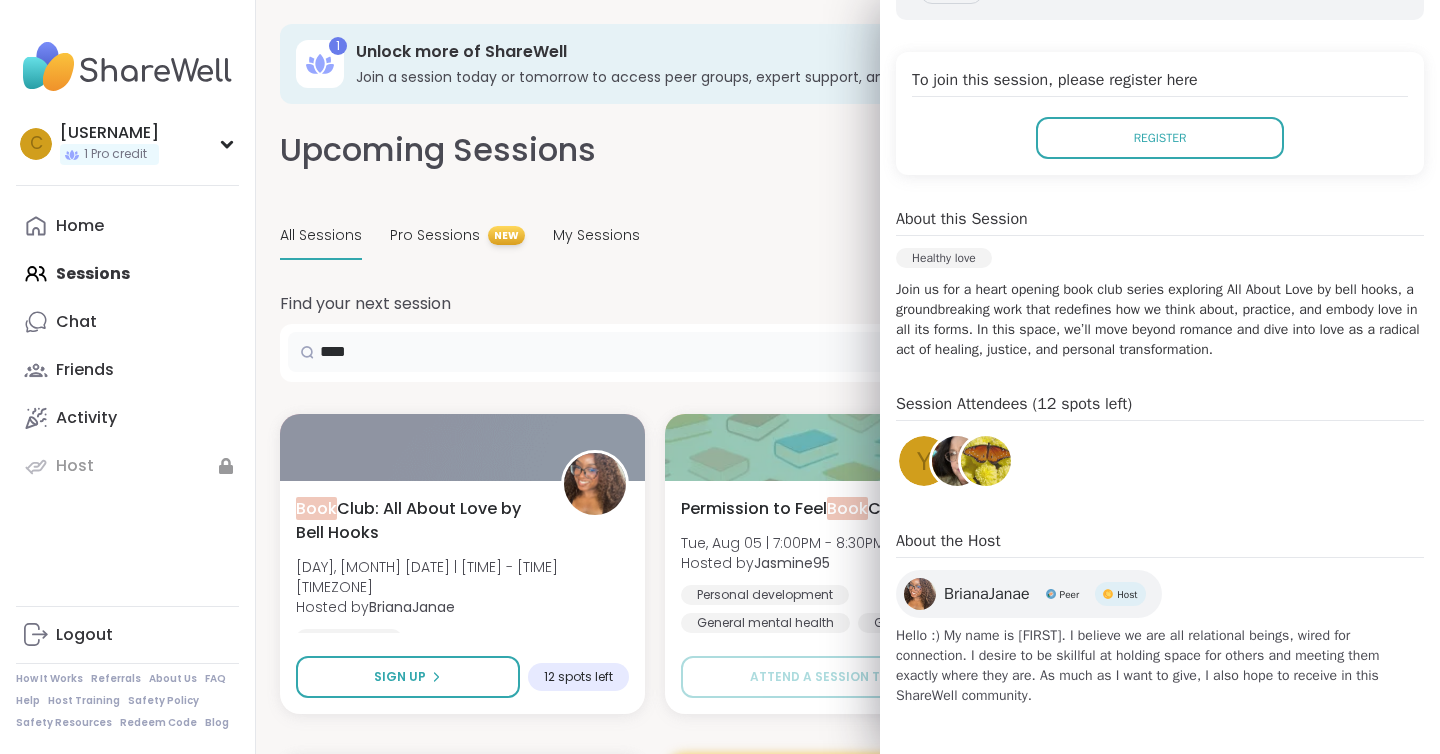 click on "****" at bounding box center (757, 352) 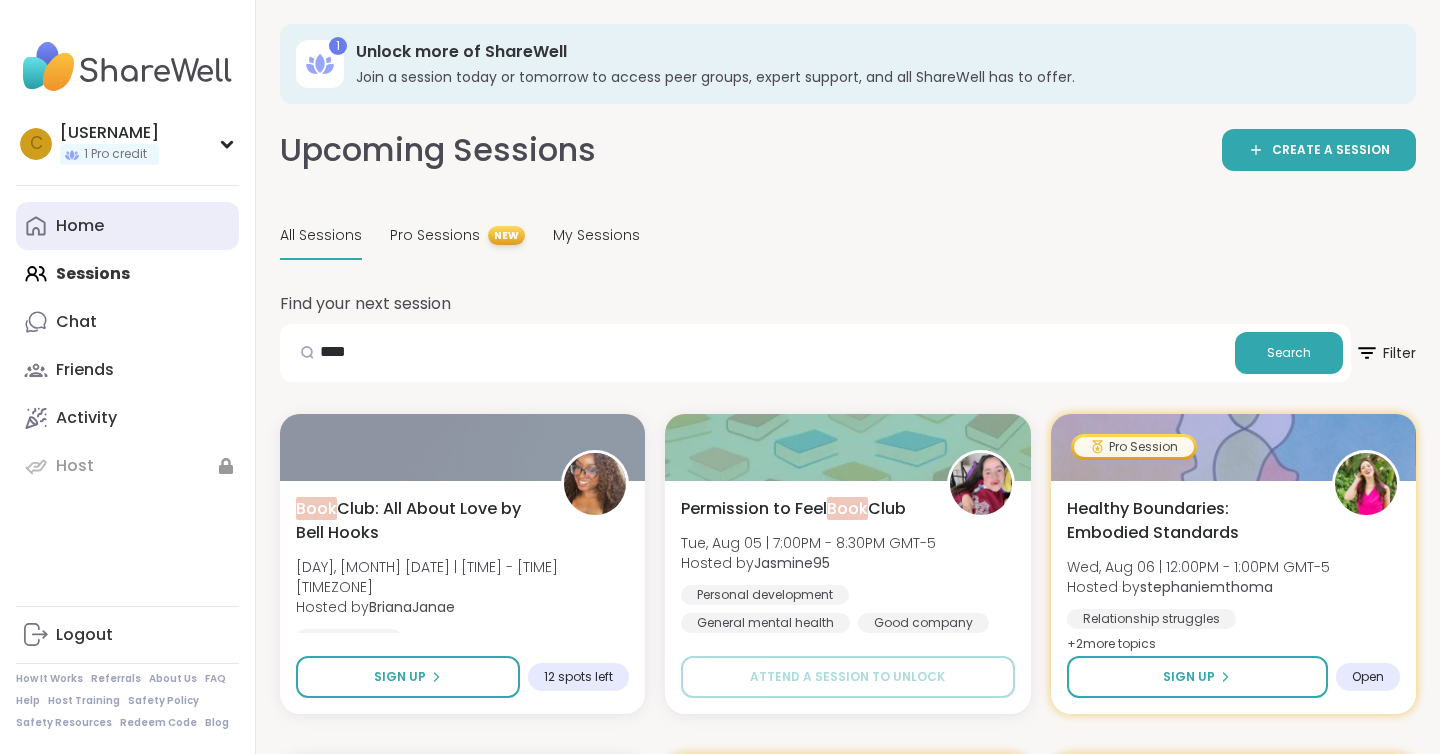click on "Home" at bounding box center (127, 226) 